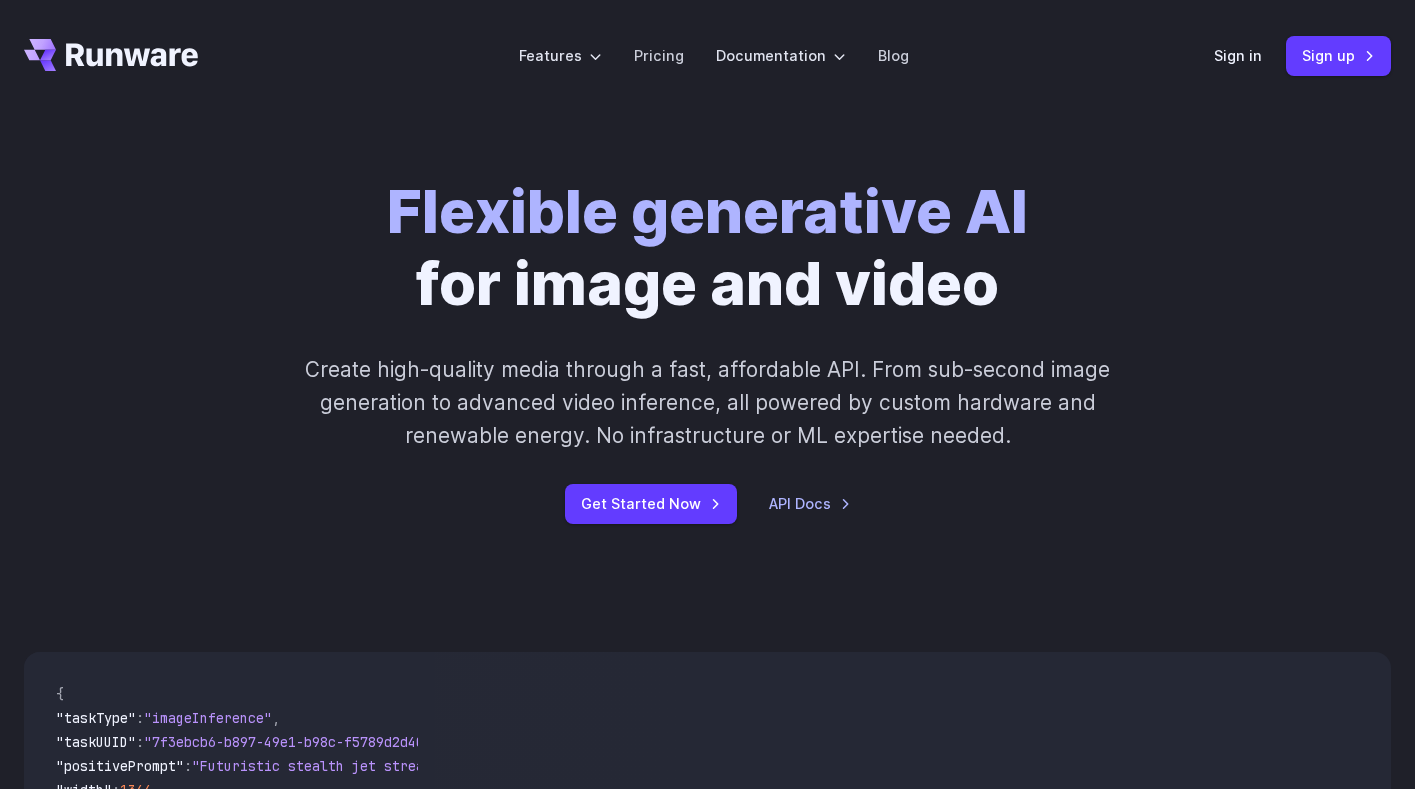 scroll, scrollTop: 0, scrollLeft: 0, axis: both 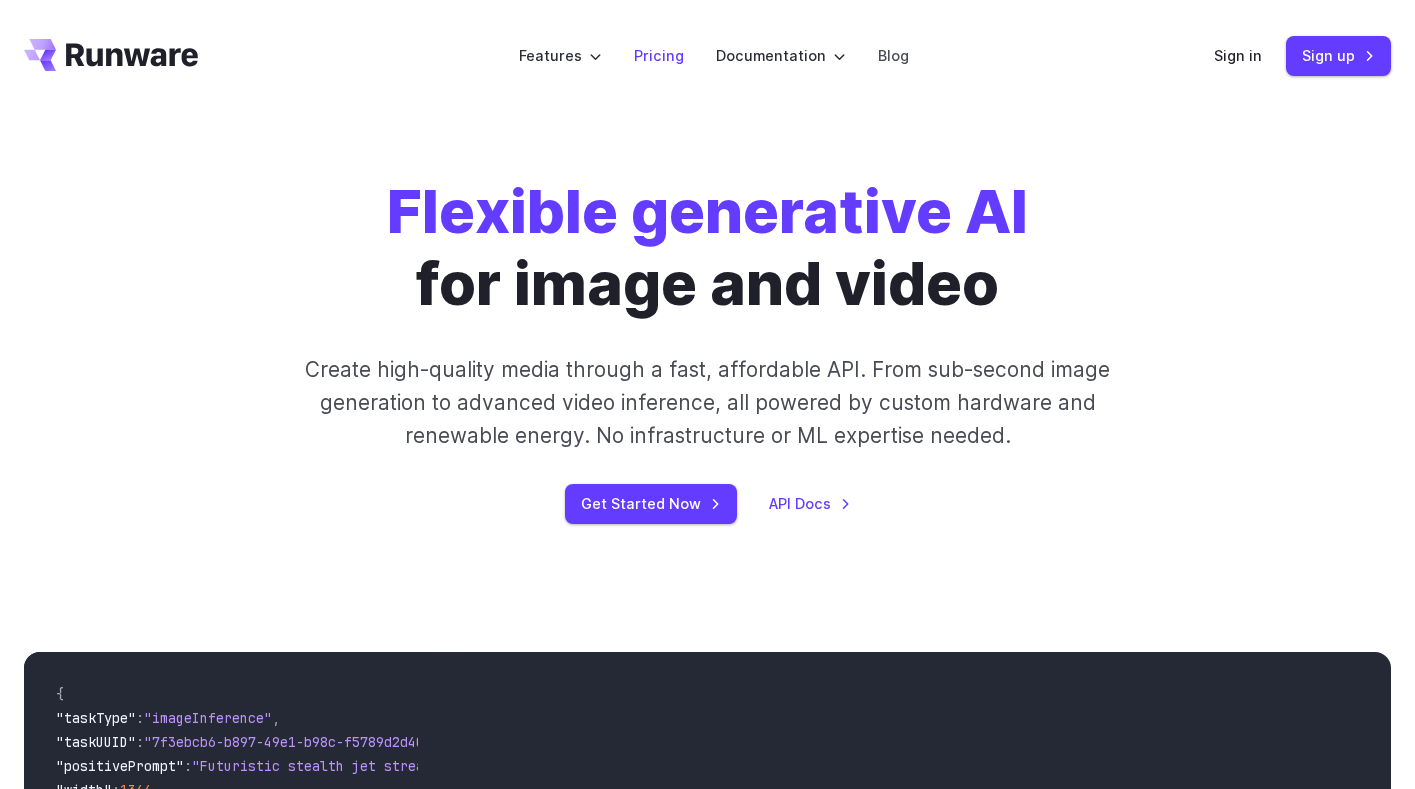 click on "Pricing" at bounding box center (659, 55) 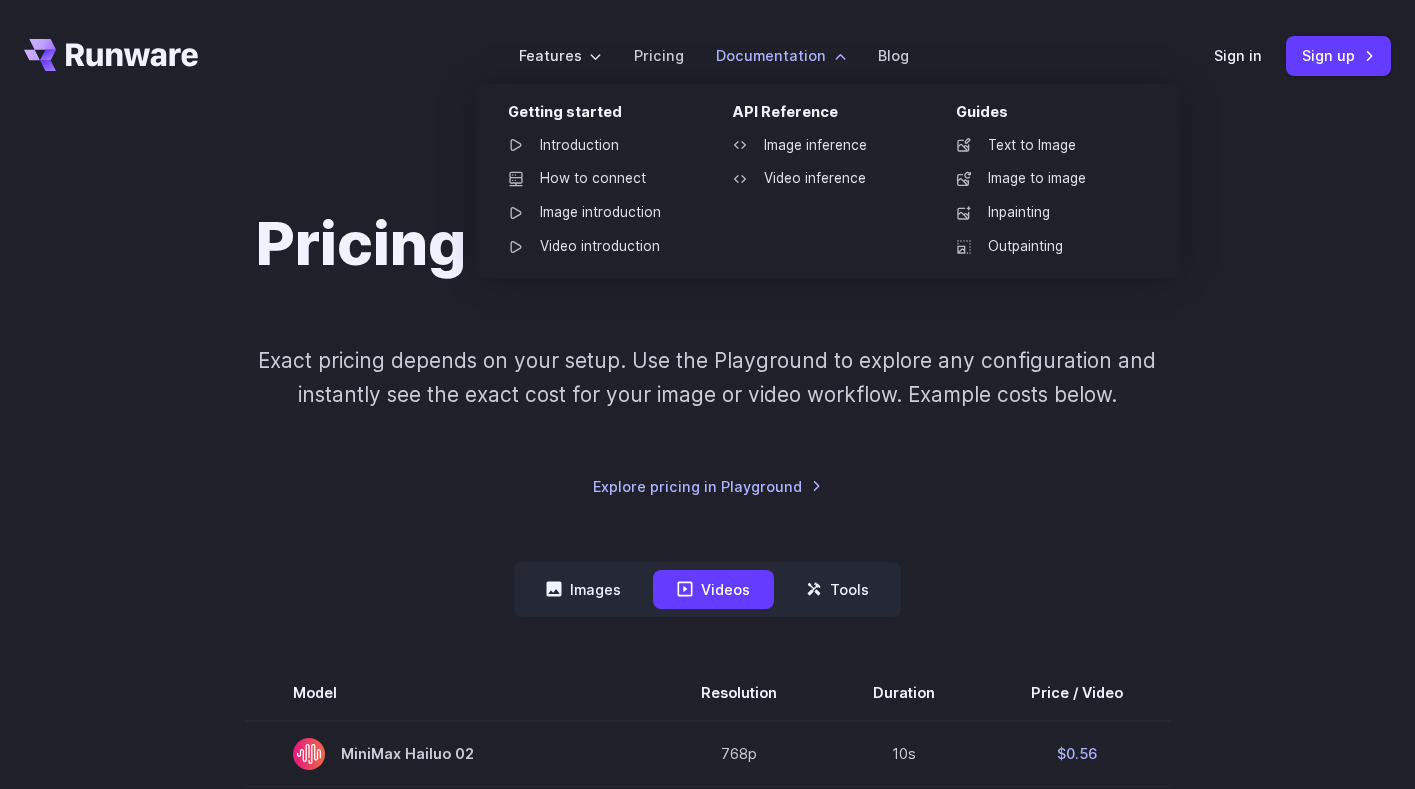 scroll, scrollTop: 0, scrollLeft: 0, axis: both 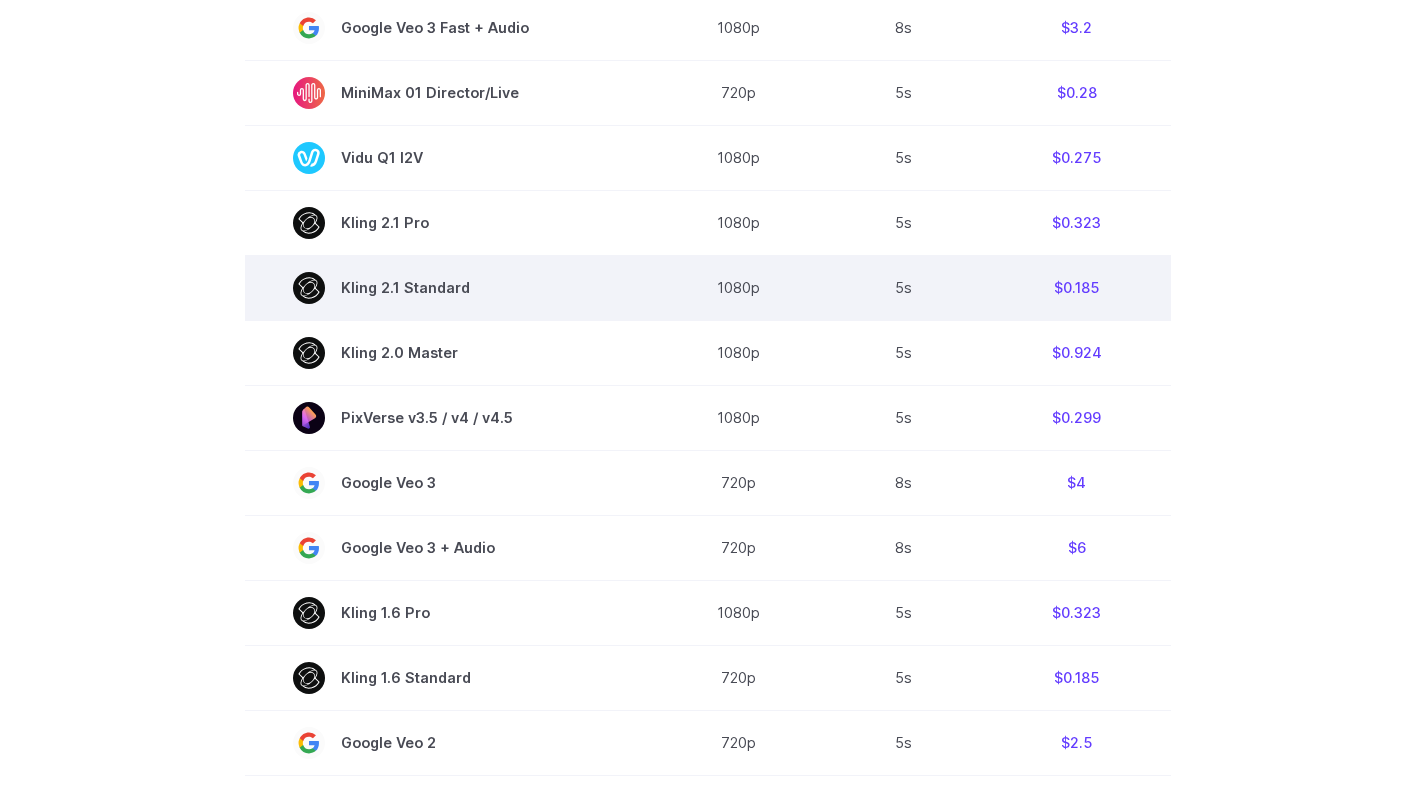 click on "Kling 2.1 Standard" at bounding box center [449, 288] 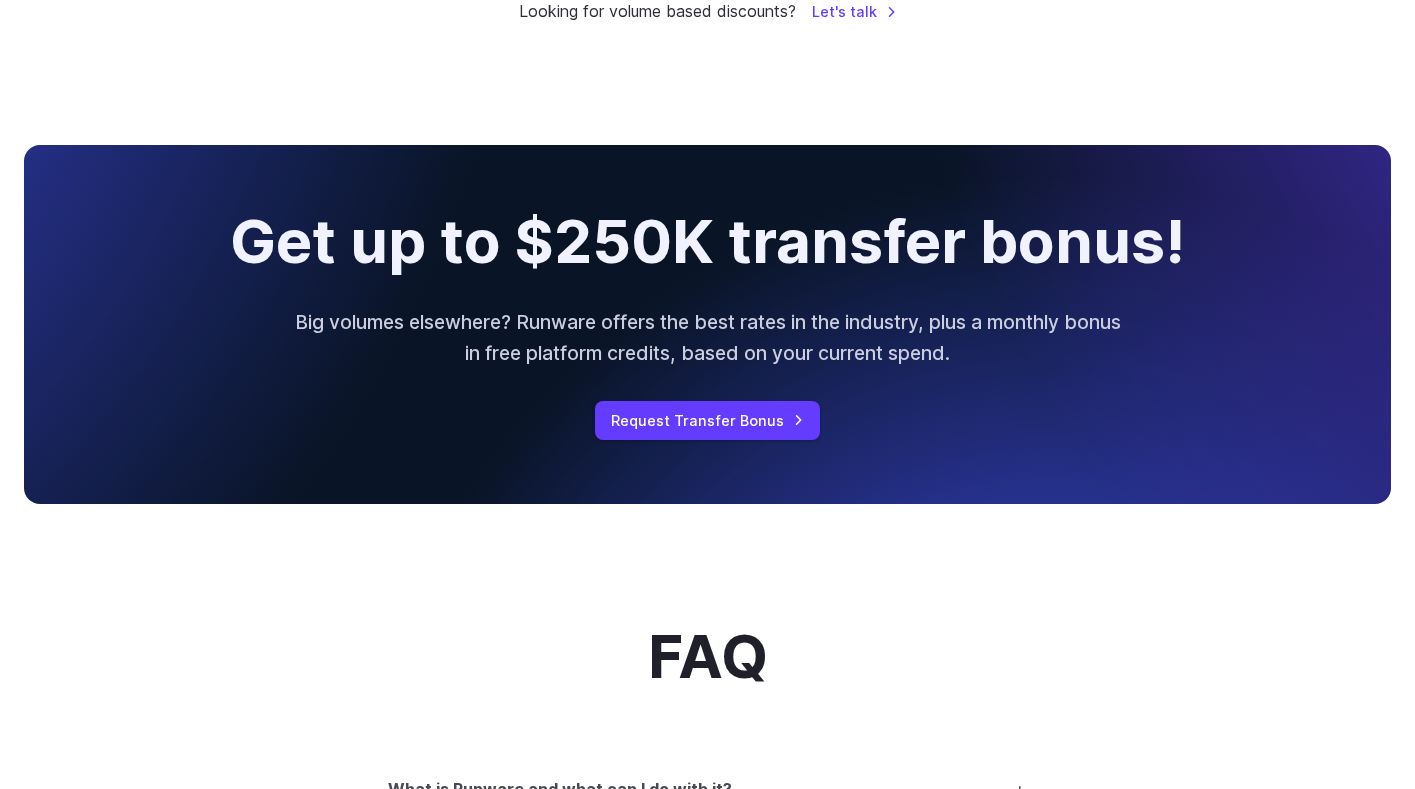 scroll, scrollTop: 2091, scrollLeft: 0, axis: vertical 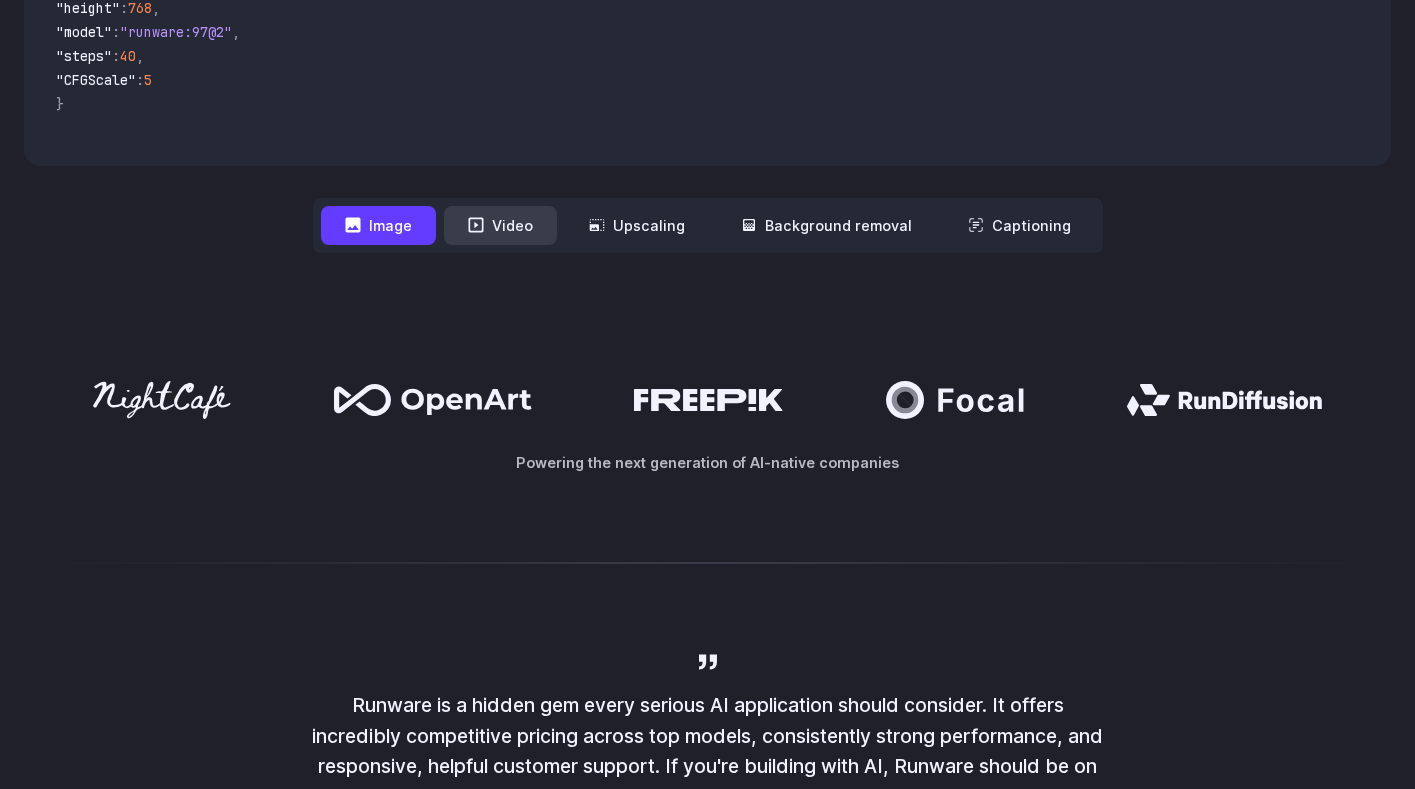 click on "Video" at bounding box center [500, 225] 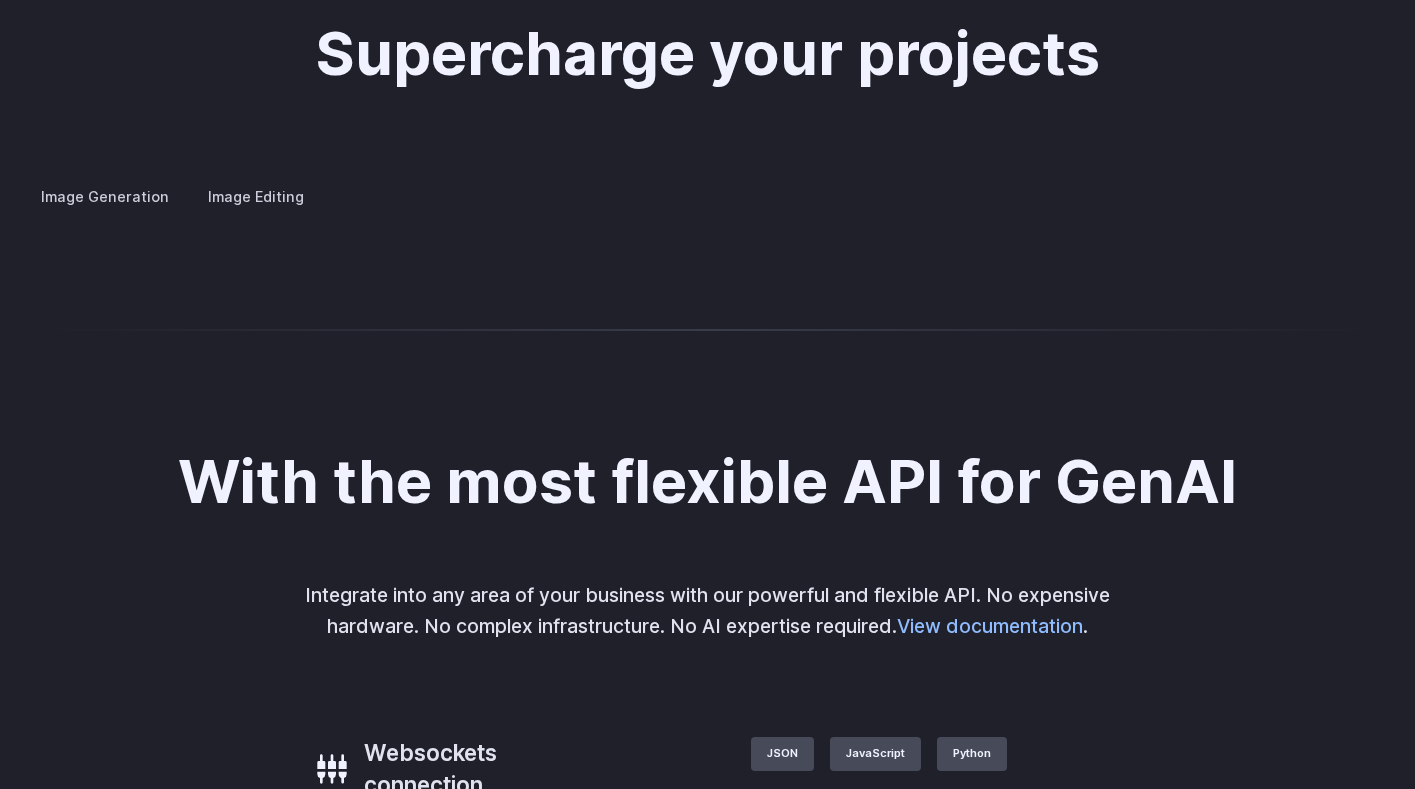 scroll, scrollTop: 3701, scrollLeft: 0, axis: vertical 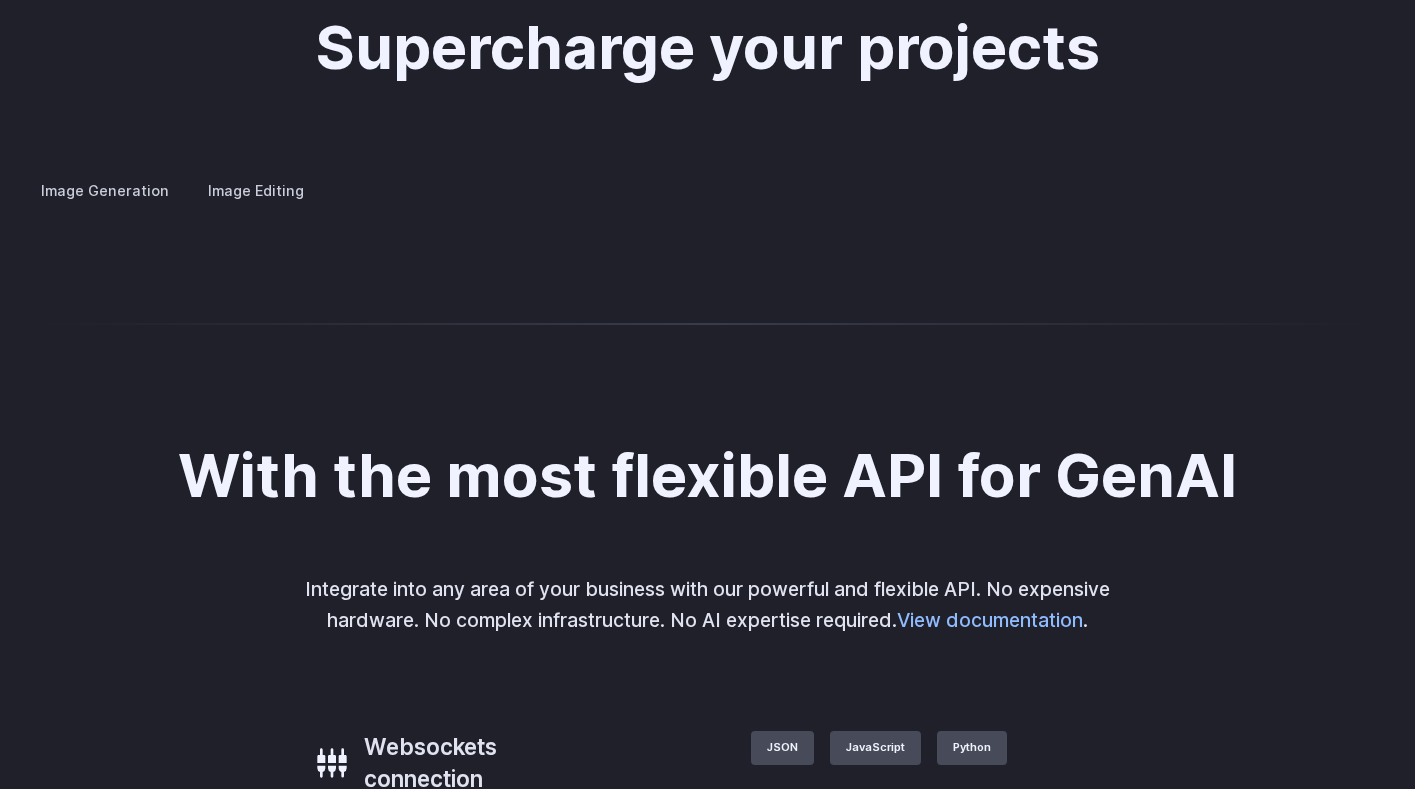 click on "Custom avatars" at bounding box center [0, 0] 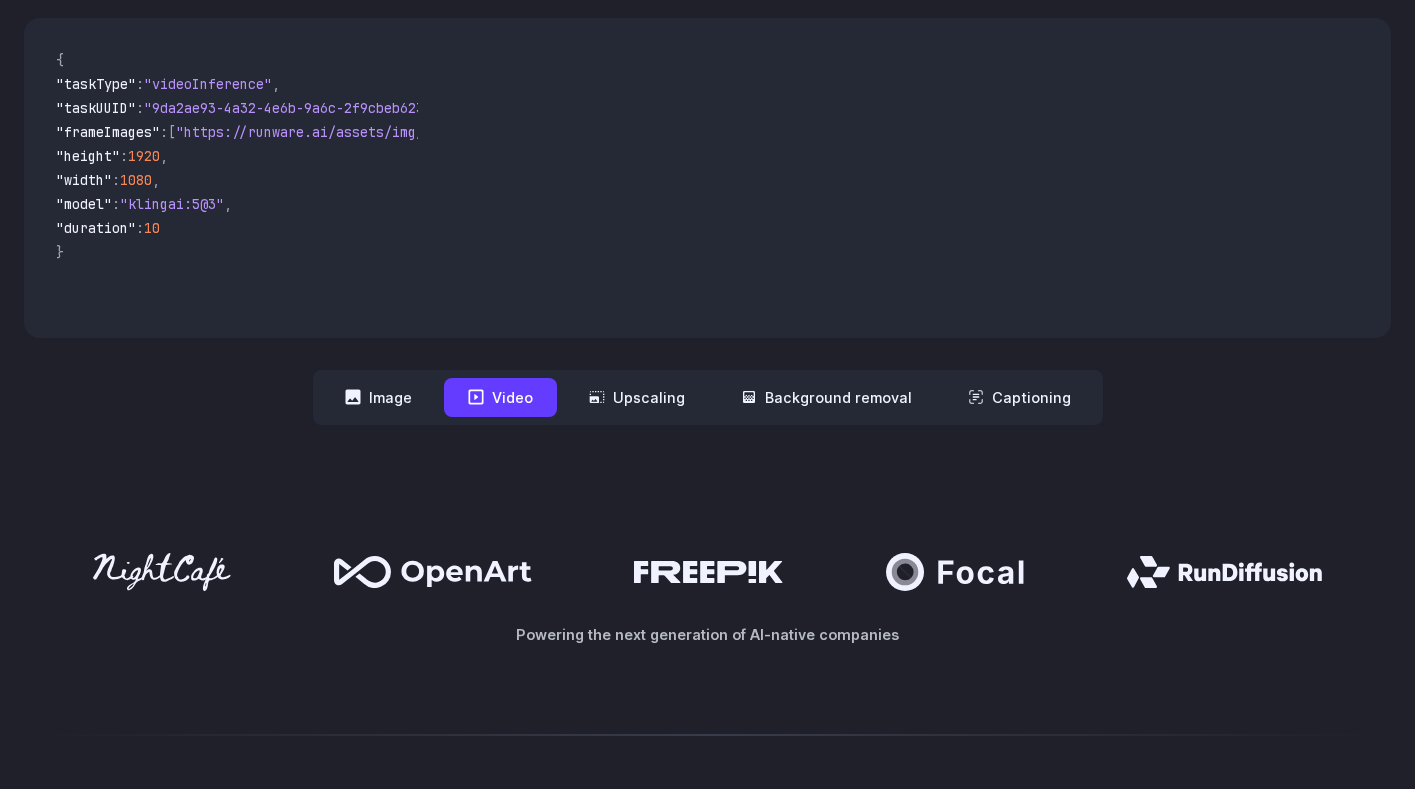 scroll, scrollTop: 558, scrollLeft: 0, axis: vertical 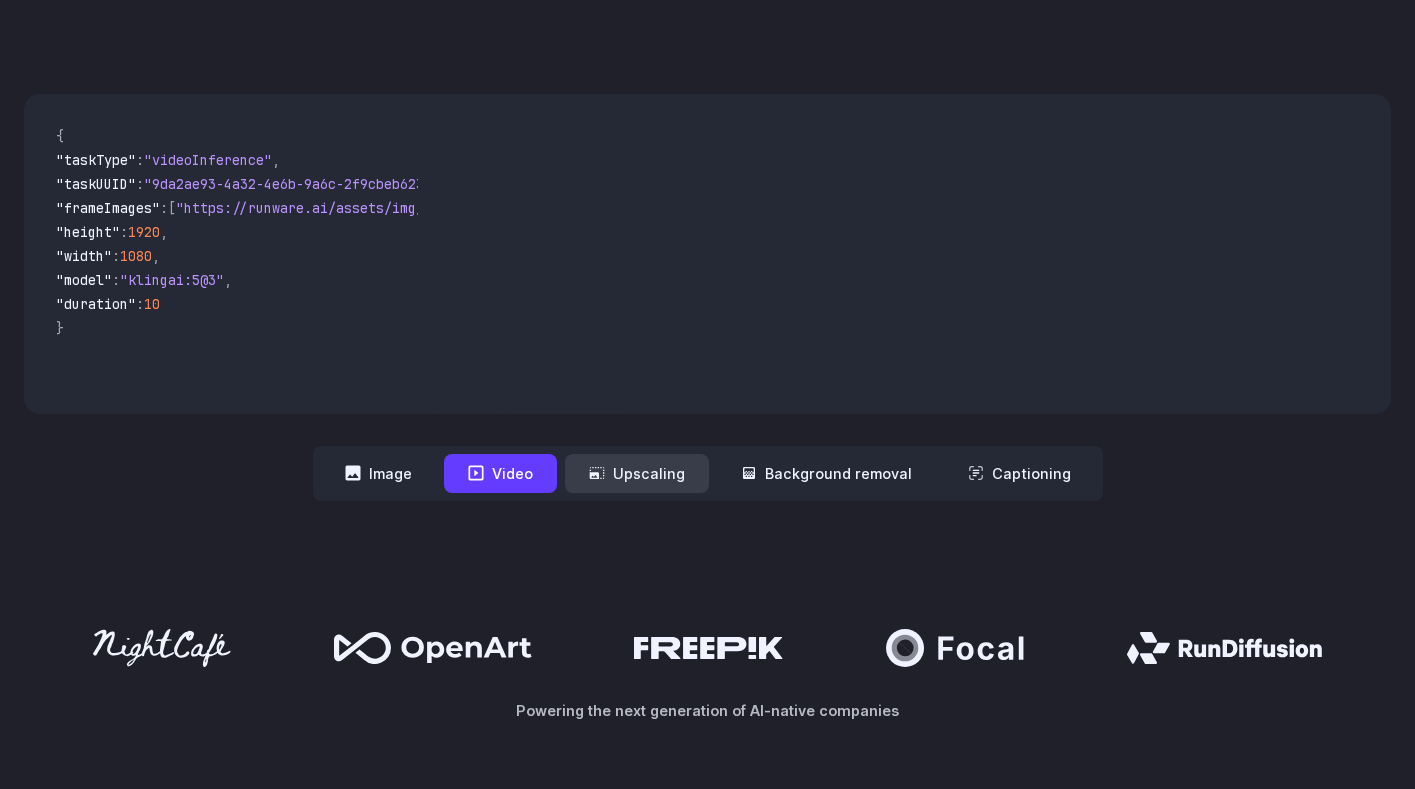 click on "Upscaling" at bounding box center (637, 473) 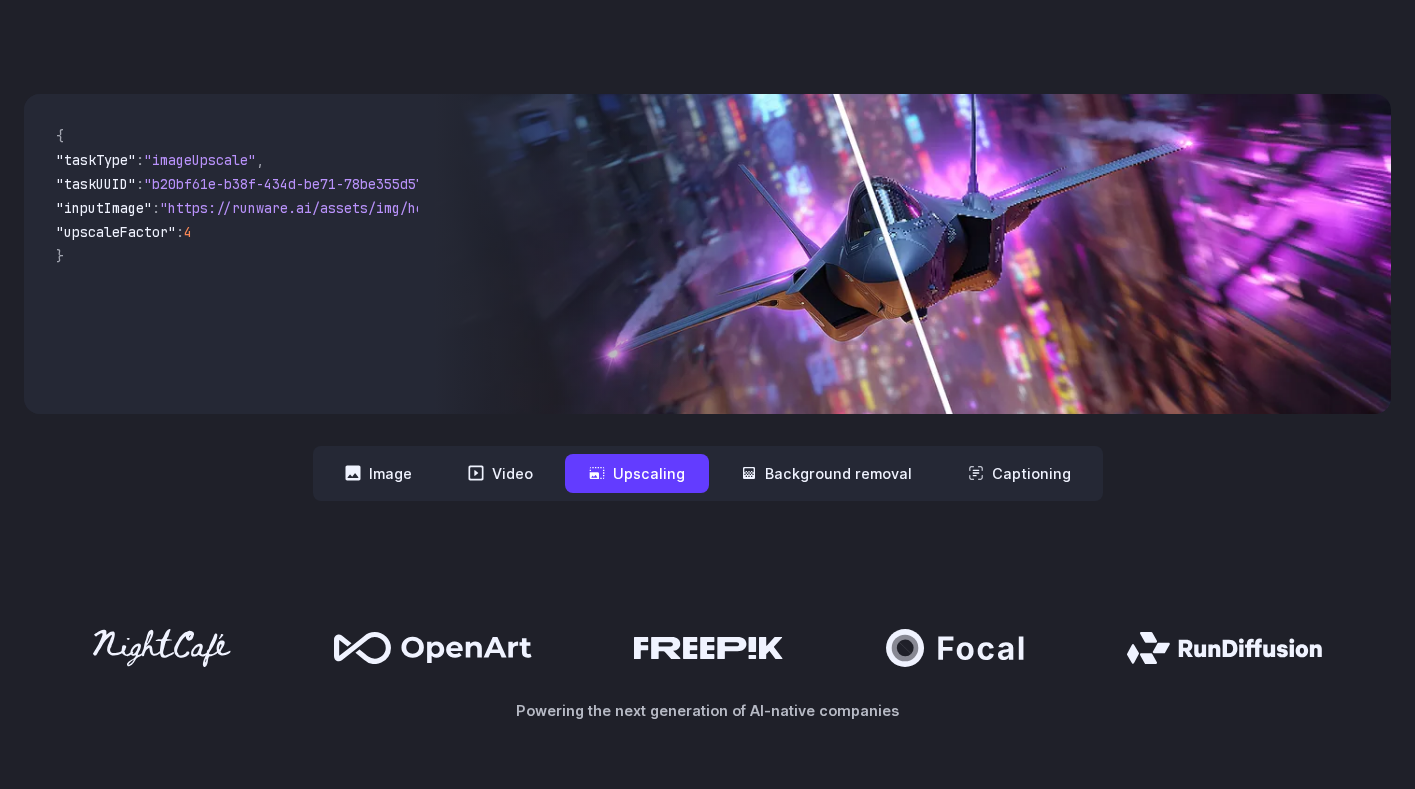 click on "**********" at bounding box center [708, 473] 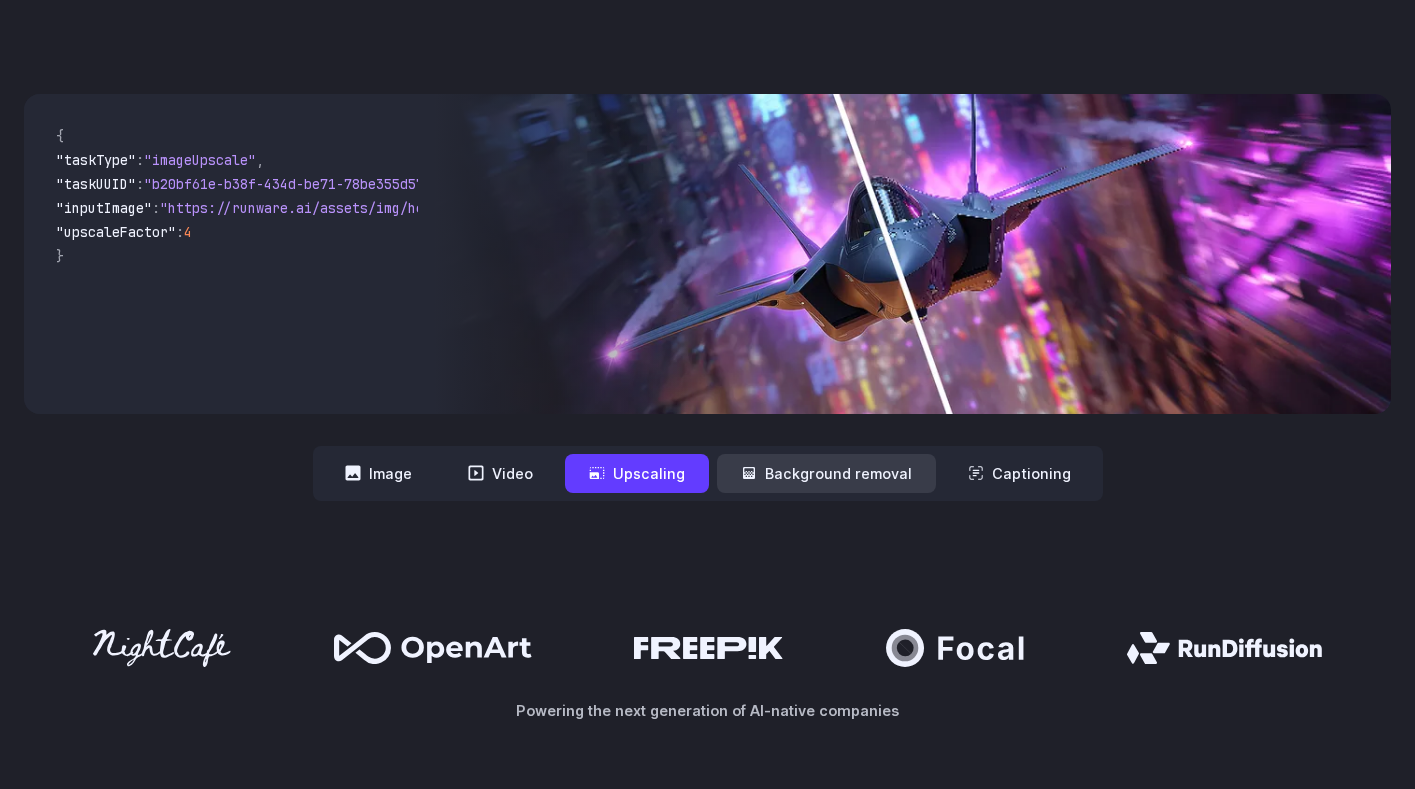 click on "Background removal" at bounding box center (826, 473) 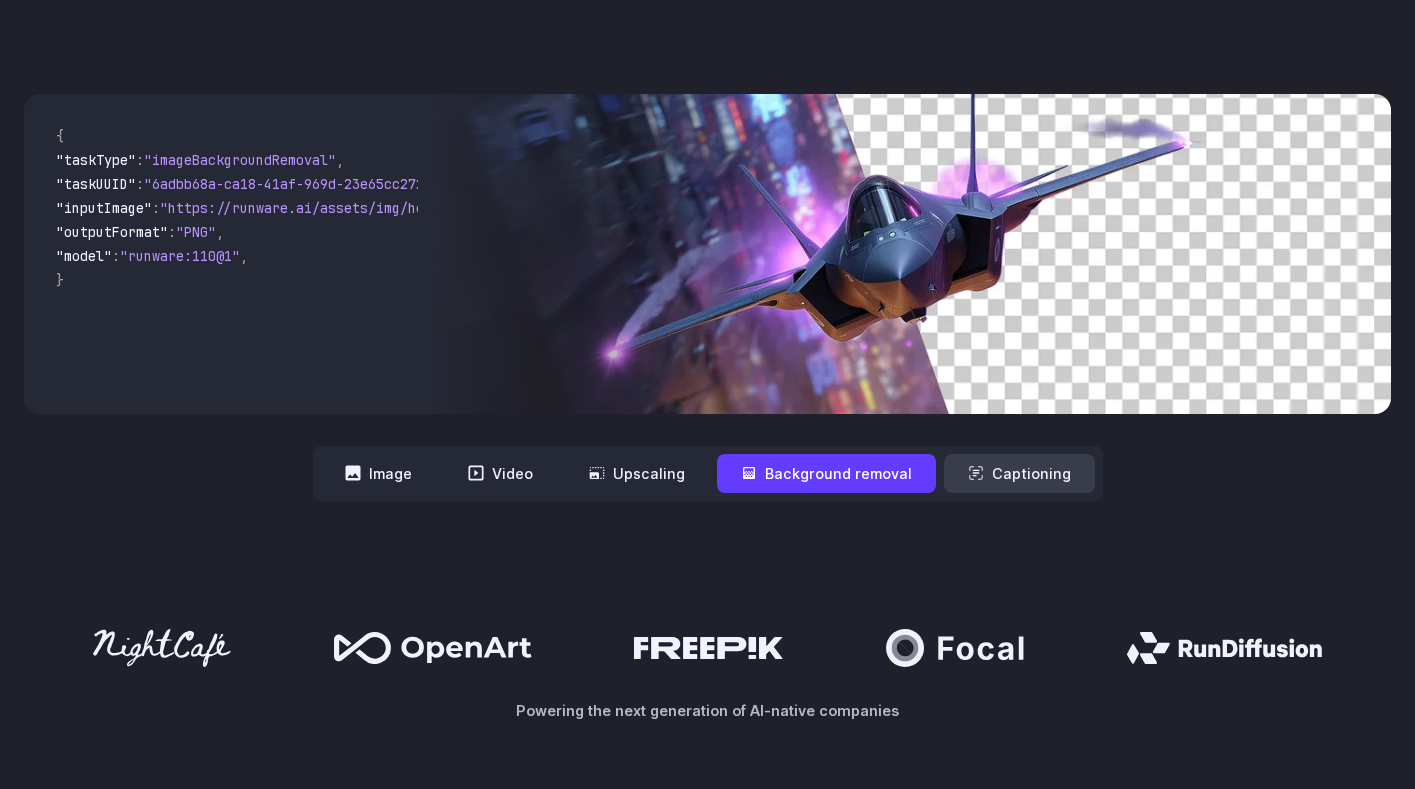 click on "Captioning" at bounding box center (1019, 473) 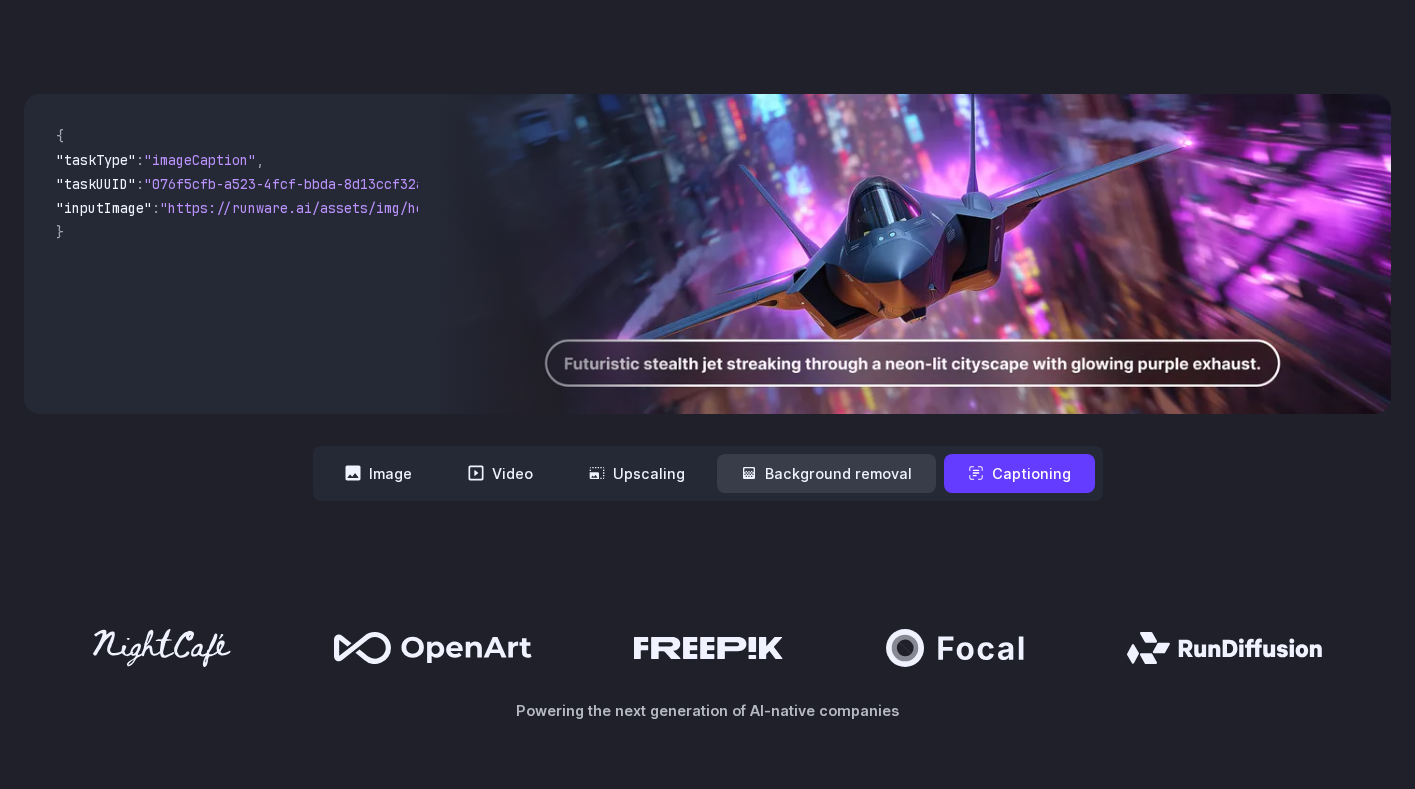 click on "Background removal" at bounding box center [826, 473] 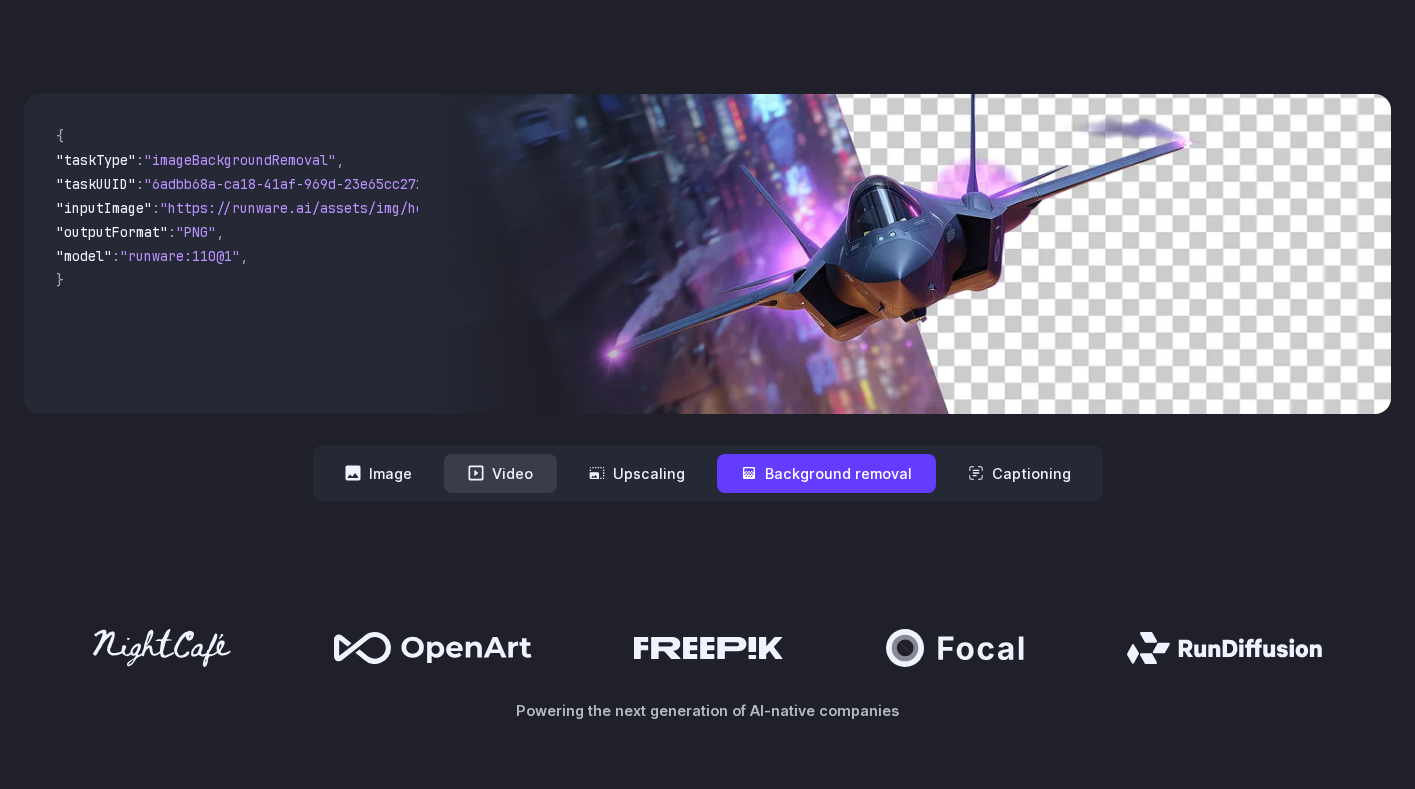click on "Video" at bounding box center [500, 473] 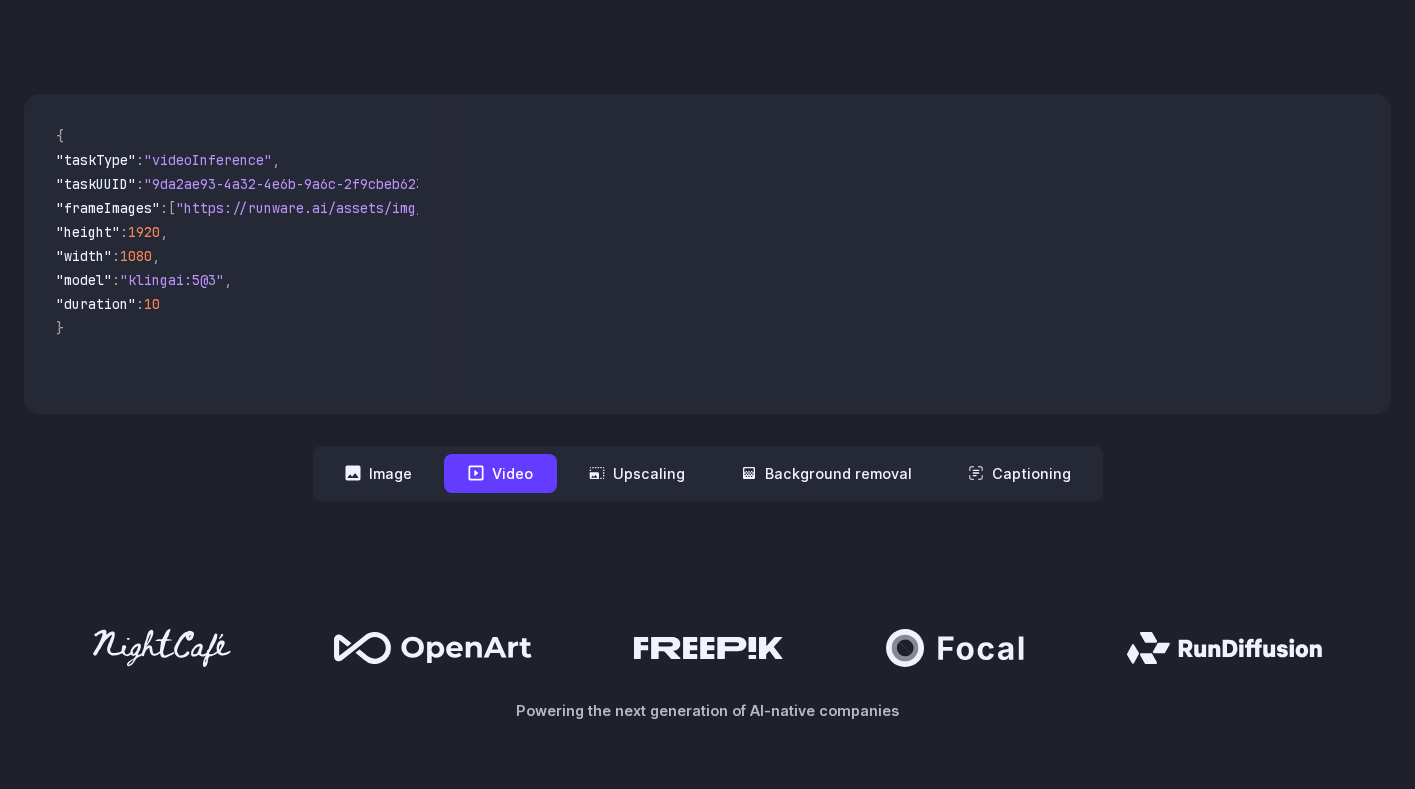 click on "**********" at bounding box center (708, 473) 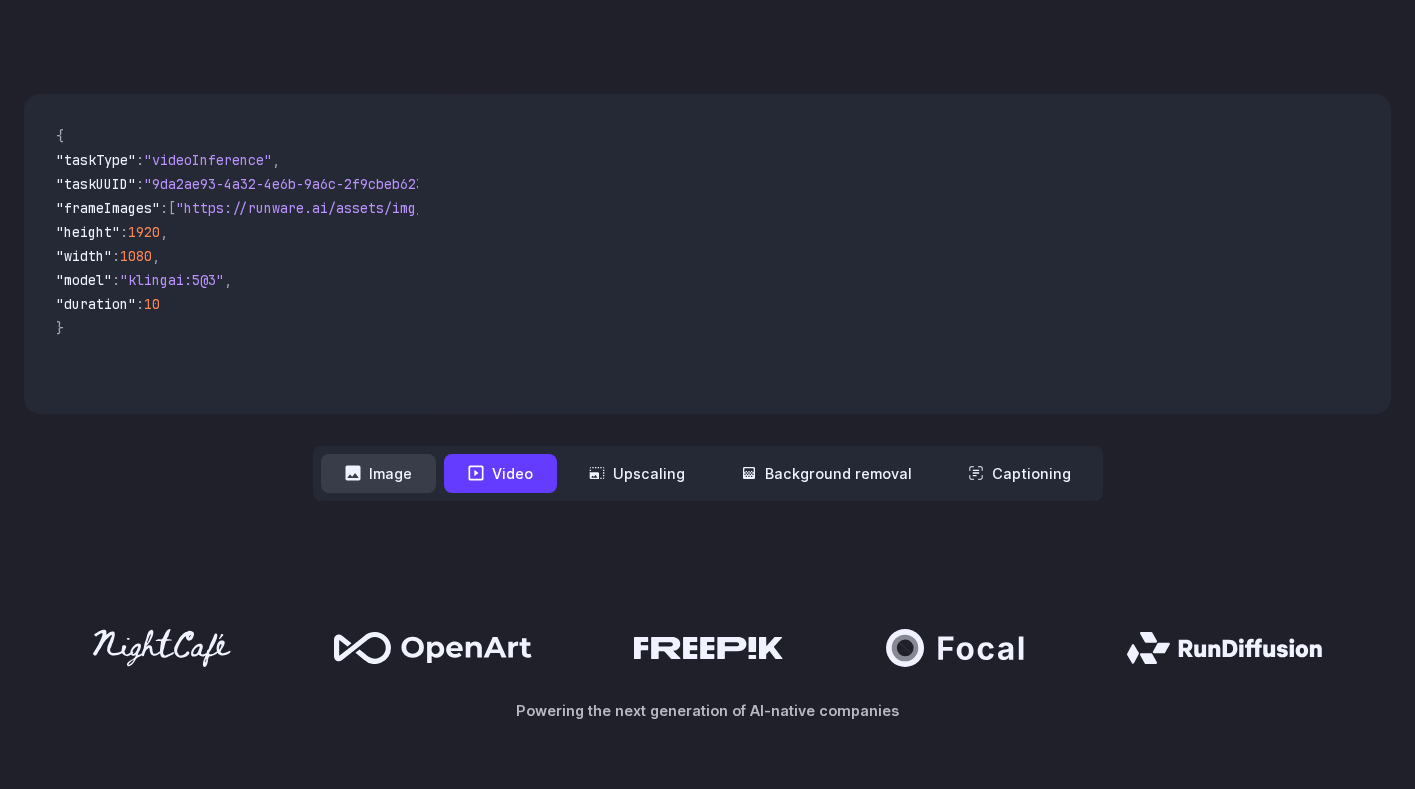 click on "Image" at bounding box center [378, 473] 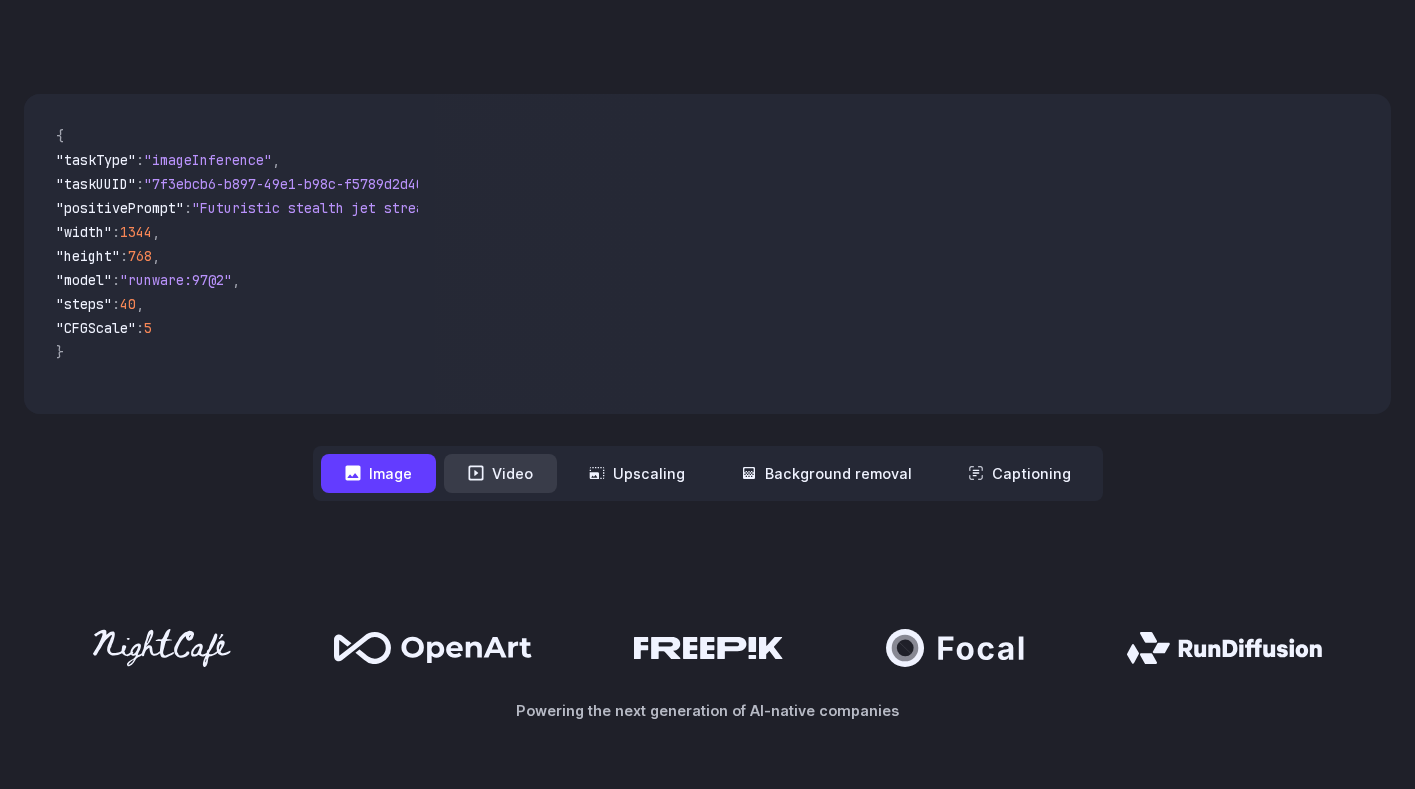 click on "Video" at bounding box center (500, 473) 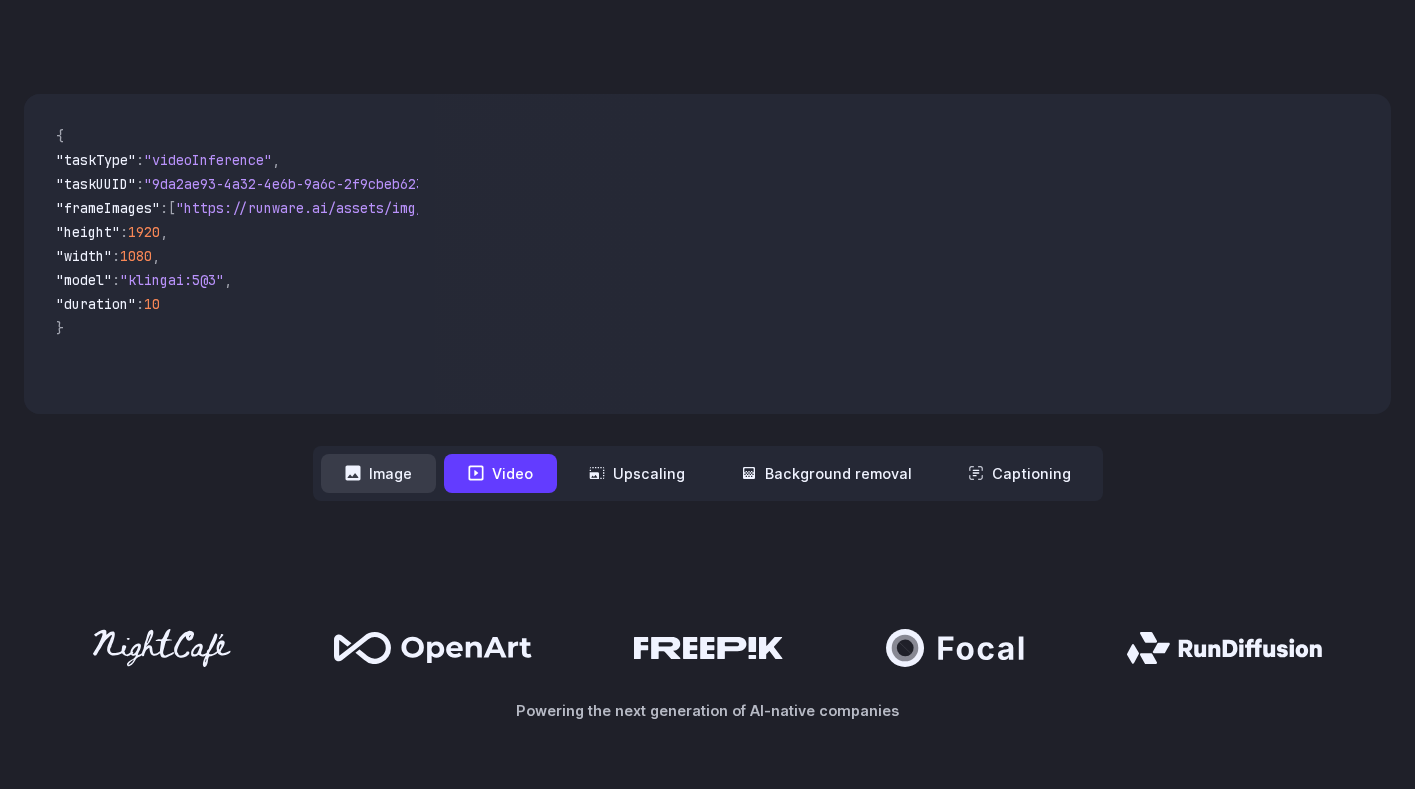 click on "Image" at bounding box center (378, 473) 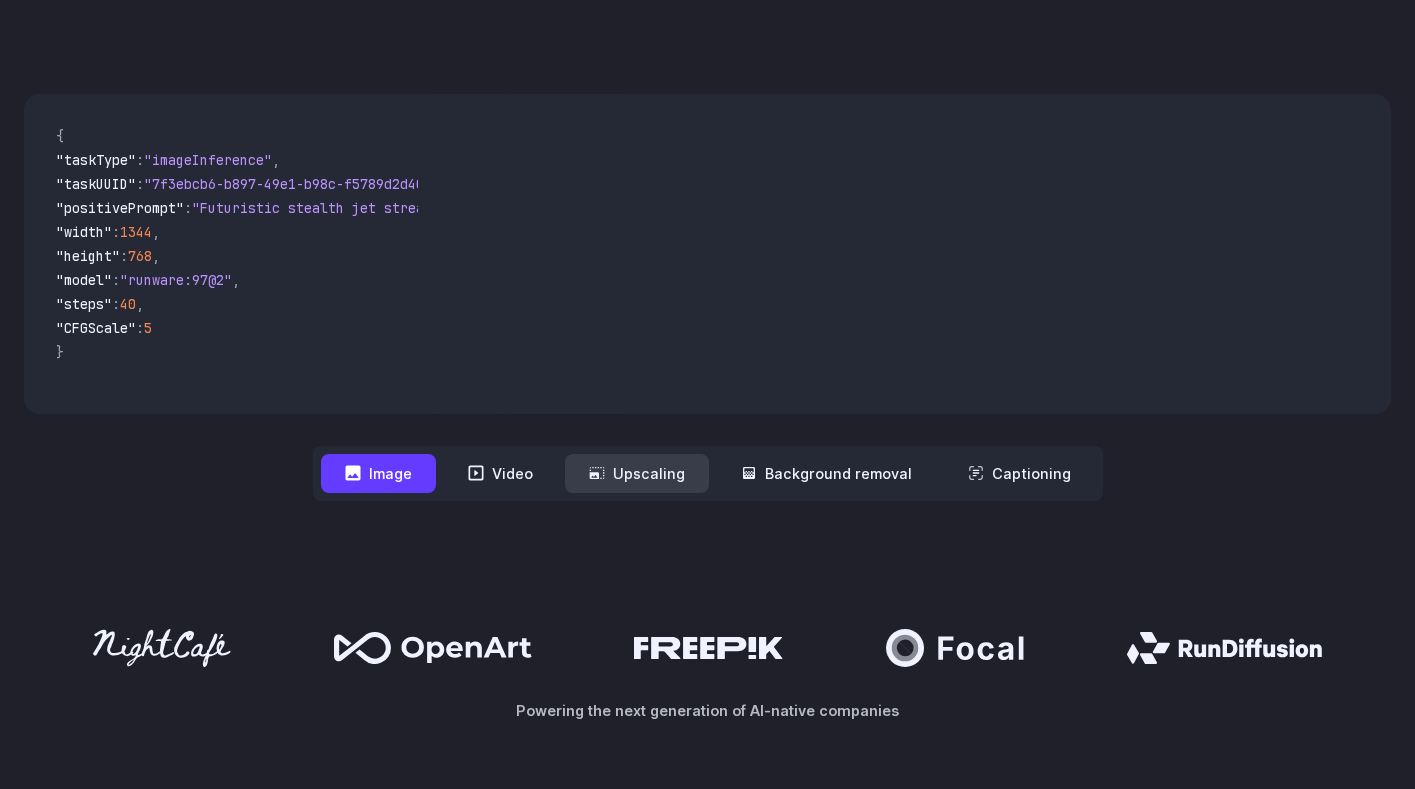 click on "Upscaling" at bounding box center [637, 473] 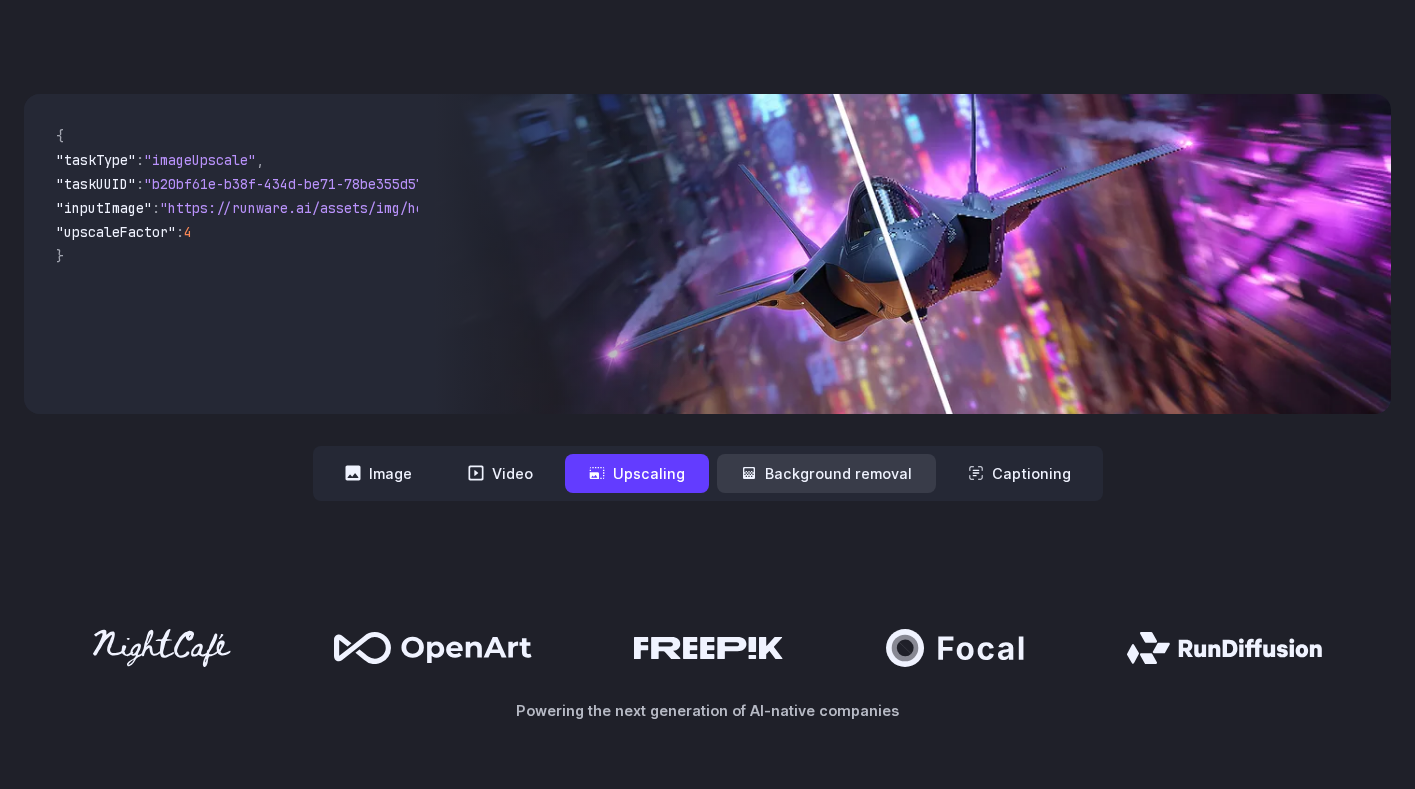 click on "Background removal" at bounding box center (826, 473) 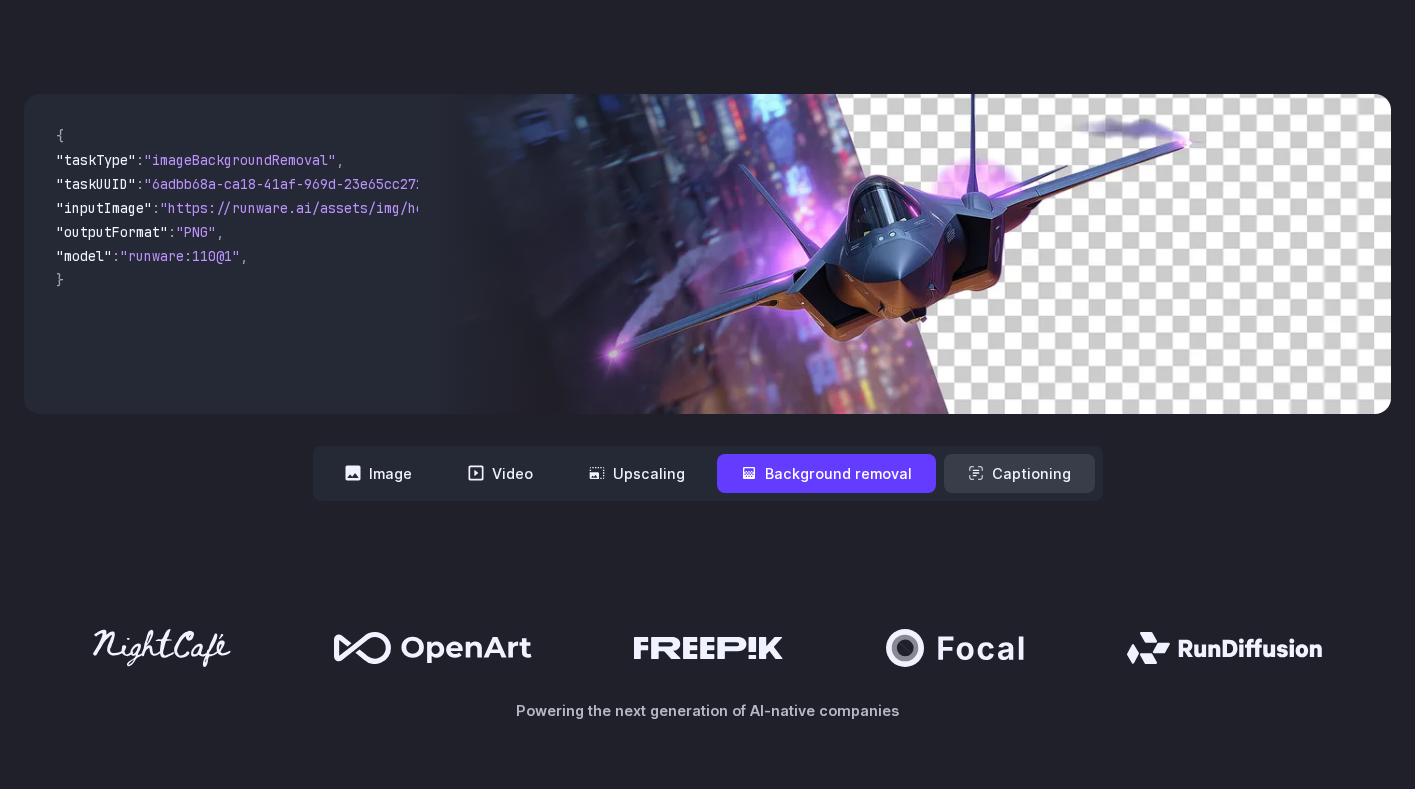 click on "Captioning" at bounding box center [1019, 473] 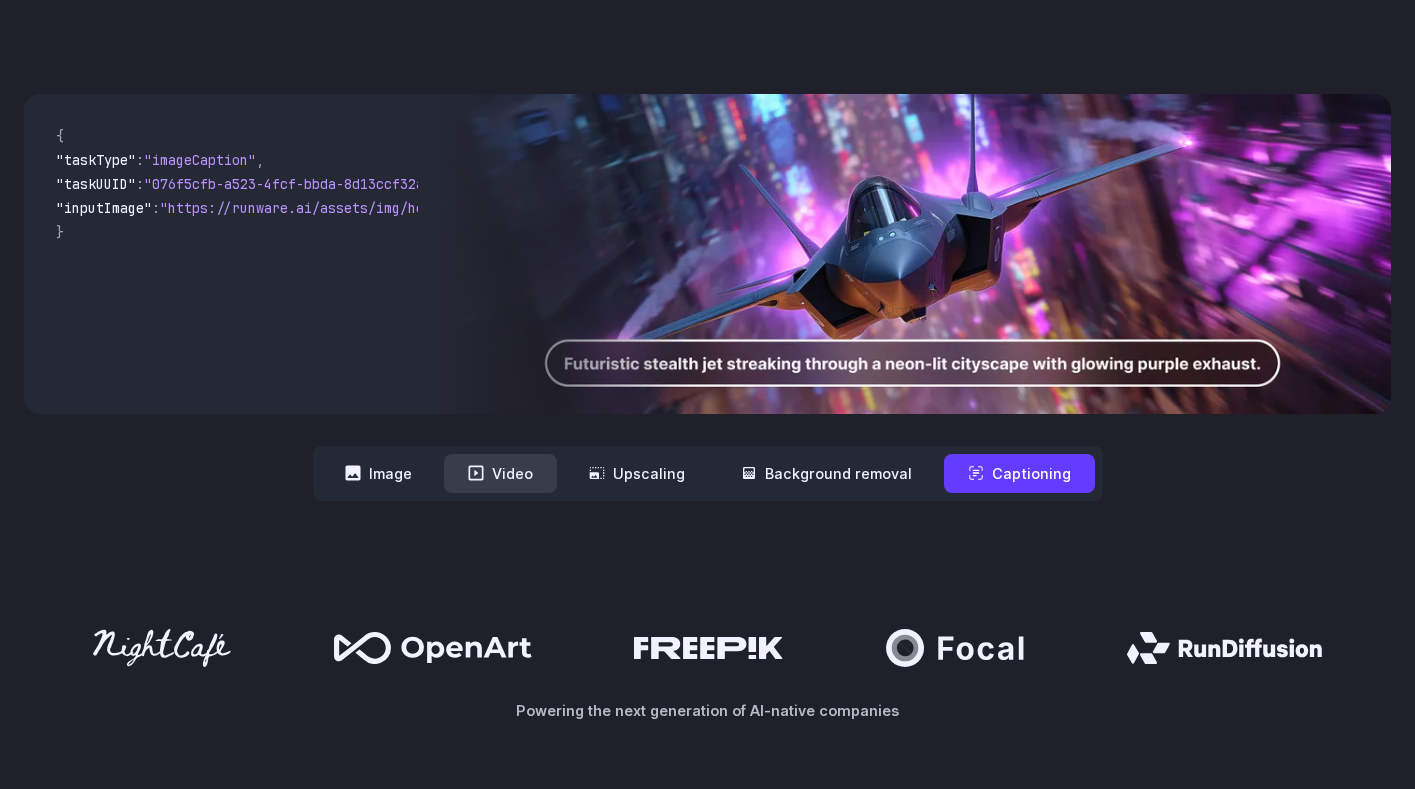 click on "Video" at bounding box center [500, 473] 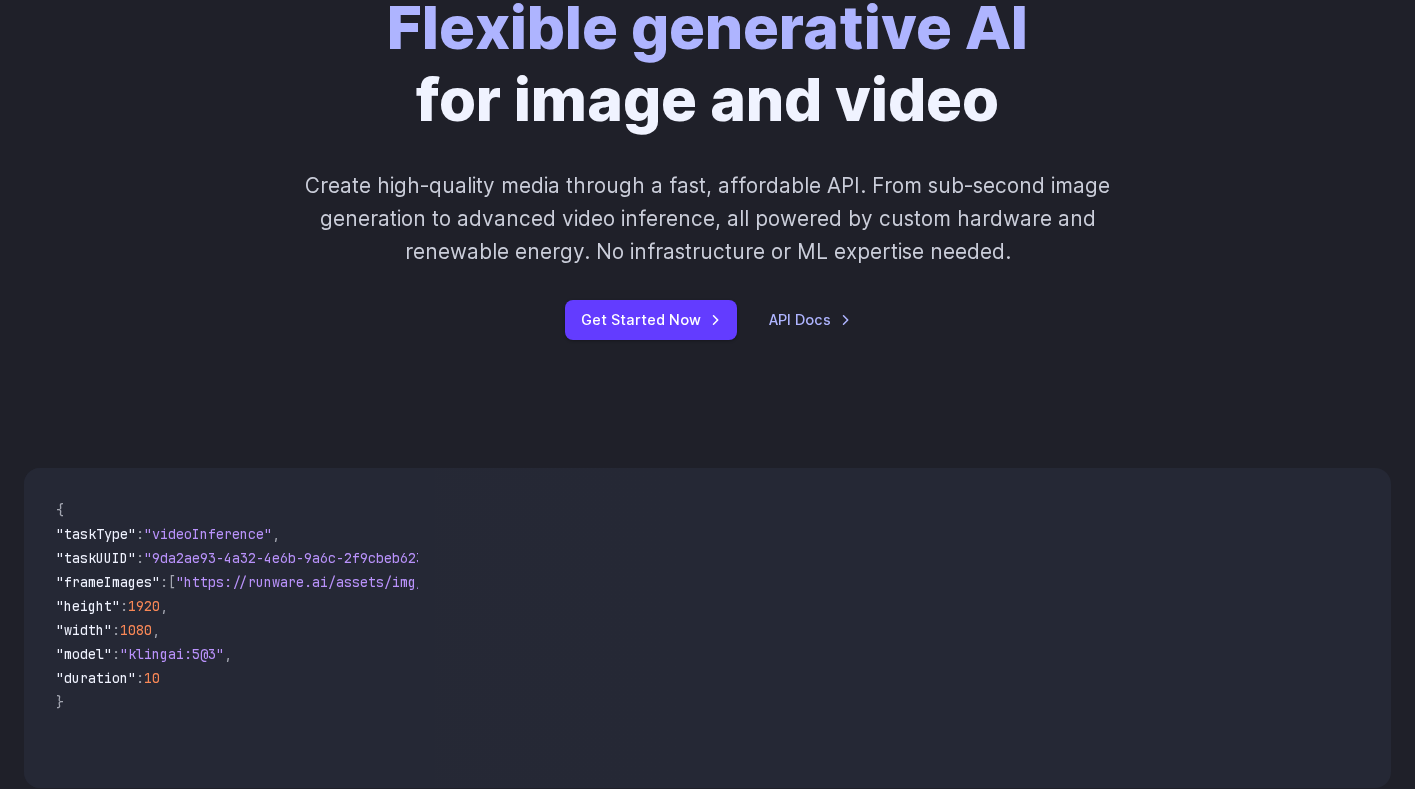 scroll, scrollTop: 0, scrollLeft: 0, axis: both 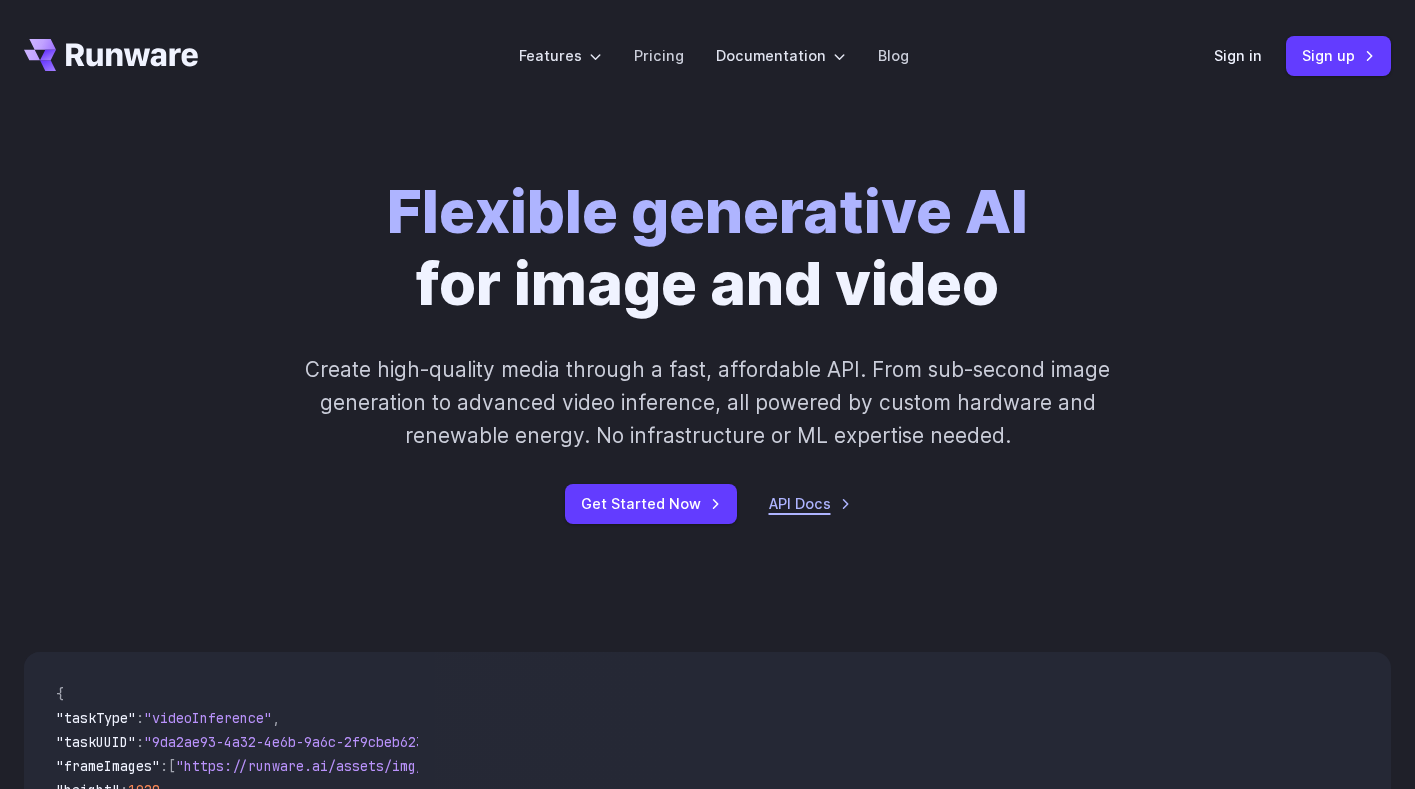 click on "API Docs" at bounding box center [810, 503] 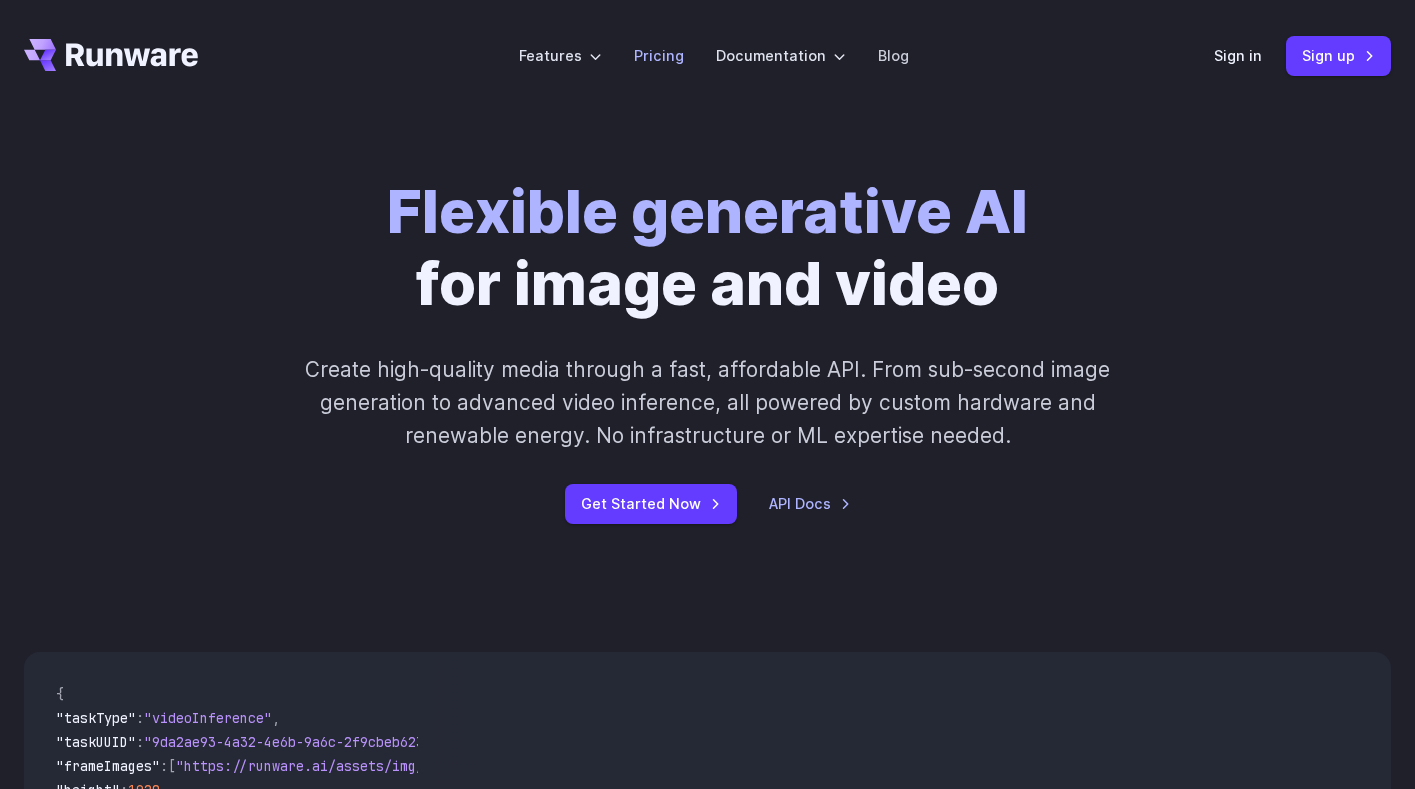 click on "Pricing" at bounding box center (659, 55) 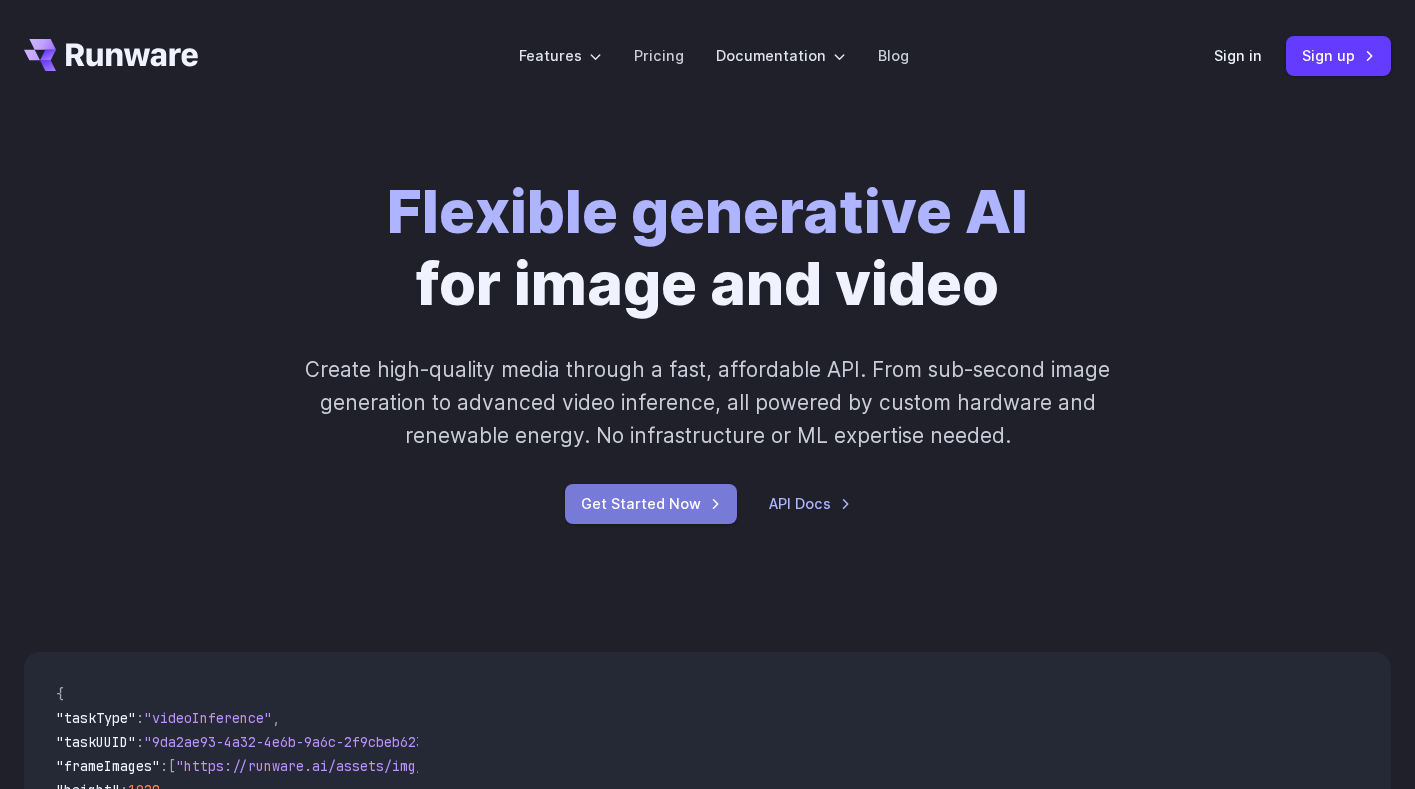 click on "Get Started Now" at bounding box center [651, 503] 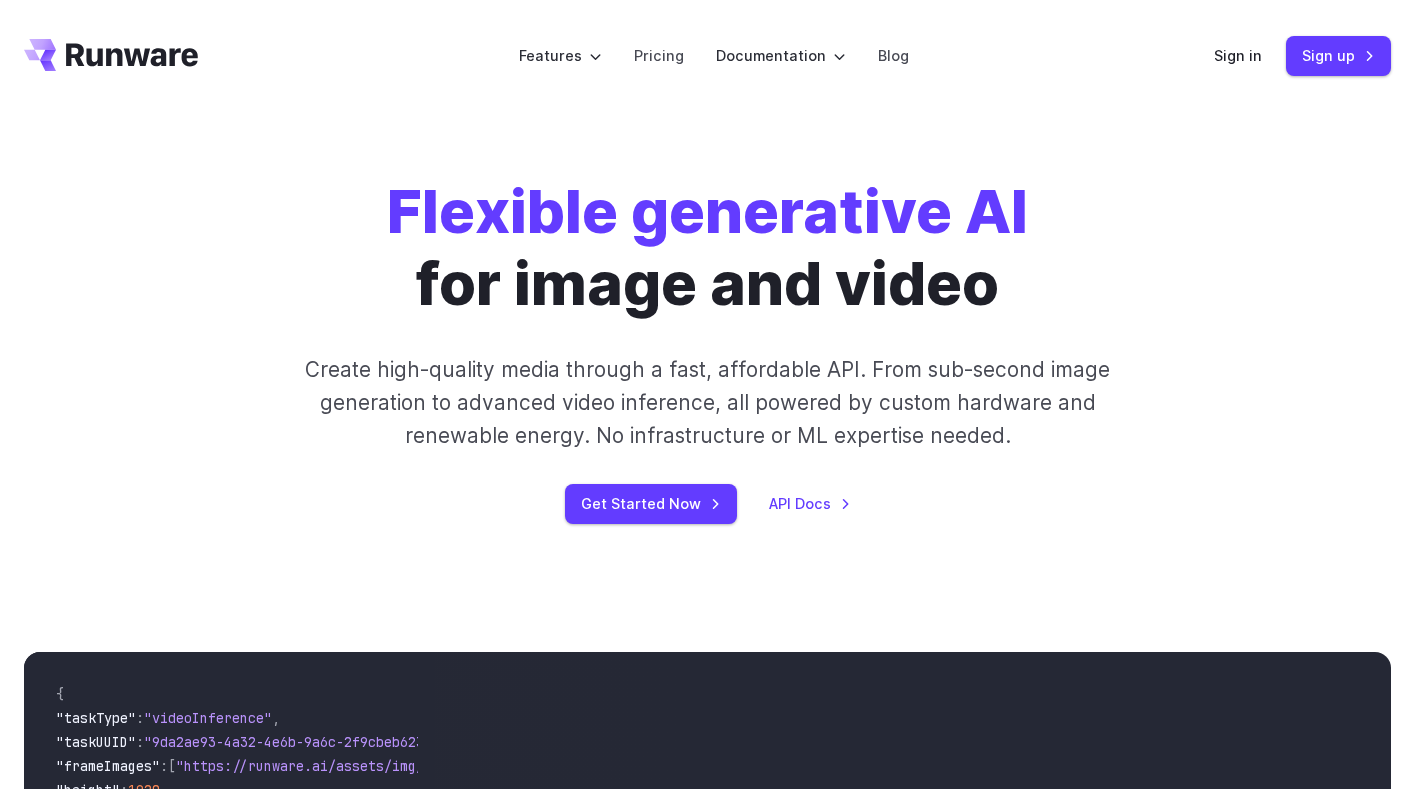 scroll, scrollTop: 0, scrollLeft: 0, axis: both 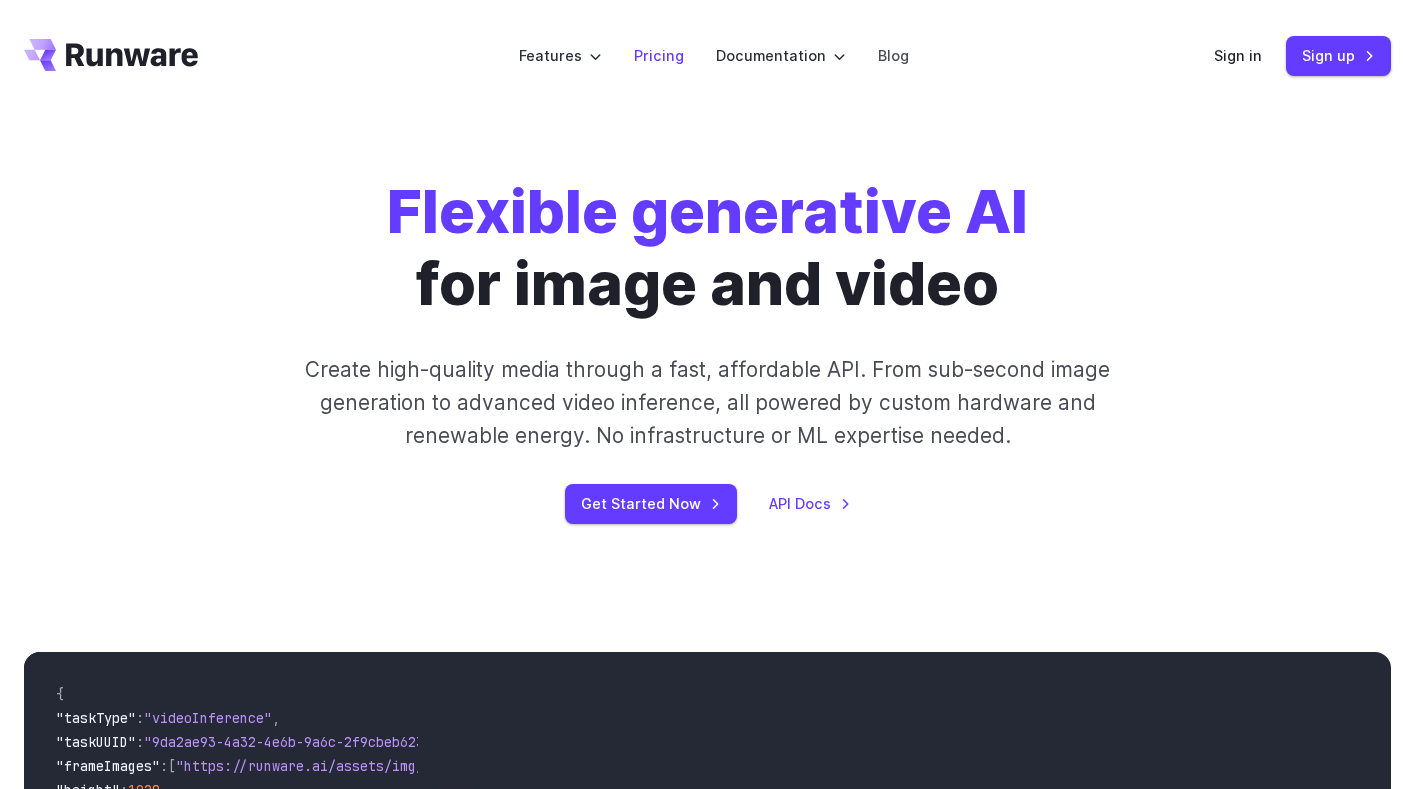 click on "Pricing" at bounding box center (659, 55) 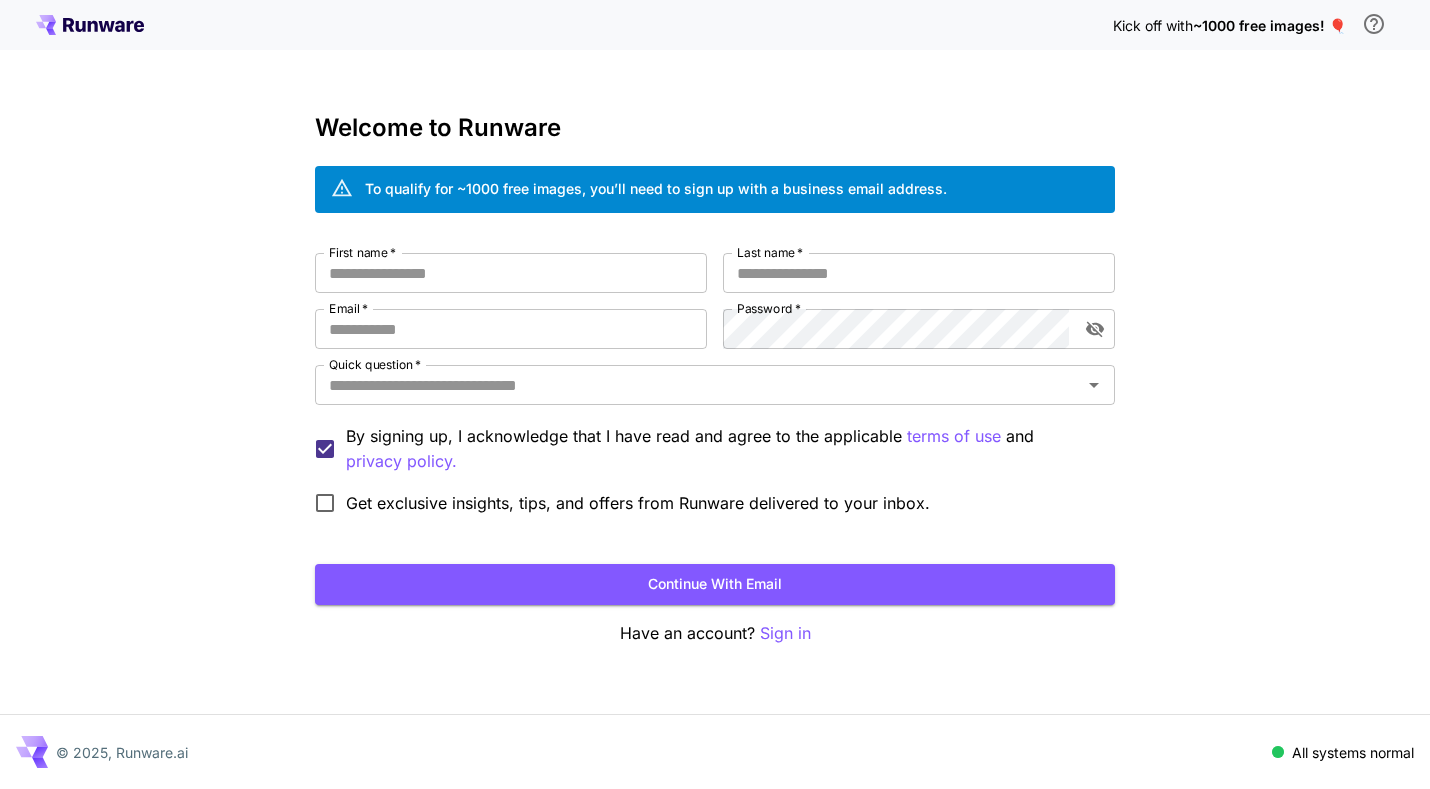 scroll, scrollTop: 0, scrollLeft: 0, axis: both 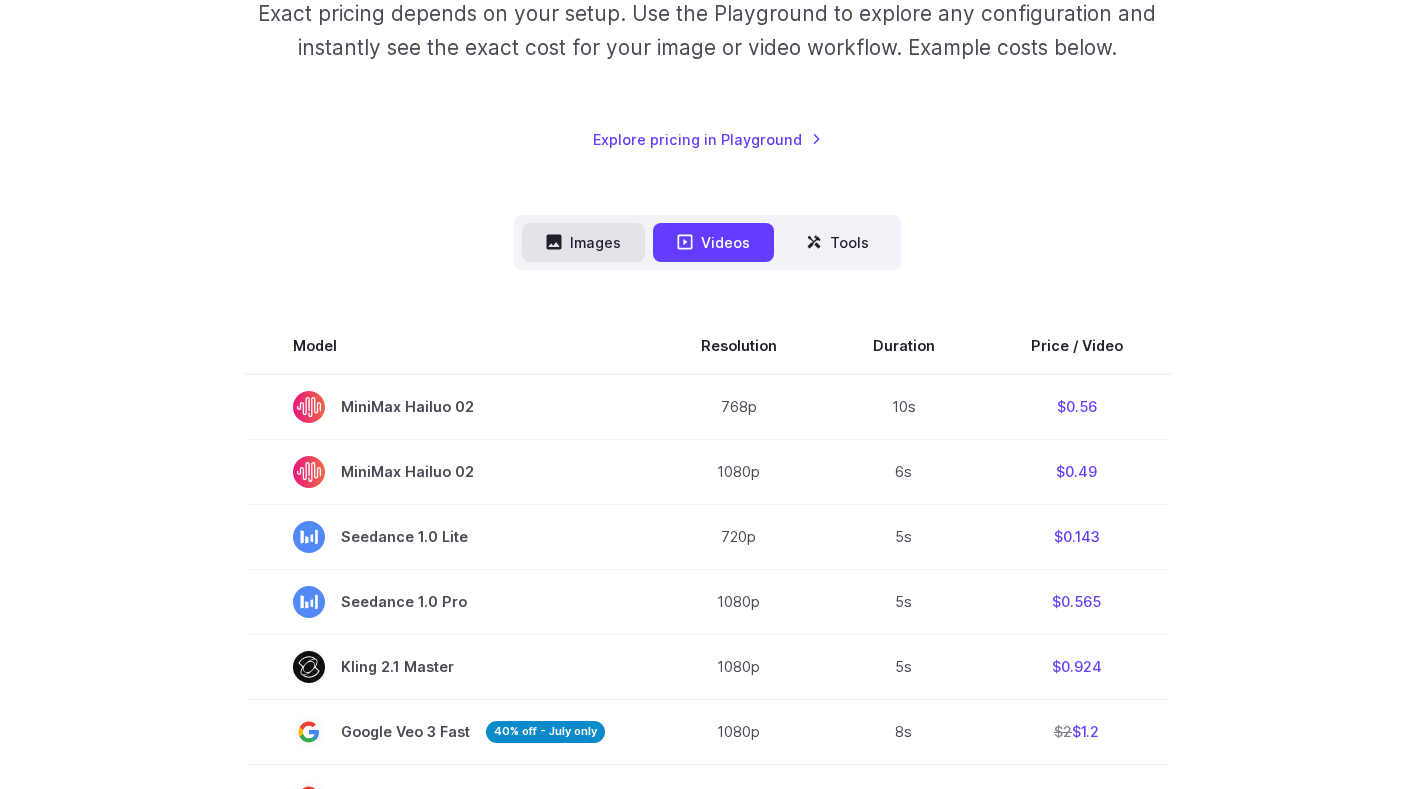 click on "Images" at bounding box center (583, 242) 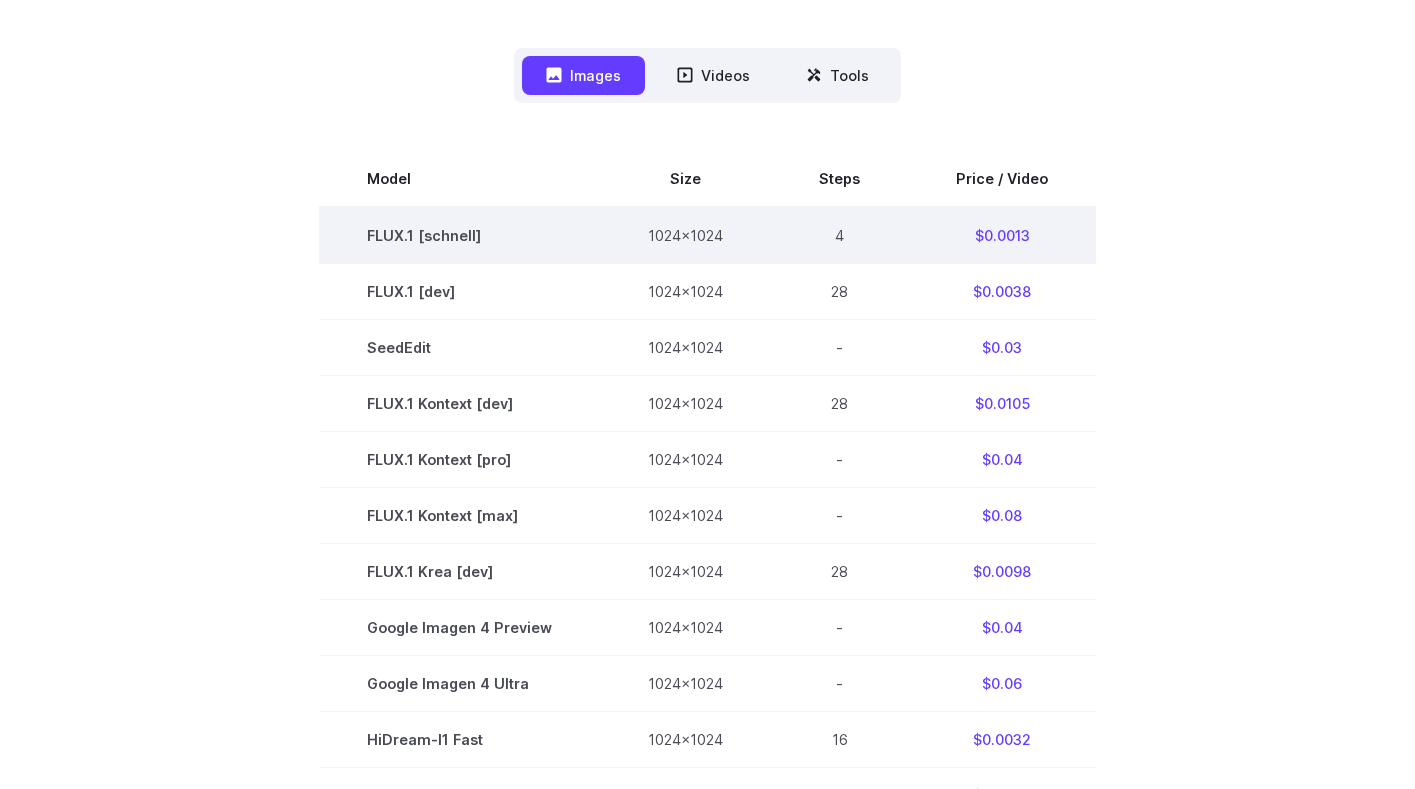 scroll, scrollTop: 483, scrollLeft: 0, axis: vertical 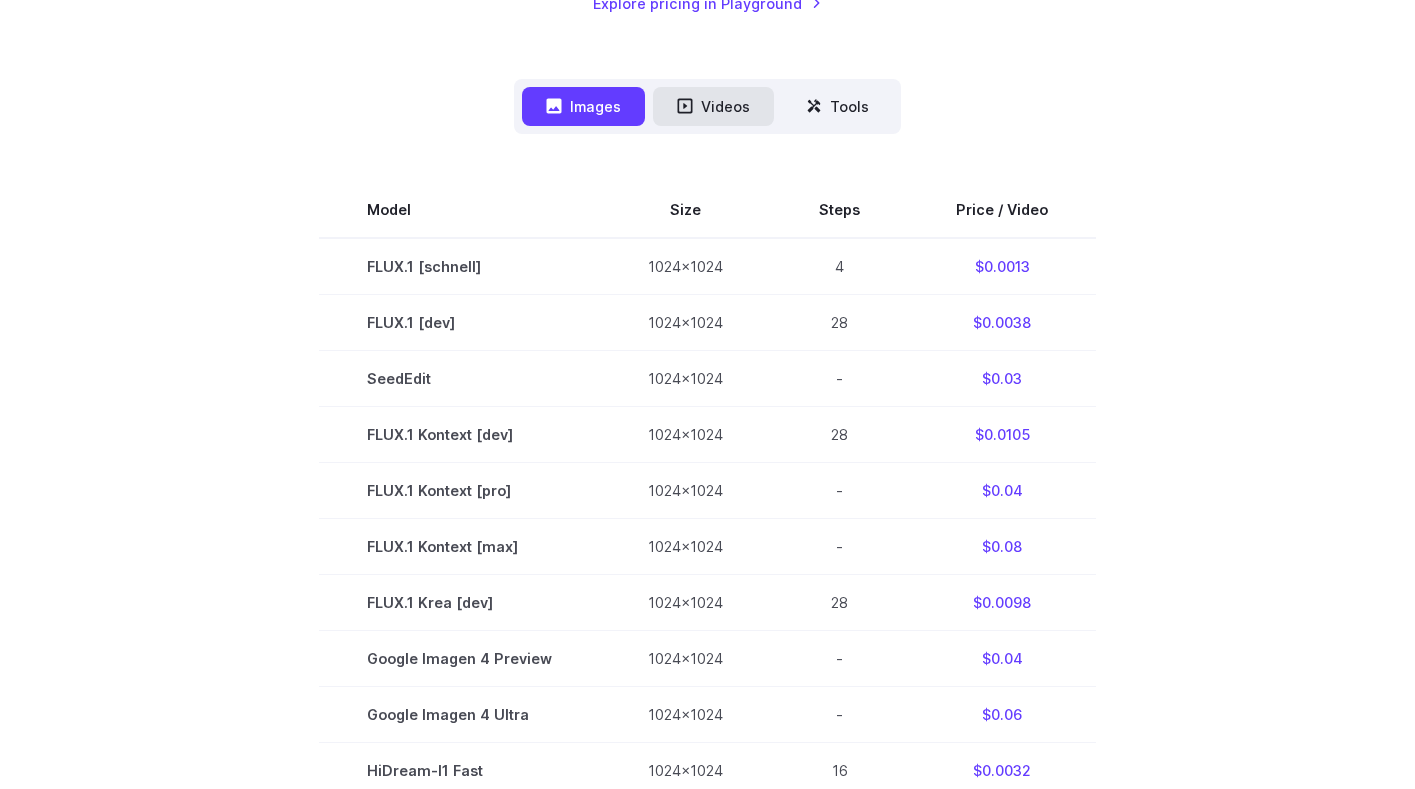 click on "Videos" at bounding box center (713, 106) 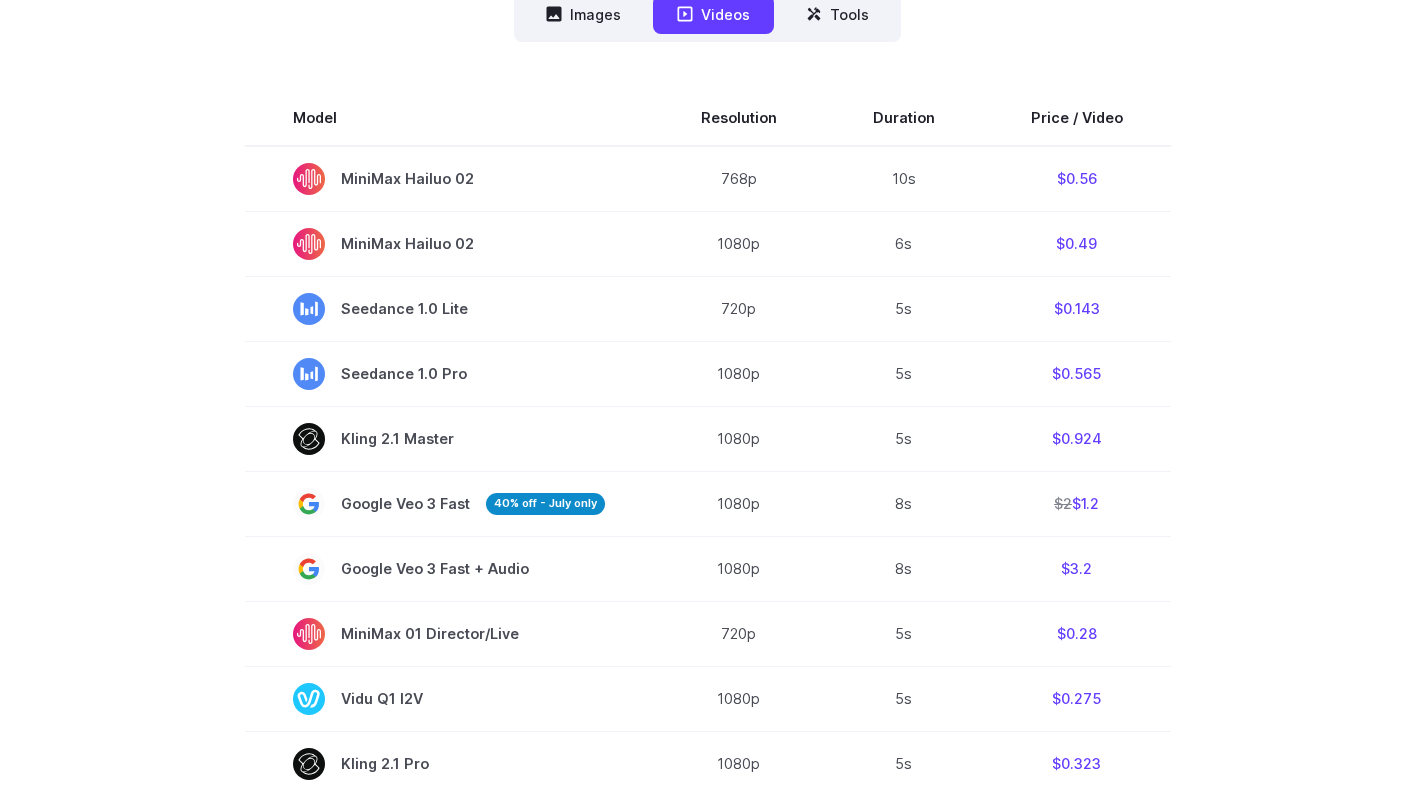 scroll, scrollTop: 663, scrollLeft: 0, axis: vertical 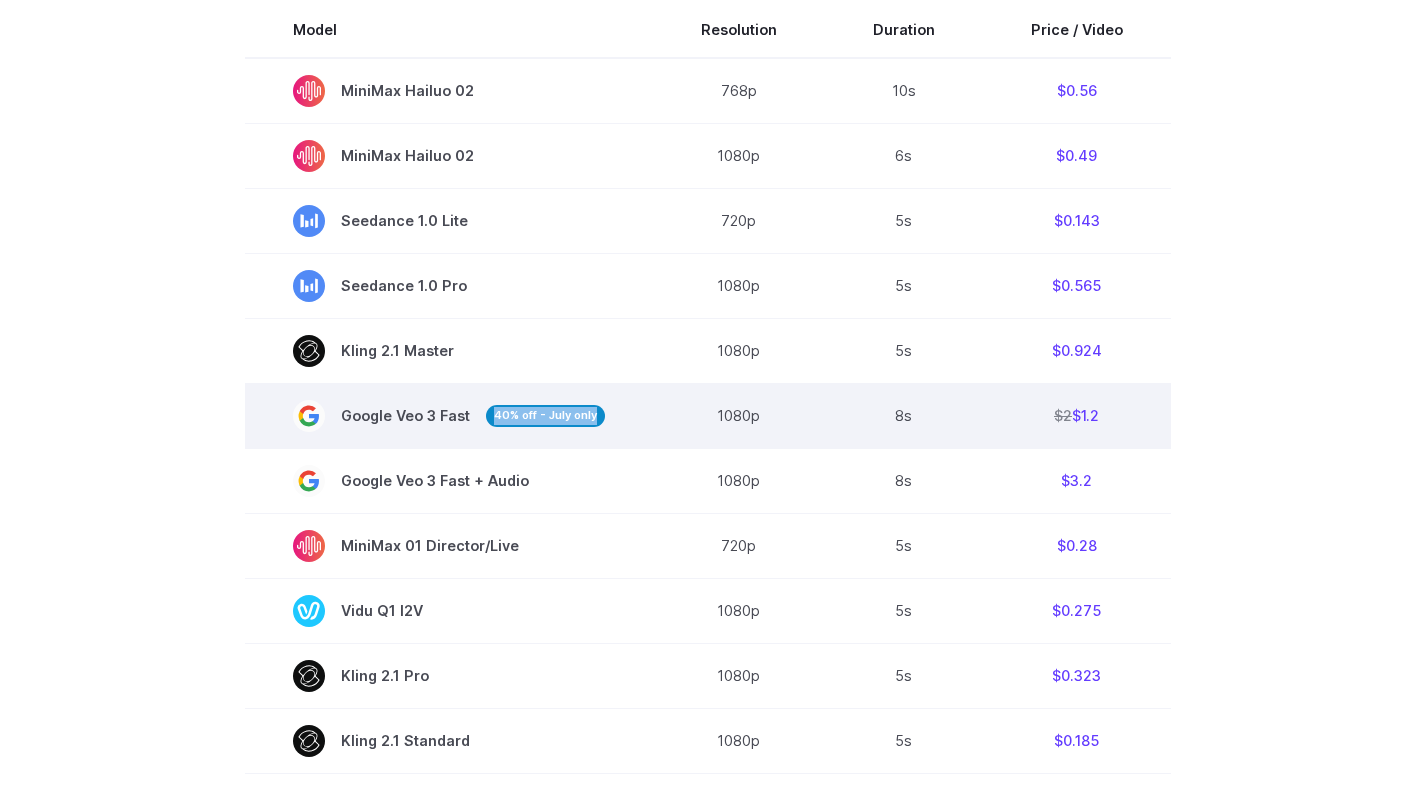 drag, startPoint x: 491, startPoint y: 419, endPoint x: 605, endPoint y: 416, distance: 114.03947 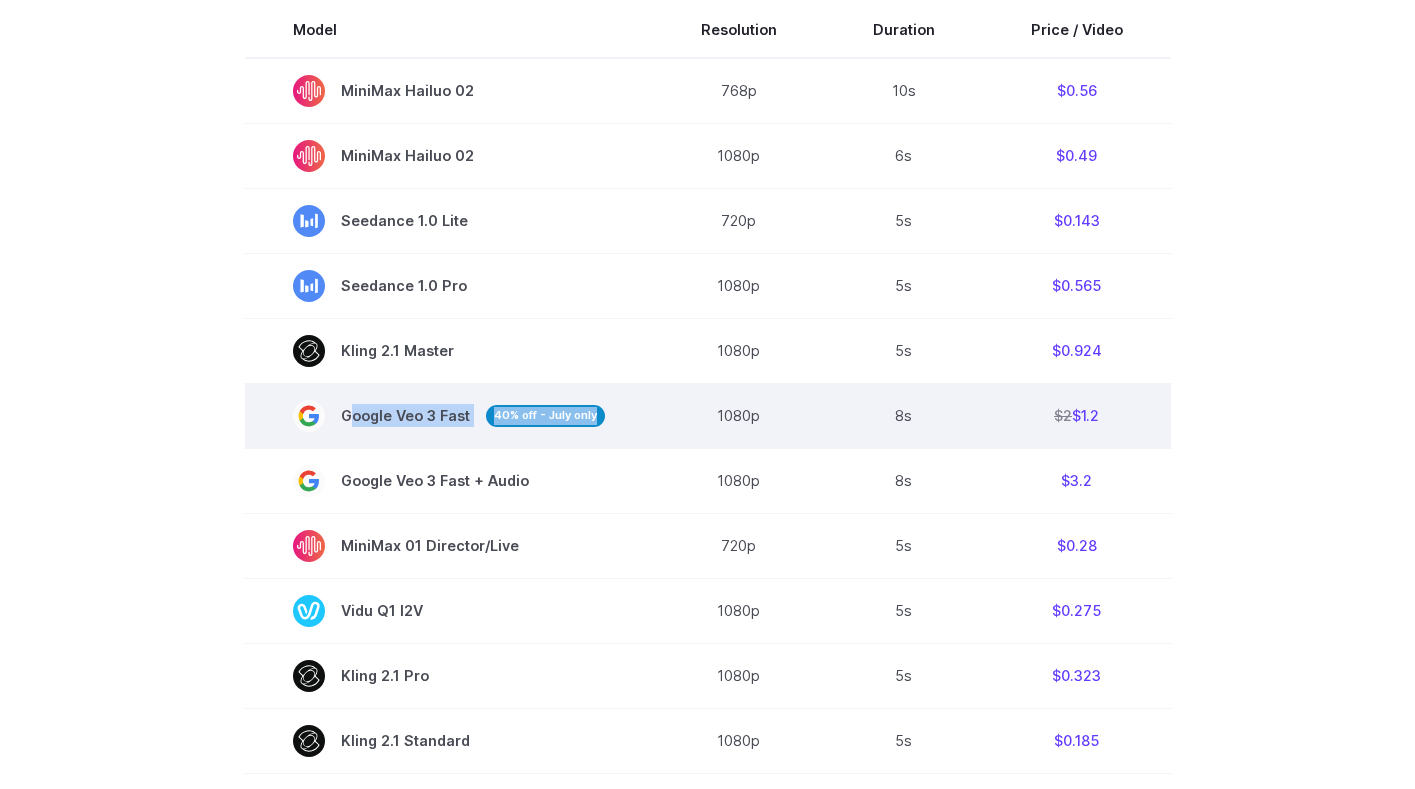 drag, startPoint x: 605, startPoint y: 416, endPoint x: 347, endPoint y: 416, distance: 258 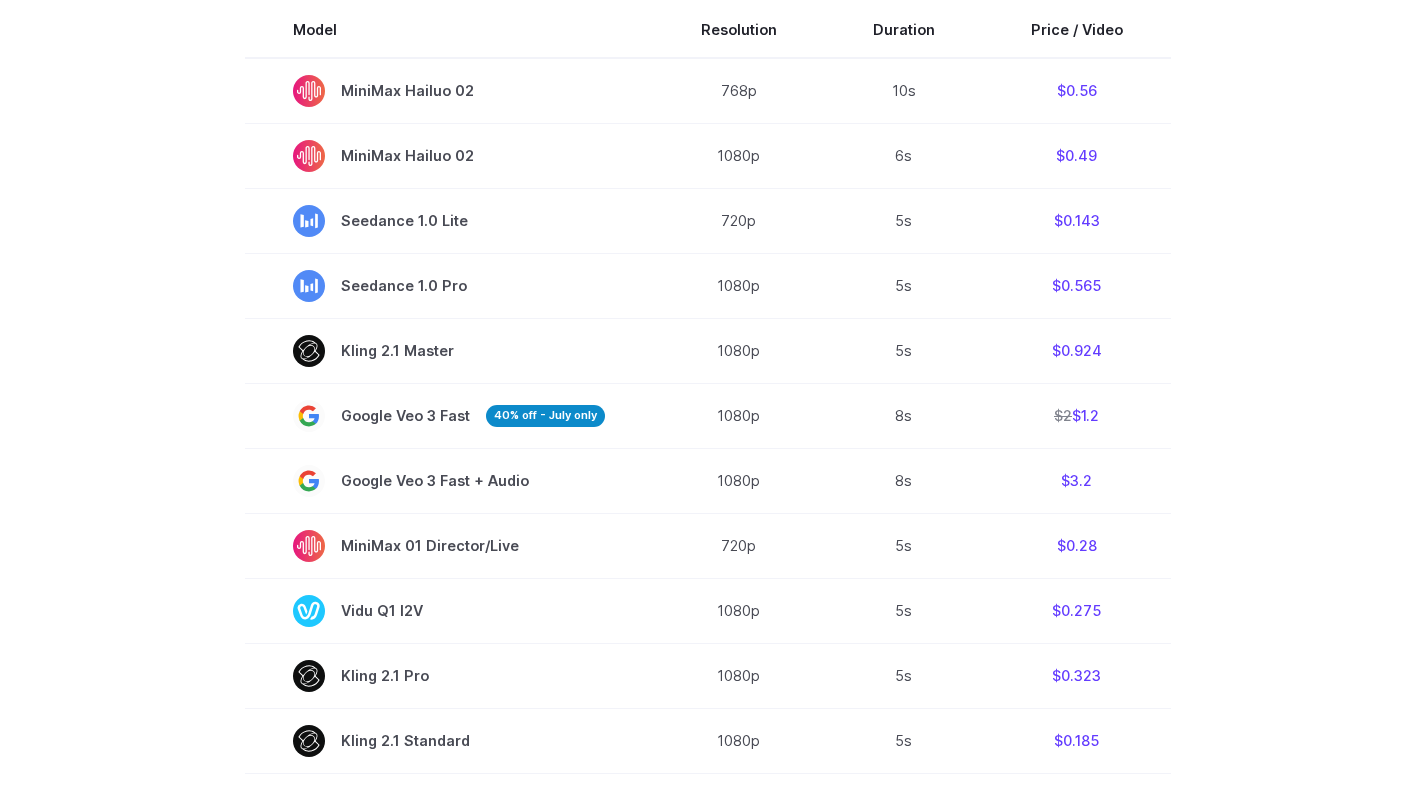 click on "Model   Resolution   Duration   Price / Video
MiniMax Hailuo 02   768p   10s   $0.56
MiniMax Hailuo 02   1080p   6s   $0.49
Seedance 1.0 Lite   720p   5s   $0.143
Seedance 1.0 Pro   1080p   5s   $0.565
Kling 2.1 Master   1080p   5s   $0.924
Google Veo 3 Fast  40% off - July only   1080p   8s   $2  $1.2
Google Veo 3 Fast + Audio   1080p   8s   $3.2
MiniMax 01 Director/Live   720p   5s   $0.28
Vidu Q1 I2V   1080p   5s   $0.275
Kling 2.1 Pro   1080p   5s   $0.323
Kling 2.1 Standard   1080p   5s   $0.185
Kling 2.0 Master   1080p   5s   $0.924" at bounding box center [707, 680] 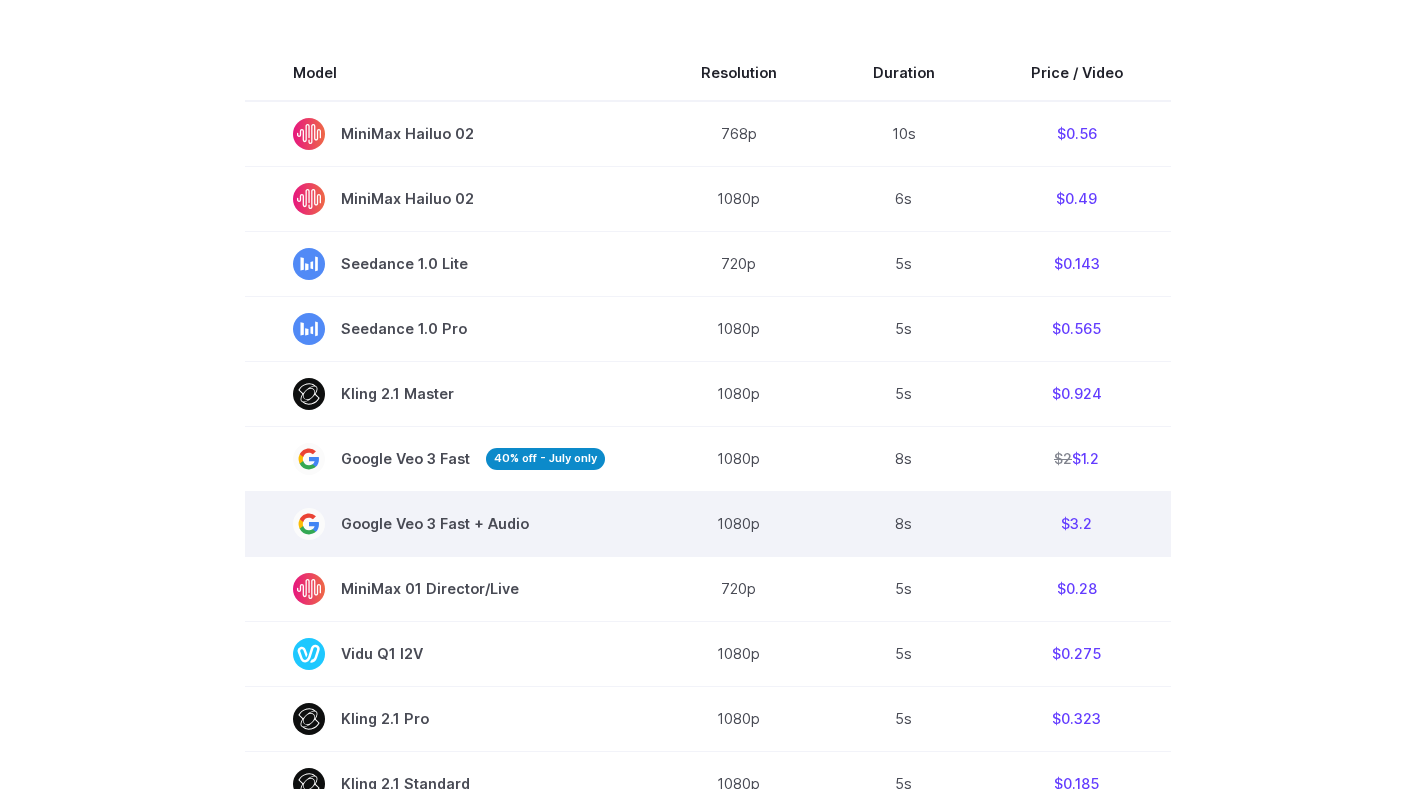 scroll, scrollTop: 627, scrollLeft: 0, axis: vertical 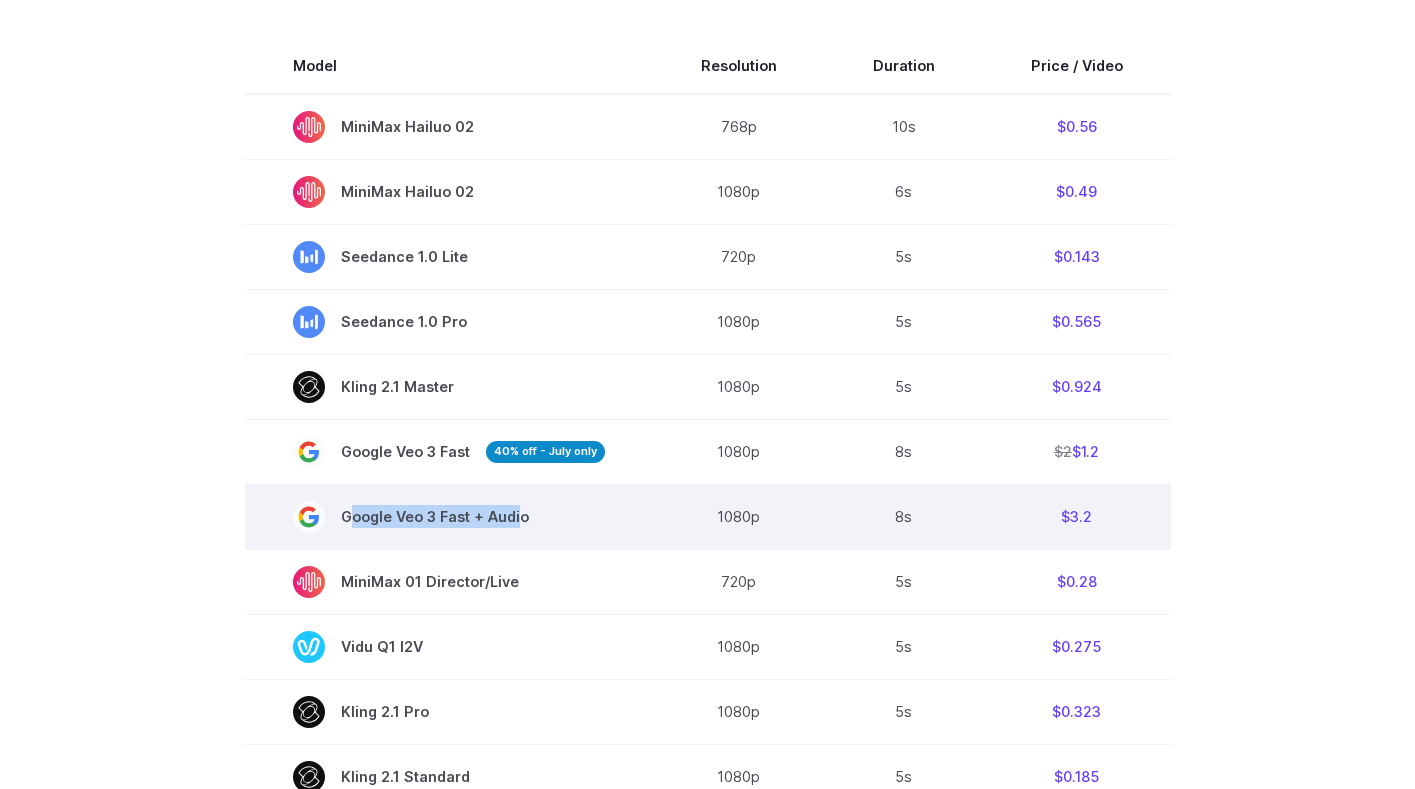 drag, startPoint x: 345, startPoint y: 514, endPoint x: 551, endPoint y: 514, distance: 206 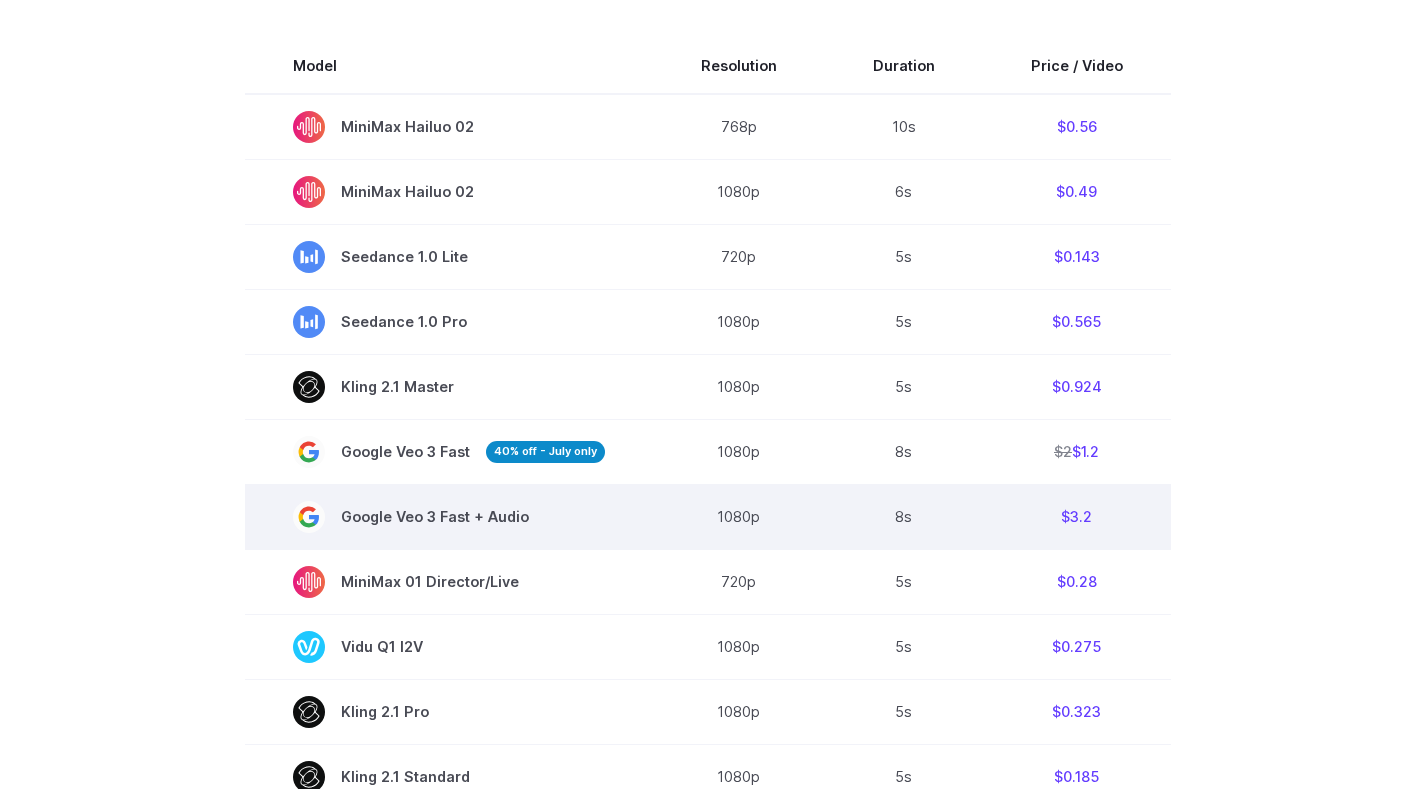 click on "Google Veo 3 Fast + Audio" at bounding box center [449, 517] 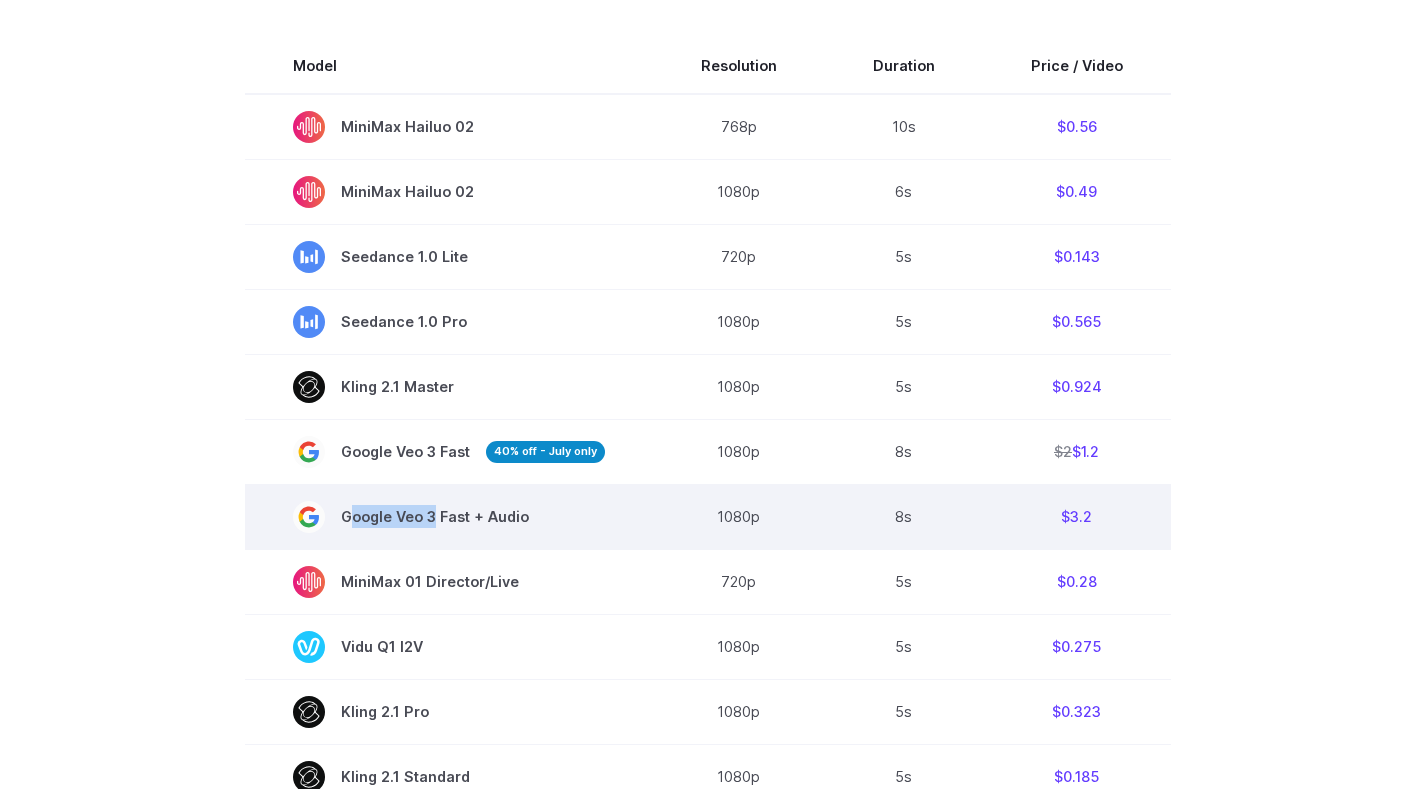 drag, startPoint x: 434, startPoint y: 525, endPoint x: 577, endPoint y: 525, distance: 143 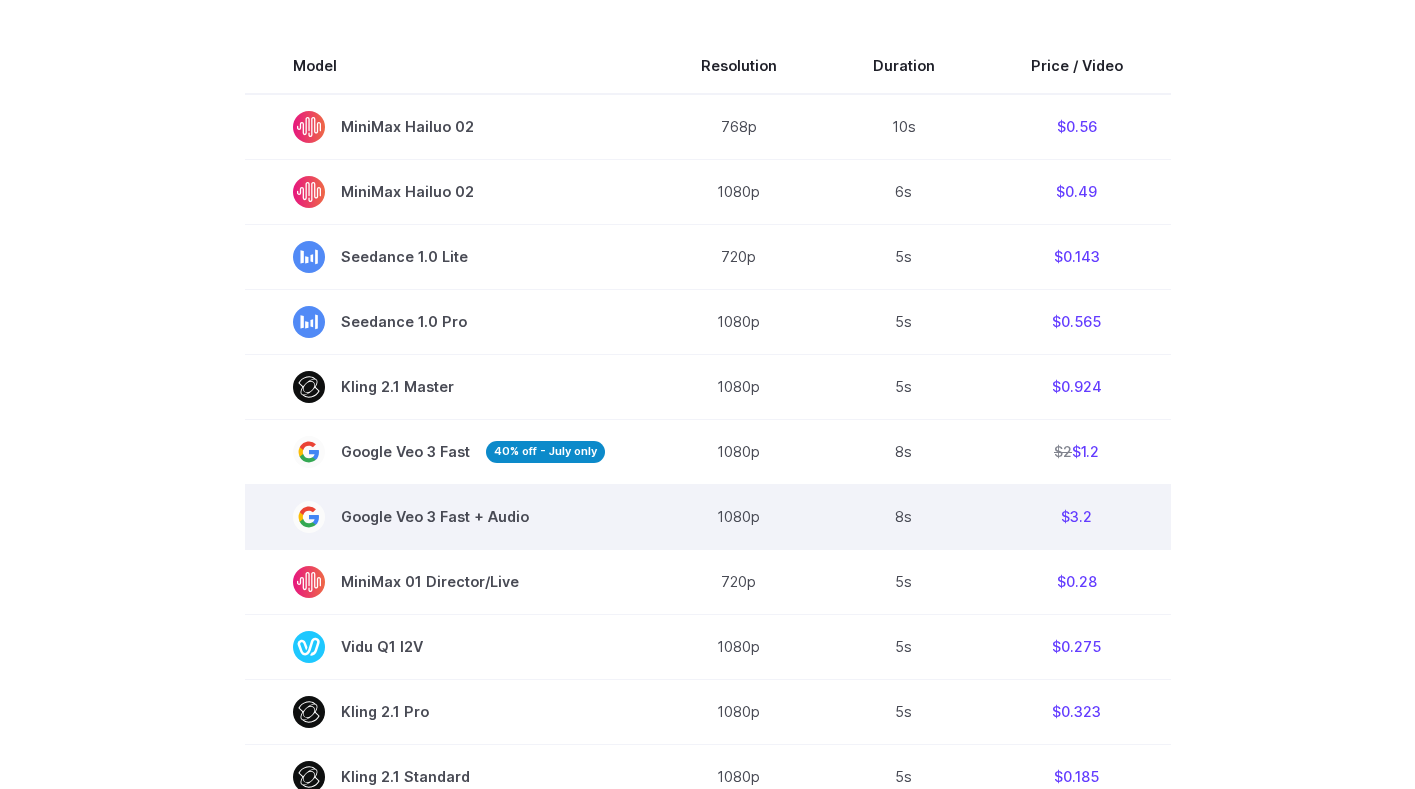 click on "Google Veo 3 Fast + Audio" at bounding box center (449, 517) 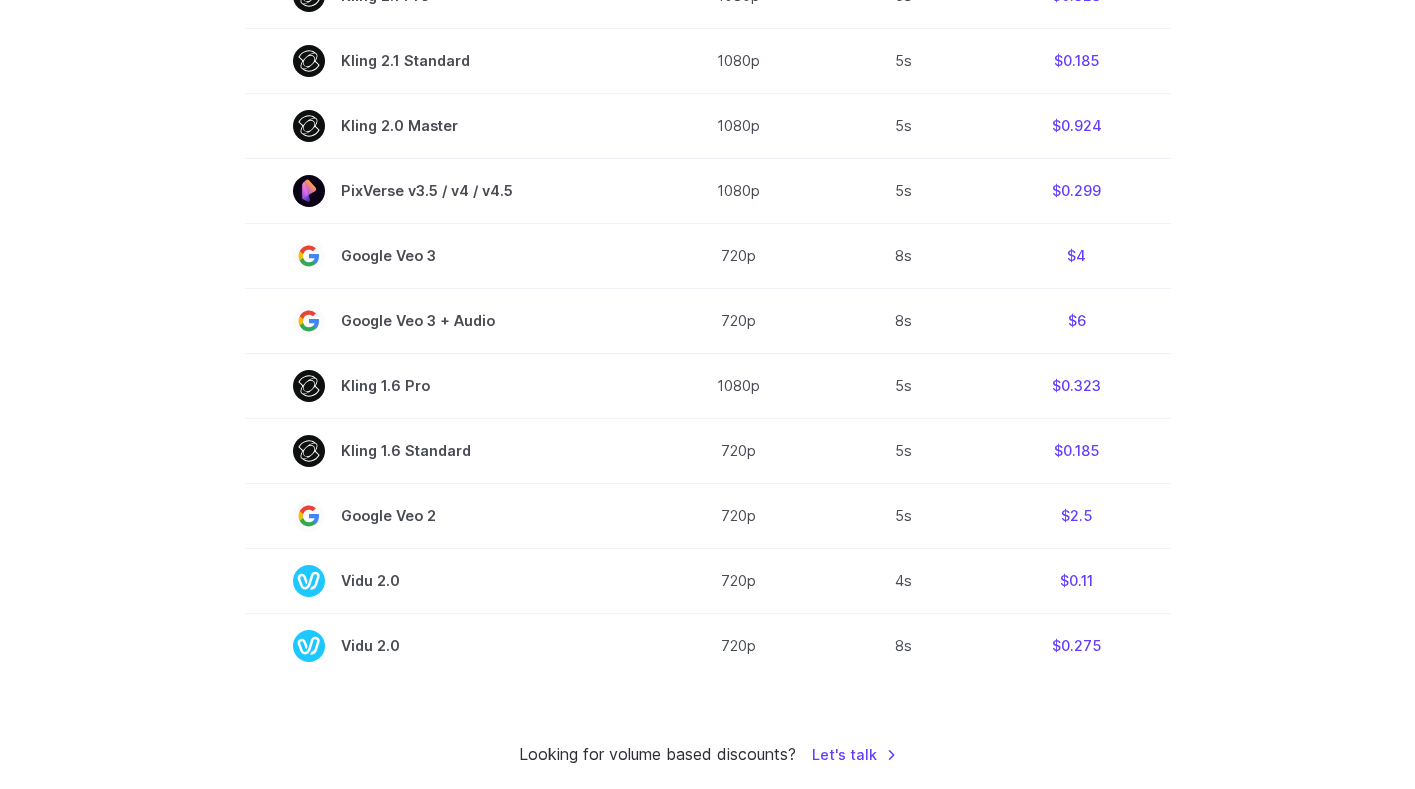 scroll, scrollTop: 1341, scrollLeft: 0, axis: vertical 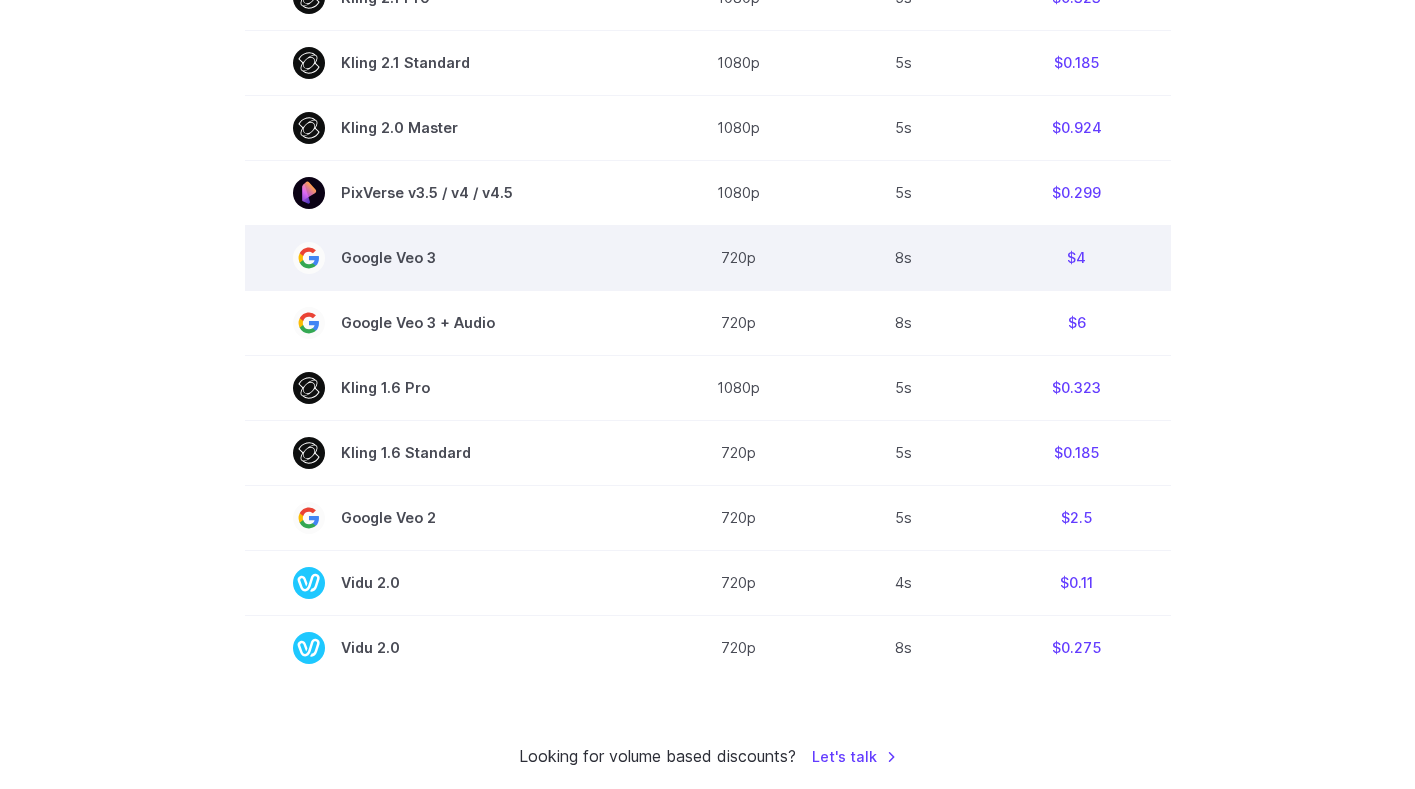 click on "$4" at bounding box center [1077, 258] 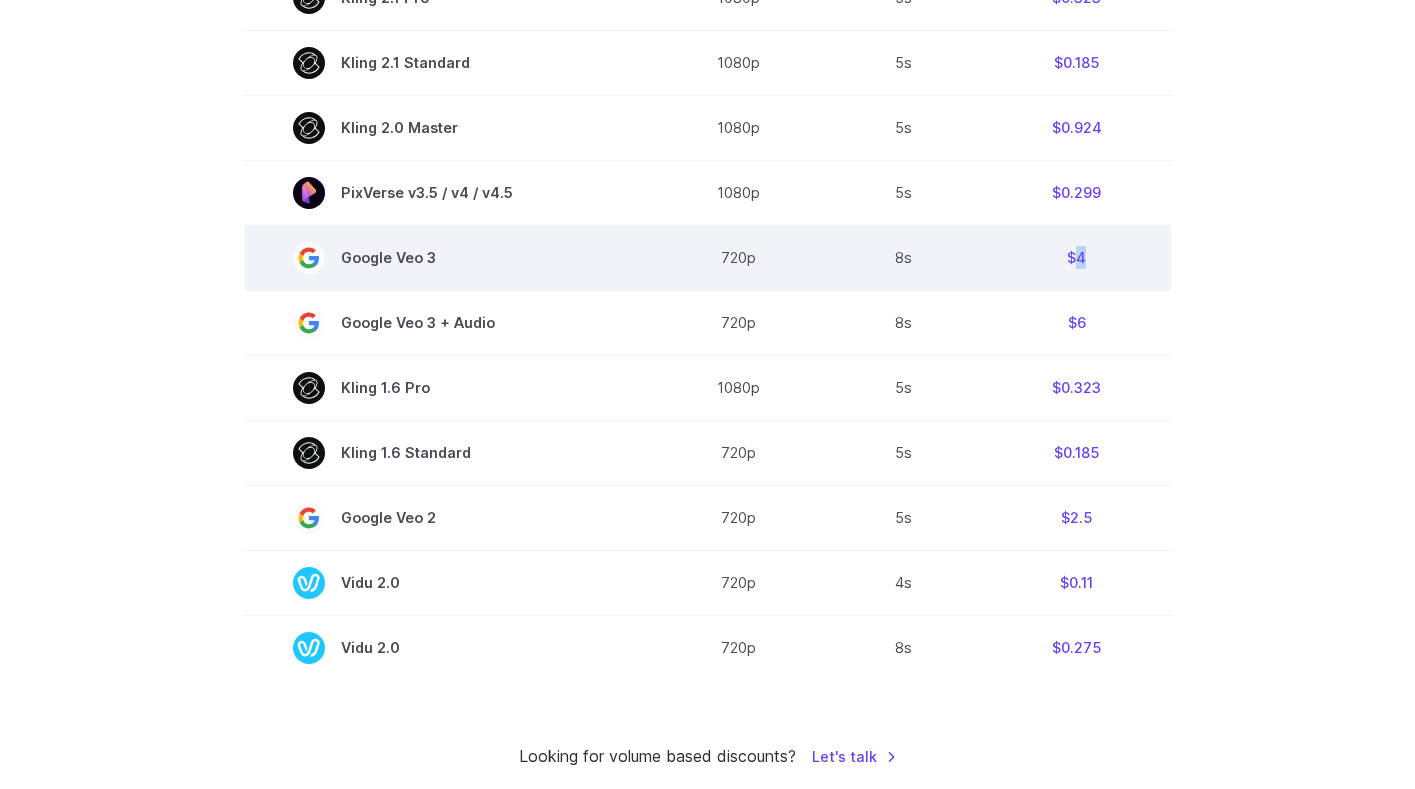 click on "$4" at bounding box center [1077, 258] 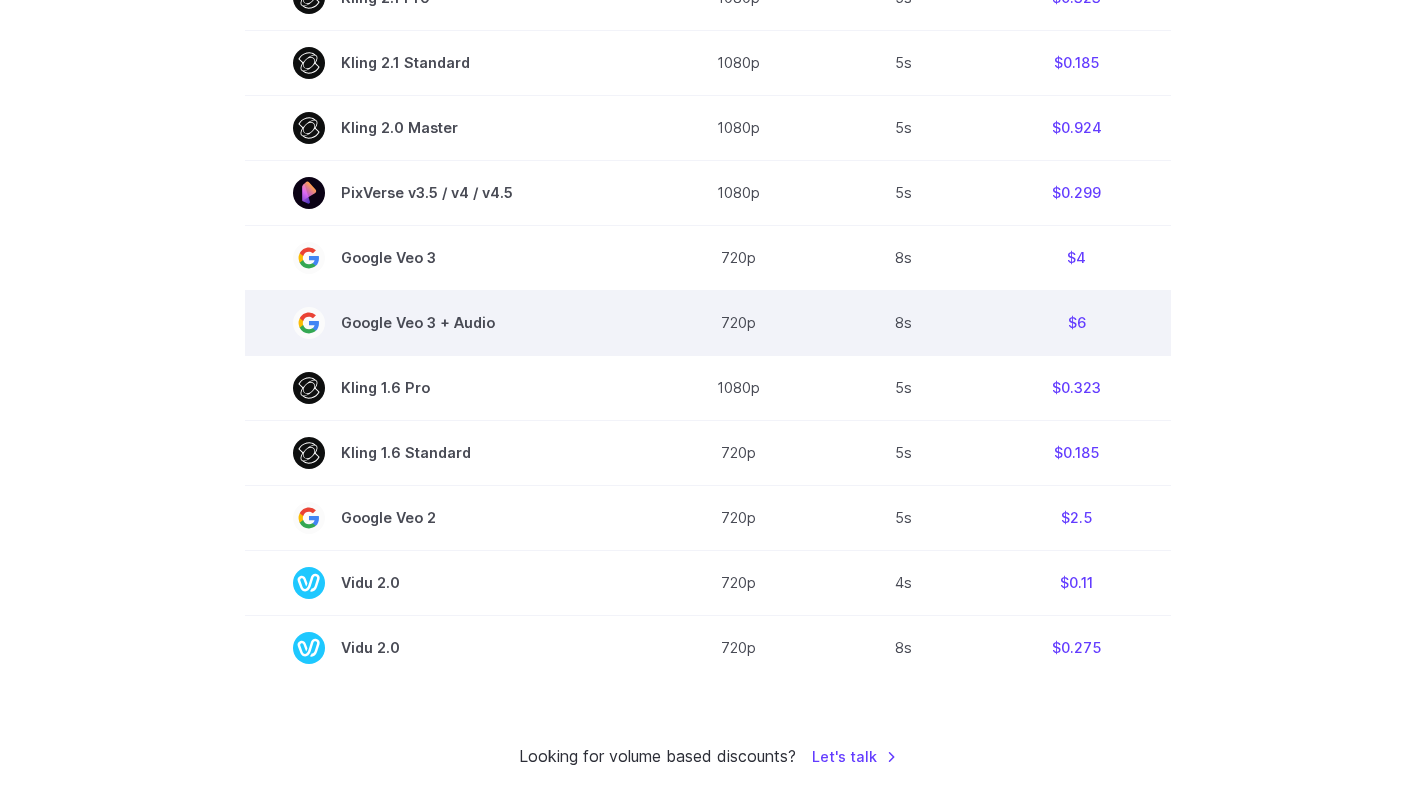 click on "$6" at bounding box center [1077, 323] 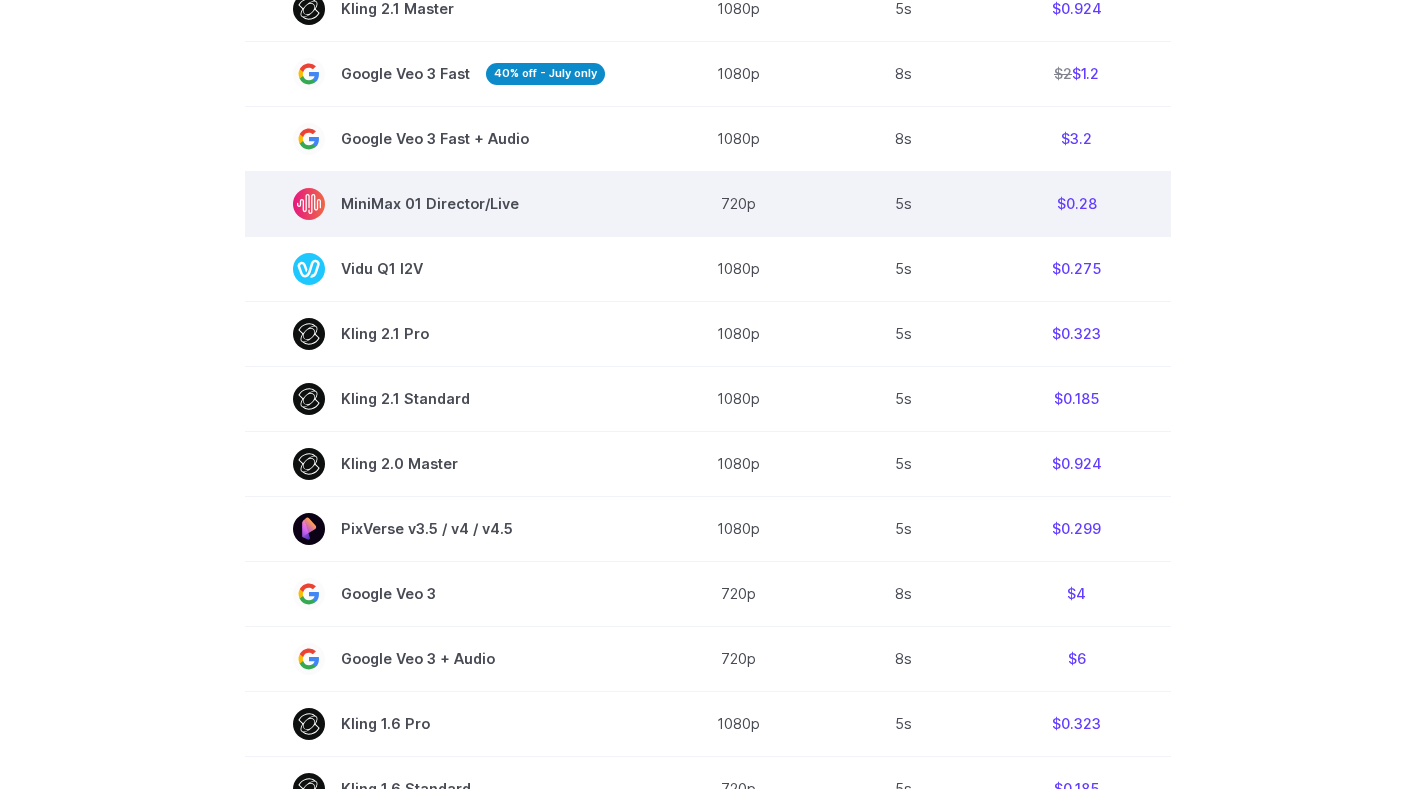 scroll, scrollTop: 998, scrollLeft: 0, axis: vertical 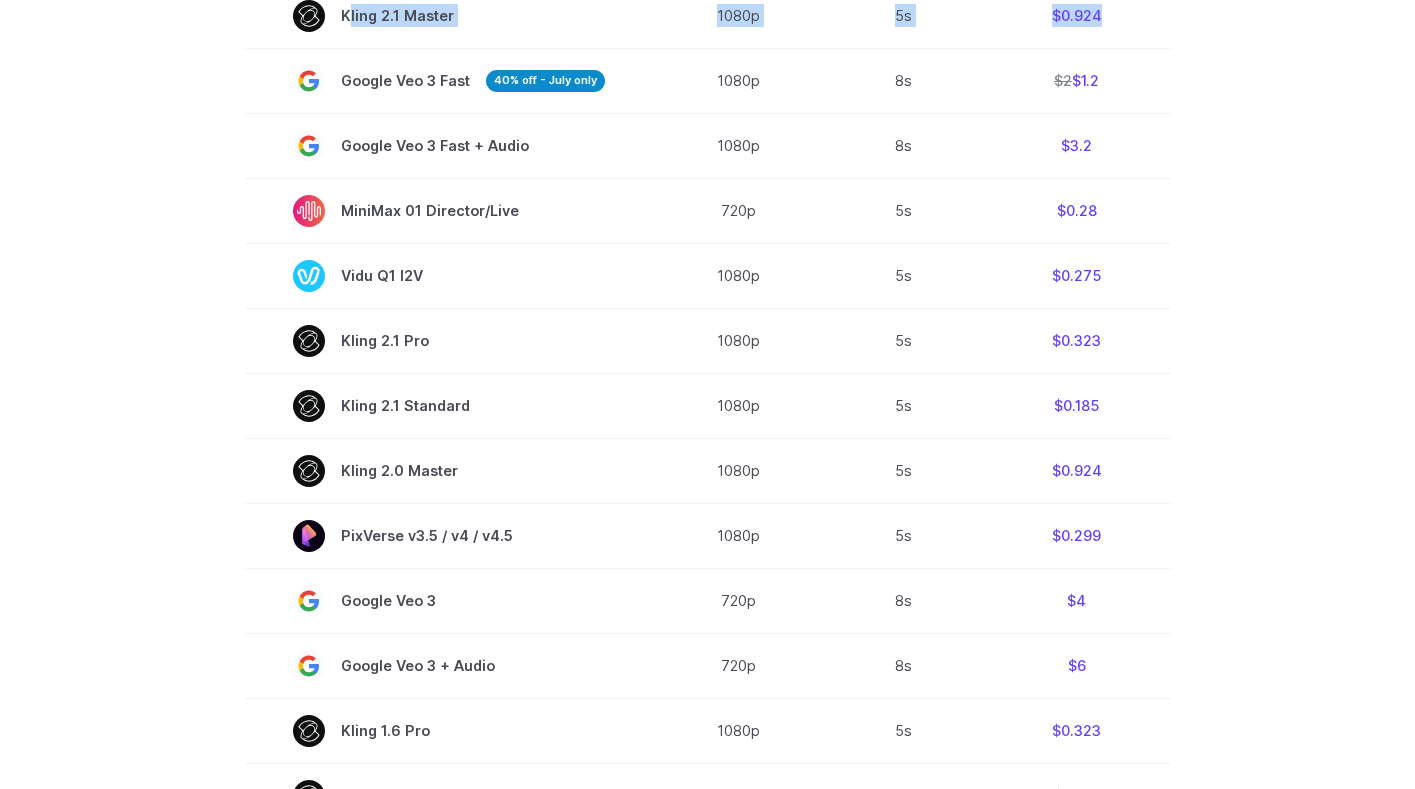 drag, startPoint x: 359, startPoint y: 92, endPoint x: 490, endPoint y: 92, distance: 131 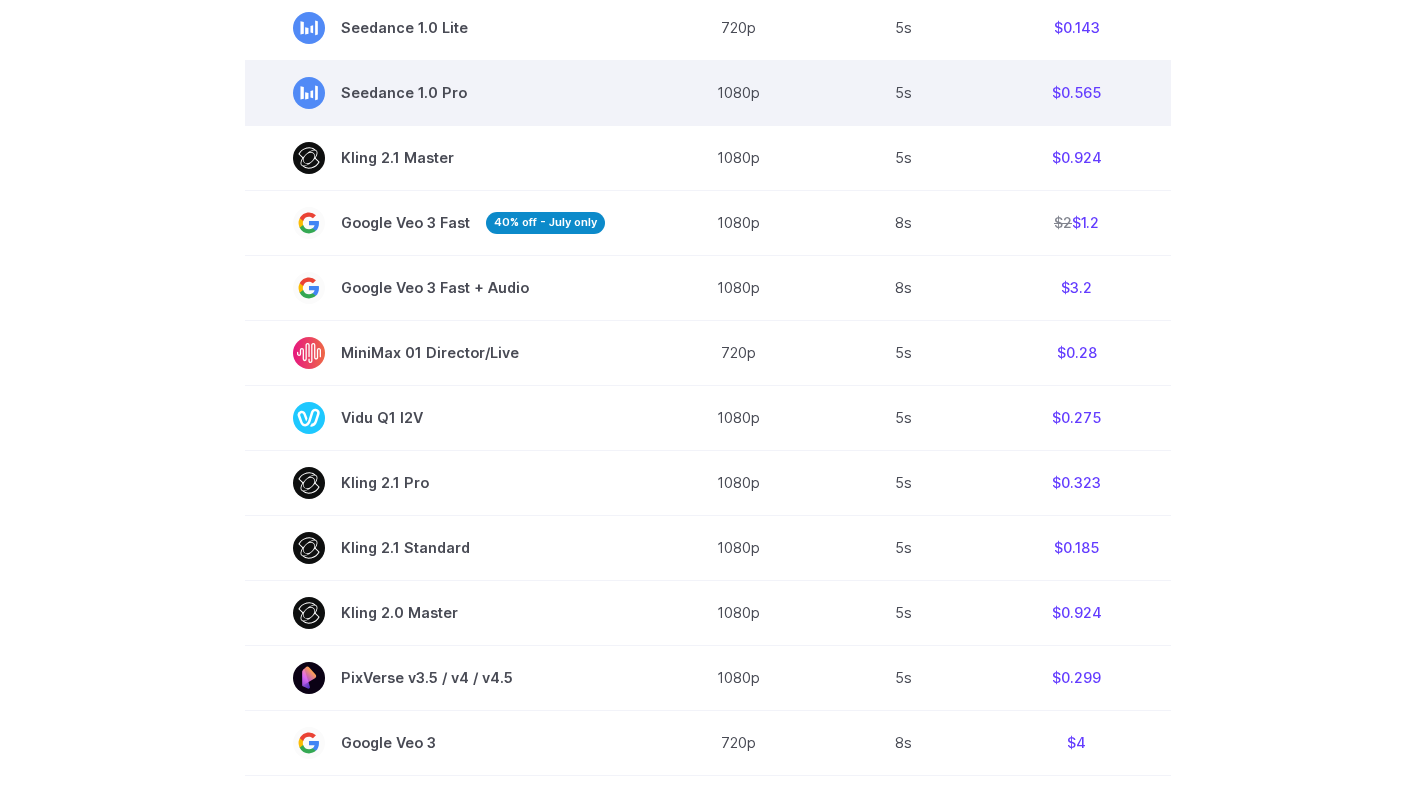 click on "Seedance 1.0 Pro" at bounding box center [449, 93] 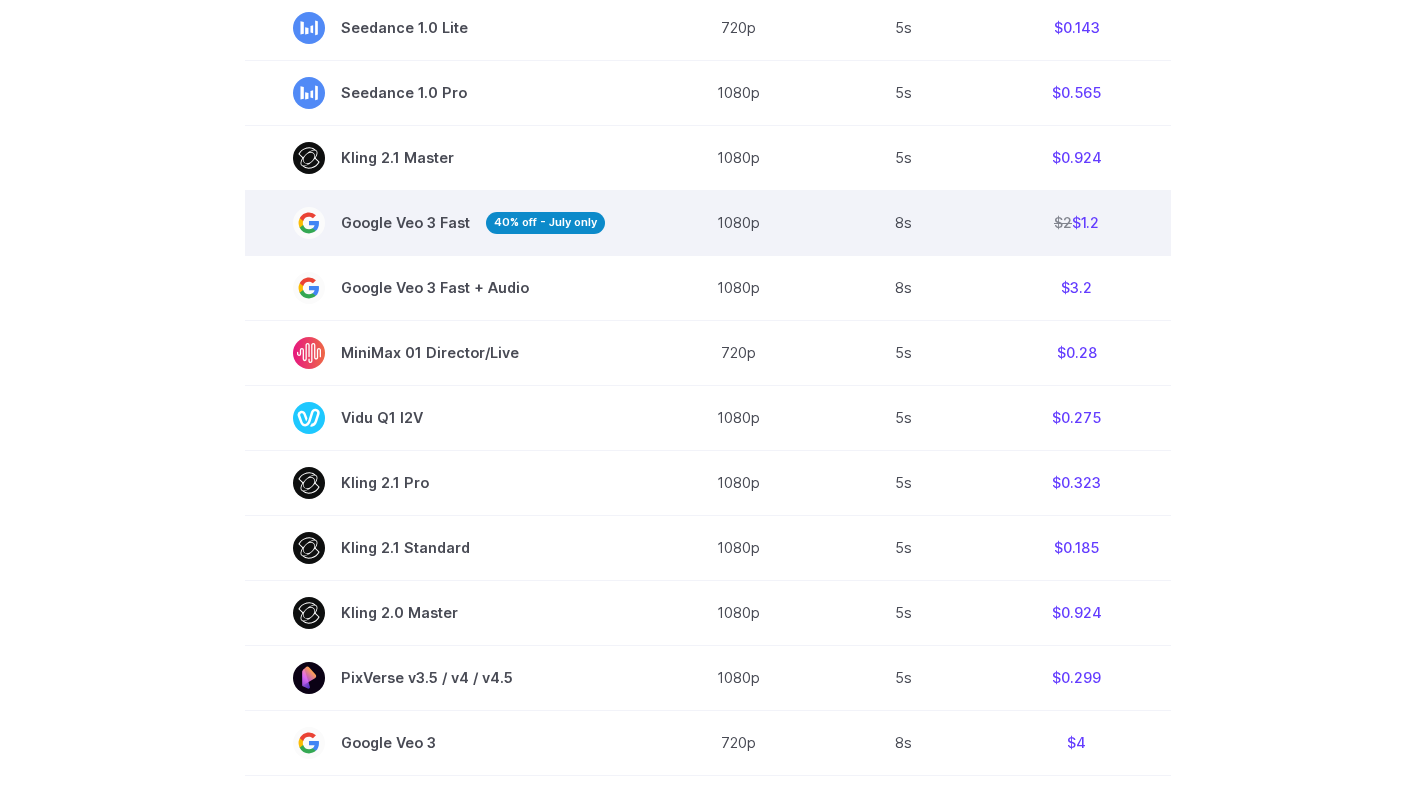 drag, startPoint x: 476, startPoint y: 229, endPoint x: 345, endPoint y: 229, distance: 131 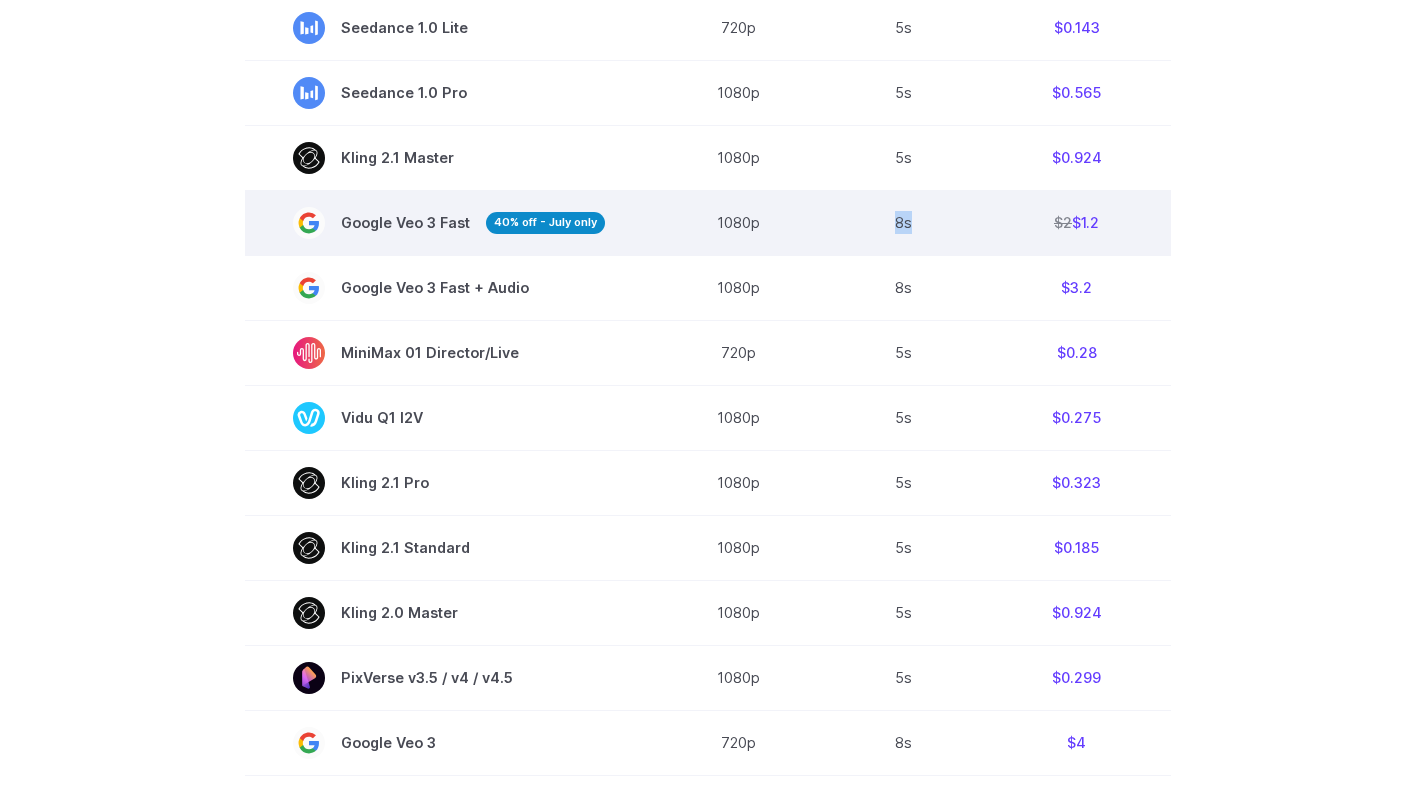 drag, startPoint x: 1102, startPoint y: 216, endPoint x: 1088, endPoint y: 216, distance: 14 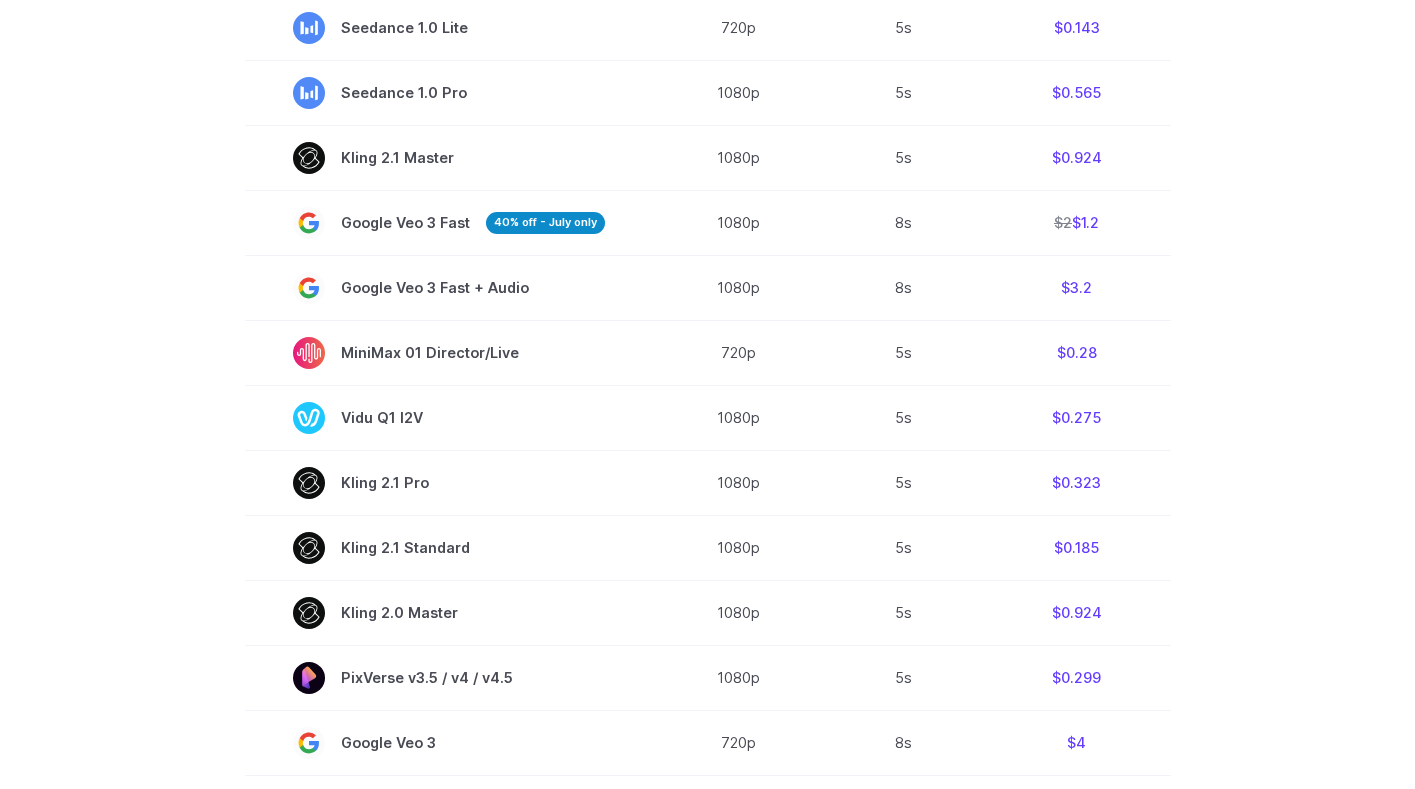 drag, startPoint x: 1057, startPoint y: 501, endPoint x: 1174, endPoint y: 501, distance: 117 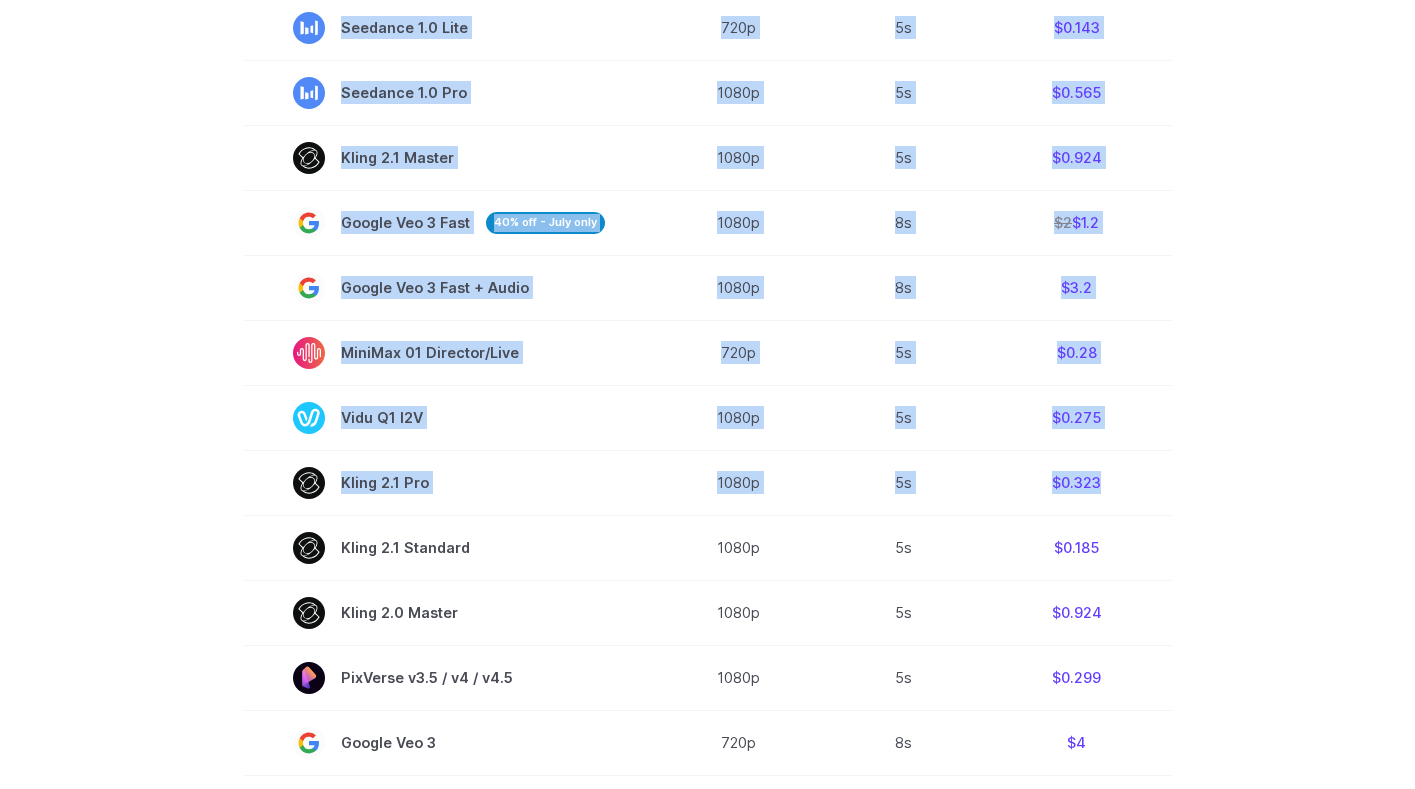 click on "Model   Resolution   Duration   Price / Video
MiniMax Hailuo 02   768p   10s   $0.56
MiniMax Hailuo 02   1080p   6s   $0.49
Seedance 1.0 Lite   720p   5s   $0.143
Seedance 1.0 Pro   1080p   5s   $0.565
Kling 2.1 Master   1080p   5s   $0.924
Google Veo 3 Fast  40% off - July only   1080p   8s   $2  $1.2
Google Veo 3 Fast + Audio   1080p   8s   $3.2
MiniMax 01 Director/Live   720p   5s   $0.28
Vidu Q1 I2V   1080p   5s   $0.275
Kling 2.1 Pro   1080p   5s   $0.323
Kling 2.1 Standard   1080p   5s   $0.185
Kling 2.0 Master   1080p   5s   $0.924" at bounding box center (707, 487) 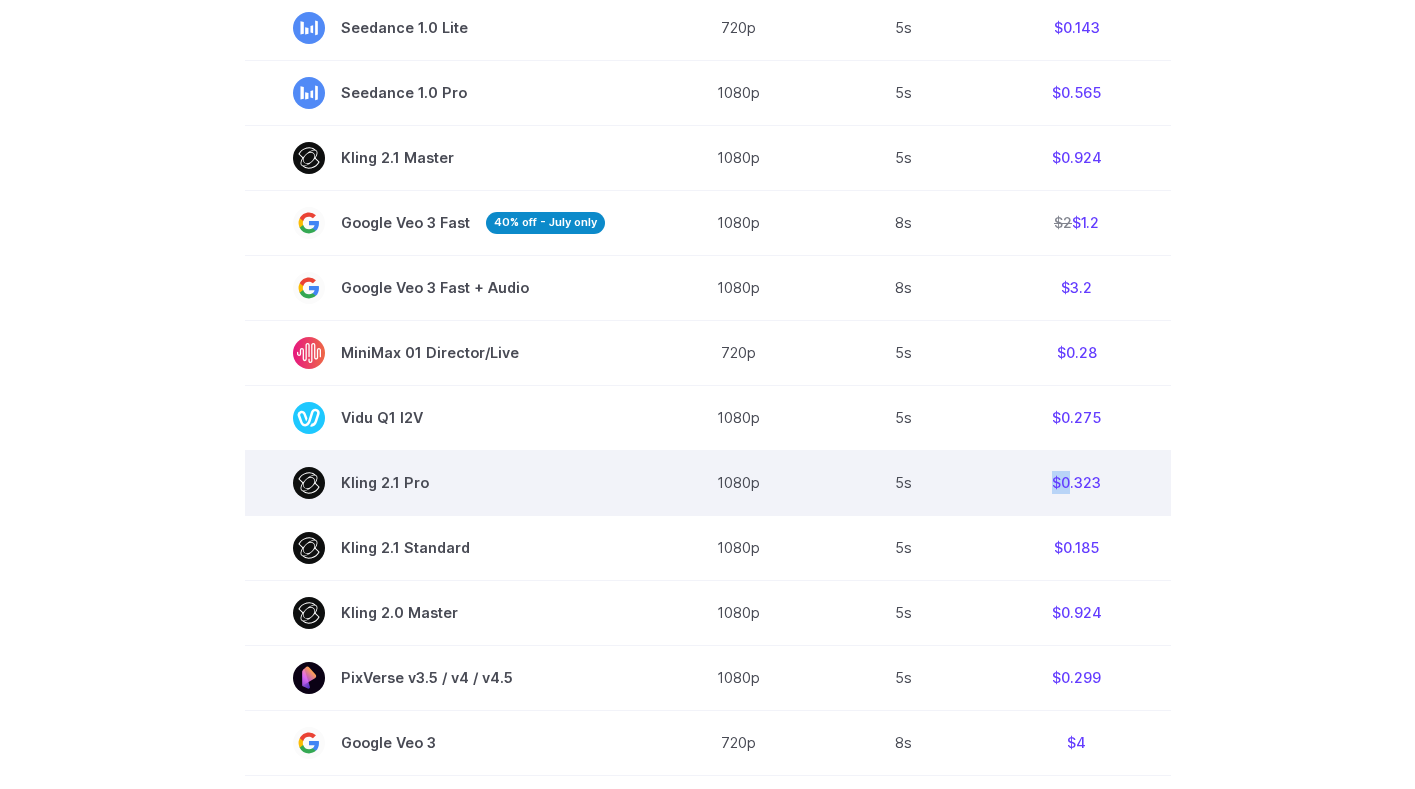 drag, startPoint x: 1050, startPoint y: 483, endPoint x: 1119, endPoint y: 484, distance: 69.00725 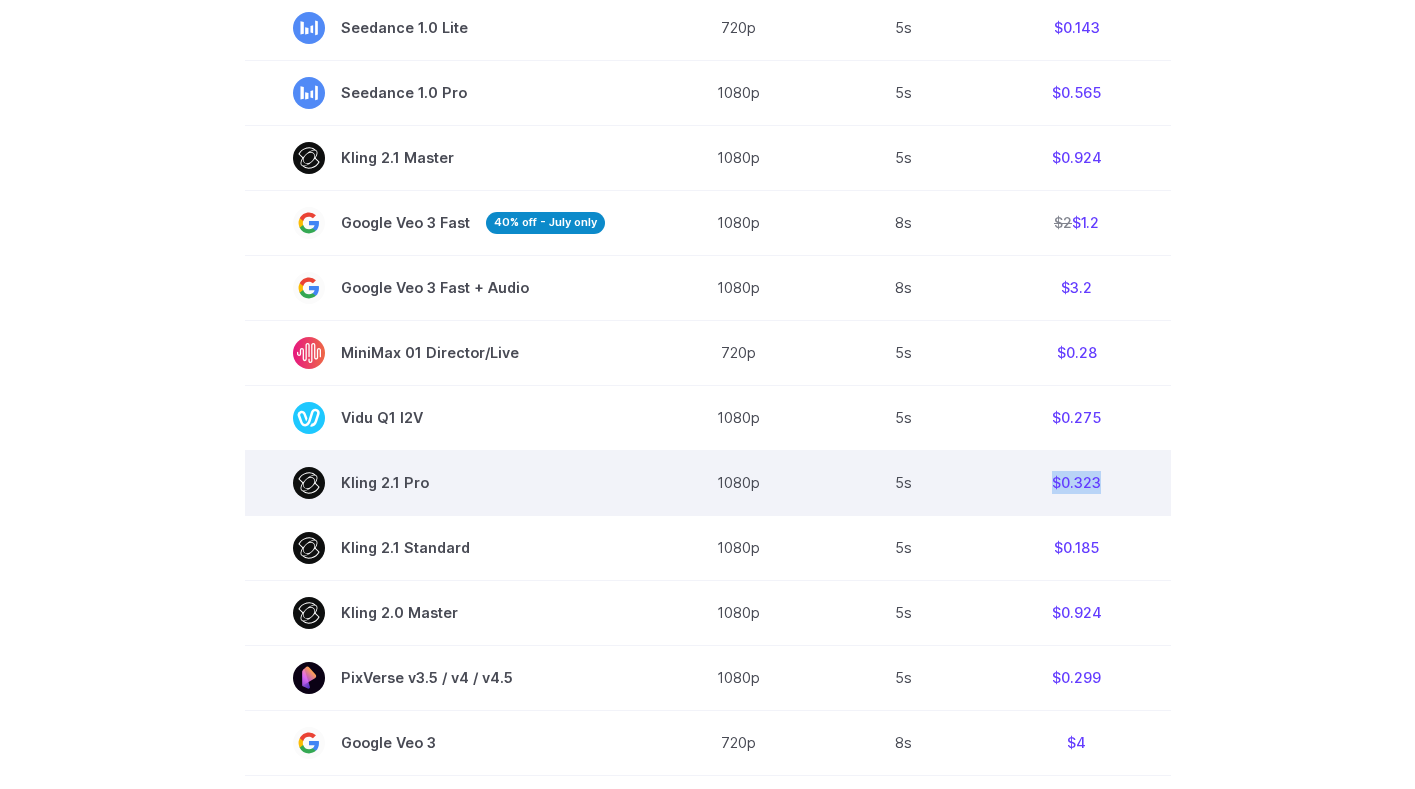 click on "$0.323" at bounding box center [1077, 483] 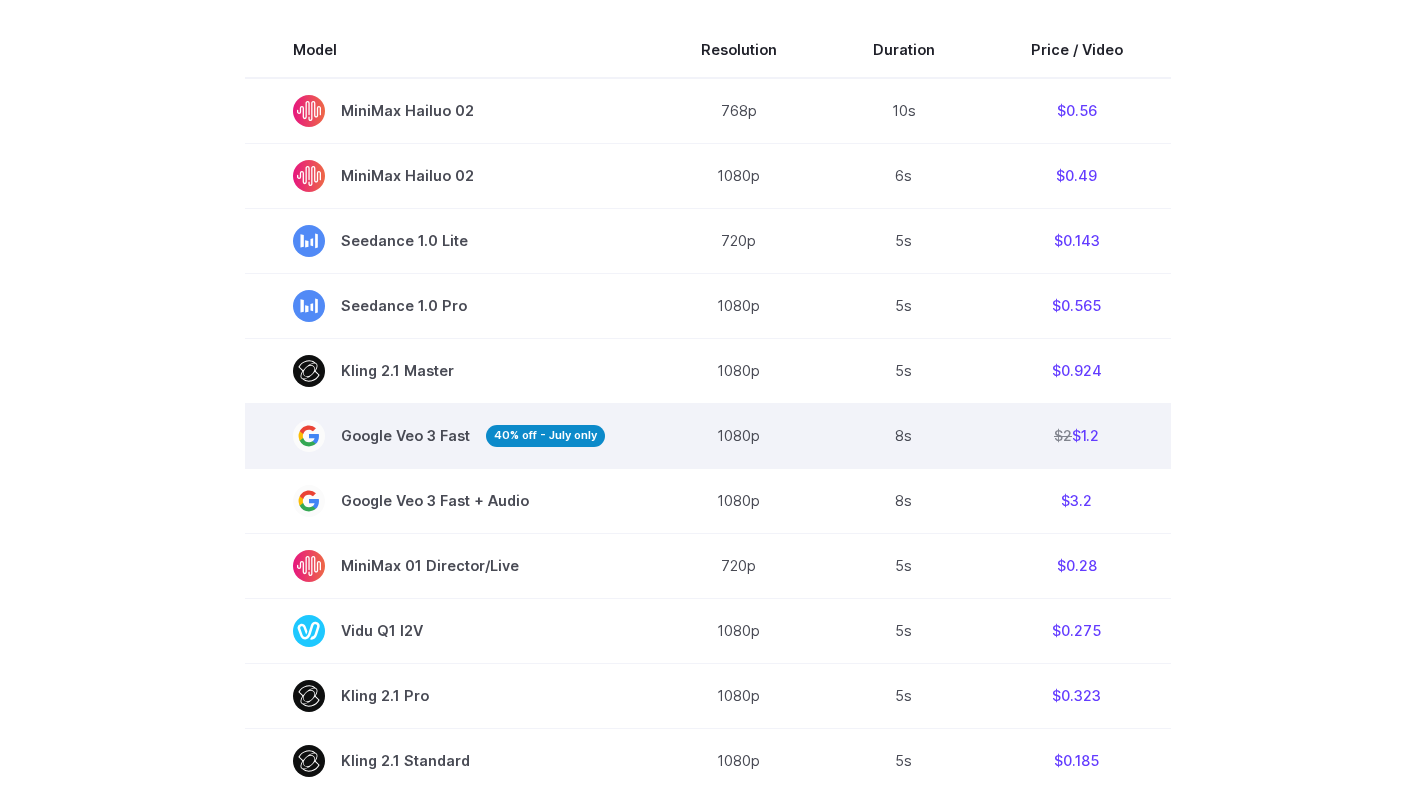 scroll, scrollTop: 605, scrollLeft: 0, axis: vertical 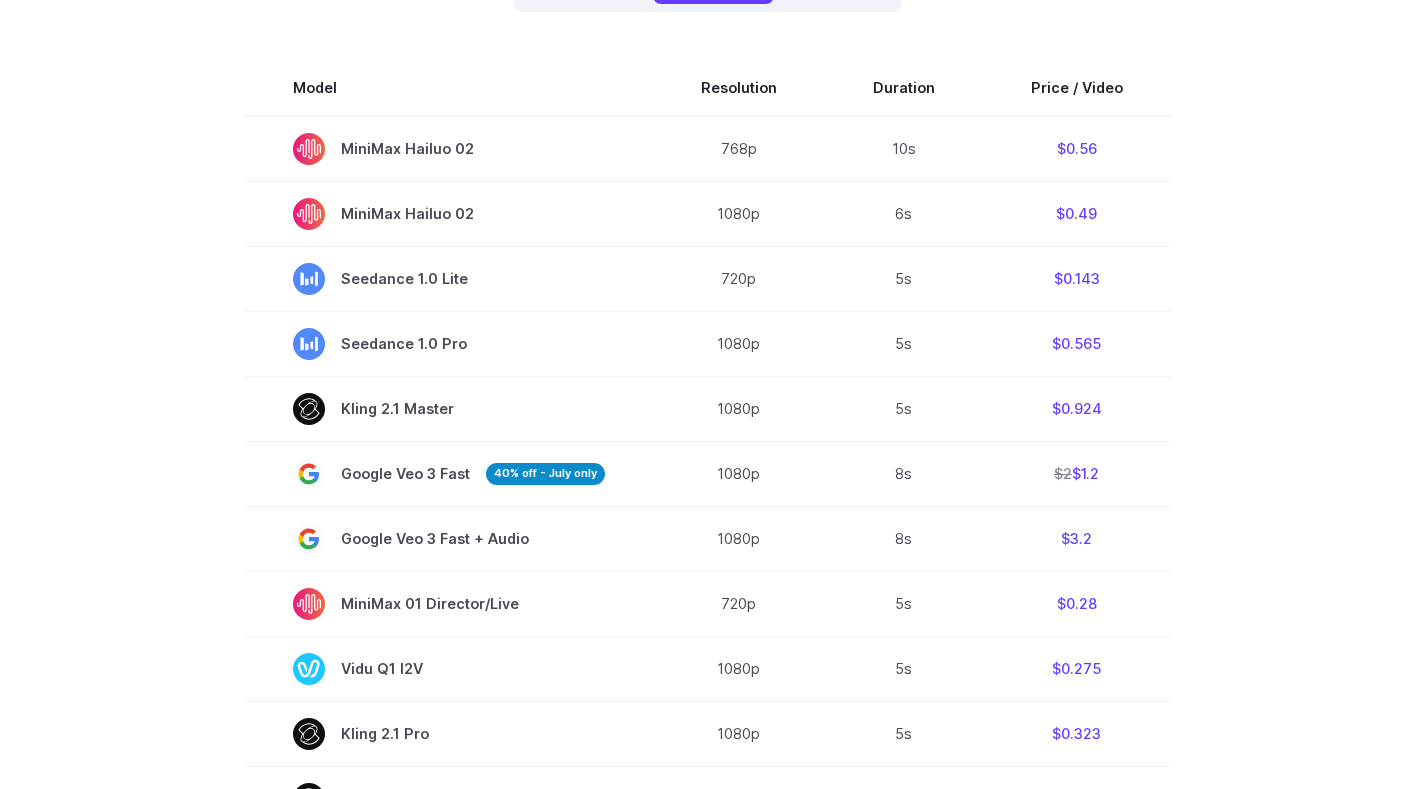 click on "Model   Resolution   Duration   Price / Video
MiniMax Hailuo 02   768p   10s   $0.56
MiniMax Hailuo 02   1080p   6s   $0.49
Seedance 1.0 Lite   720p   5s   $0.143
Seedance 1.0 Pro   1080p   5s   $0.565
Kling 2.1 Master   1080p   5s   $0.924
Google Veo 3 Fast  40% off - July only   1080p   8s   $2  $1.2
Google Veo 3 Fast + Audio   1080p   8s   $3.2
MiniMax 01 Director/Live   720p   5s   $0.28
Vidu Q1 I2V   1080p   5s   $0.275
Kling 2.1 Pro   1080p   5s   $0.323
Kling 2.1 Standard   1080p   5s   $0.185
Kling 2.0 Master   1080p   5s   $0.924" at bounding box center [707, 738] 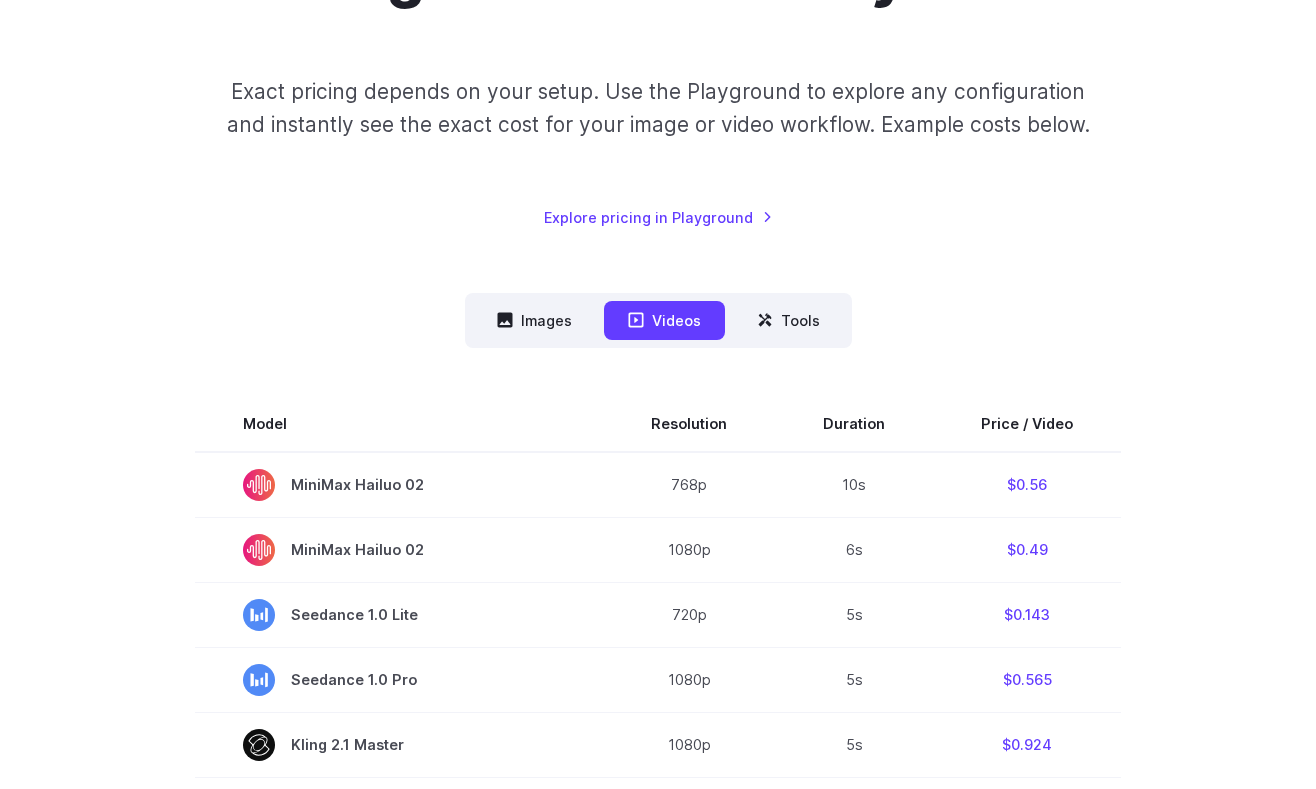 scroll, scrollTop: 382, scrollLeft: 0, axis: vertical 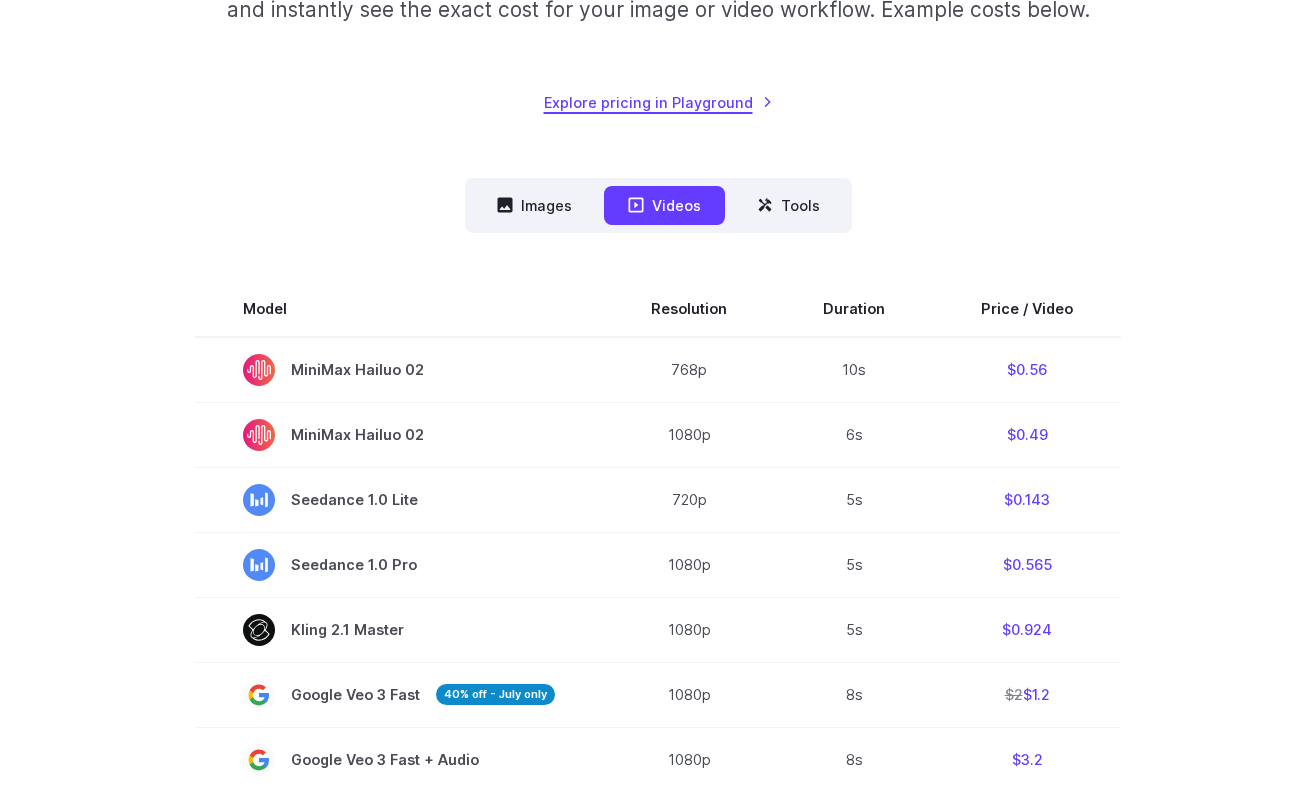 click on "Explore pricing in Playground" at bounding box center [658, 102] 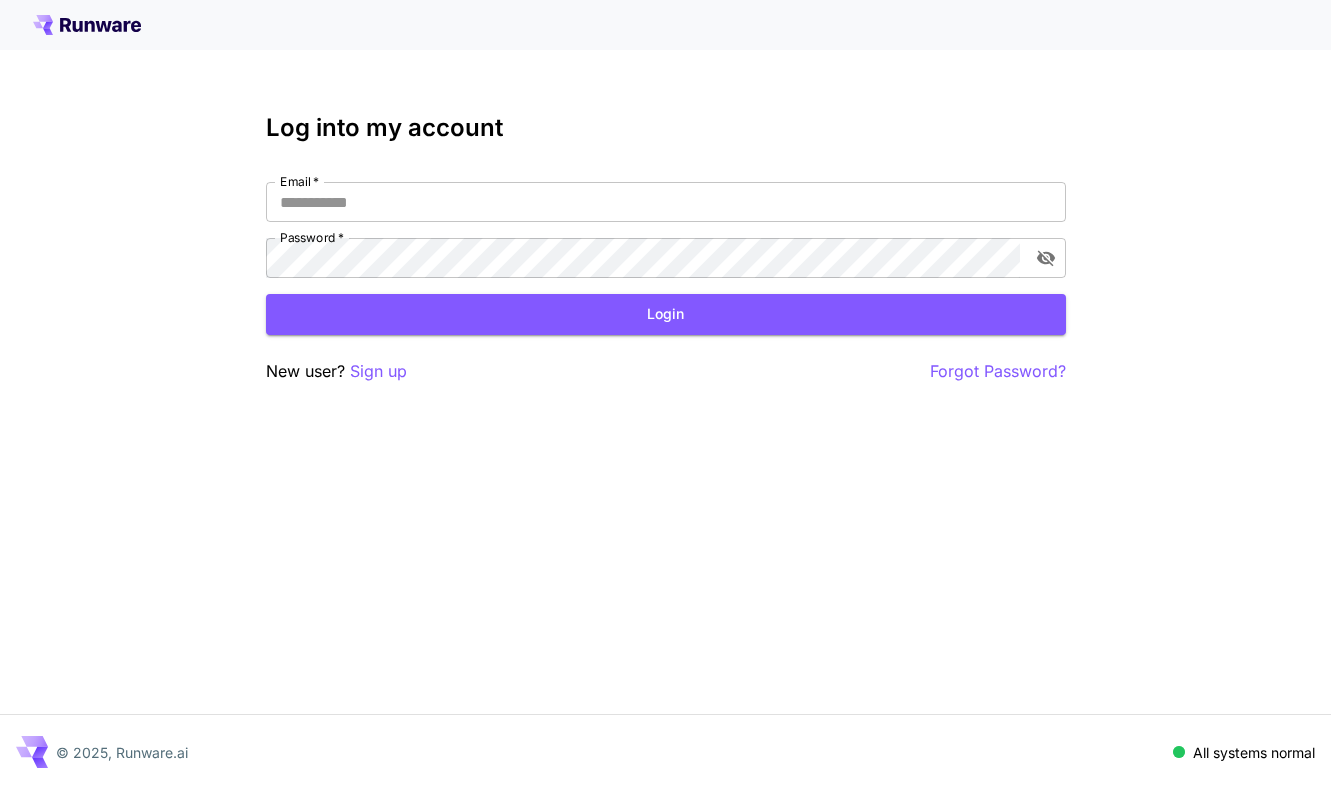 scroll, scrollTop: 0, scrollLeft: 0, axis: both 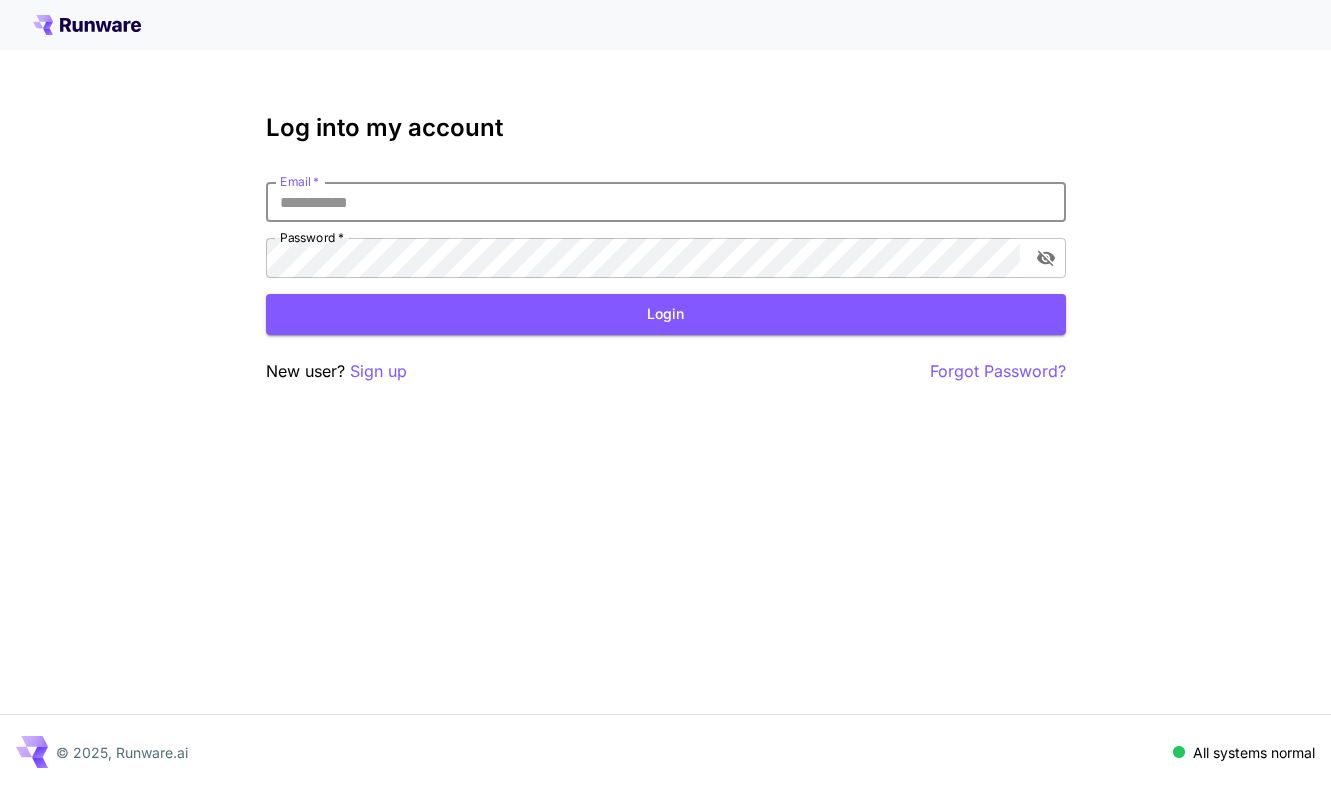 click on "Email   *" at bounding box center [666, 202] 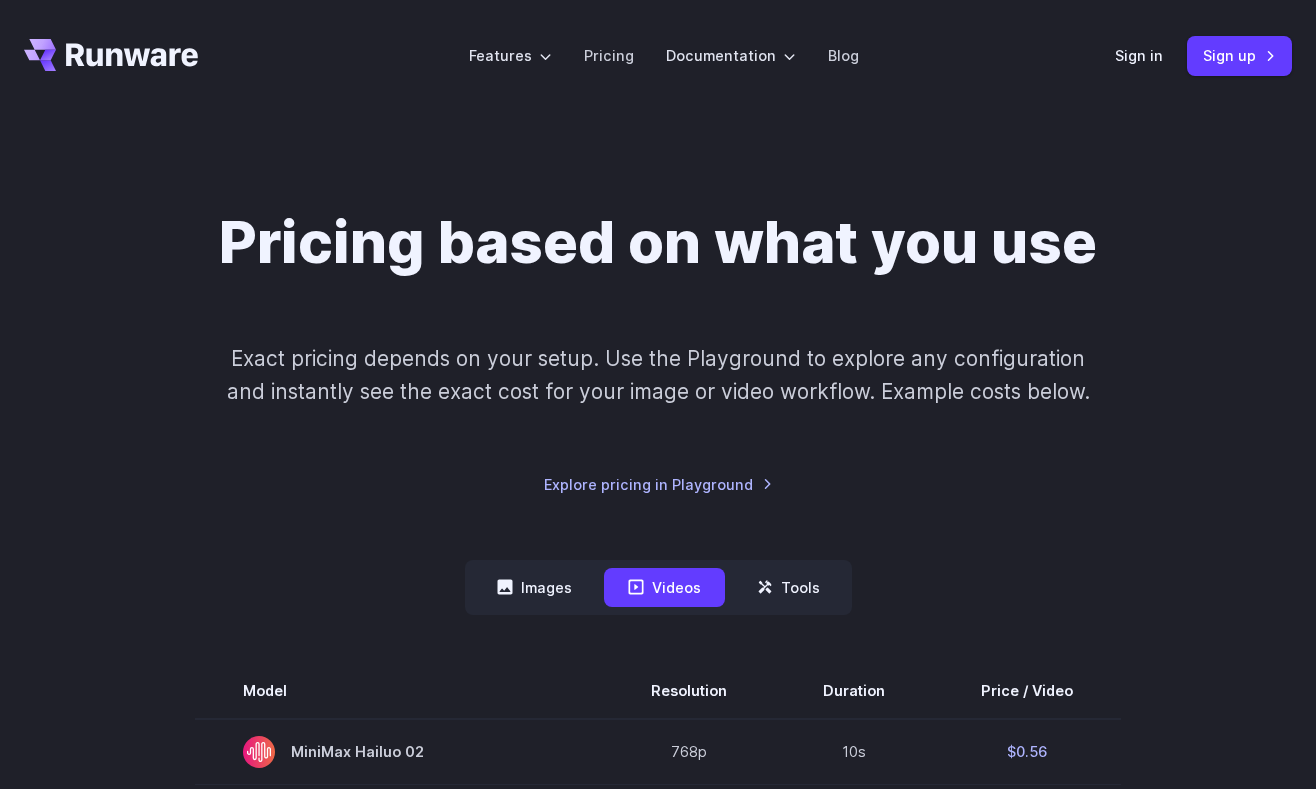 scroll, scrollTop: 172, scrollLeft: 0, axis: vertical 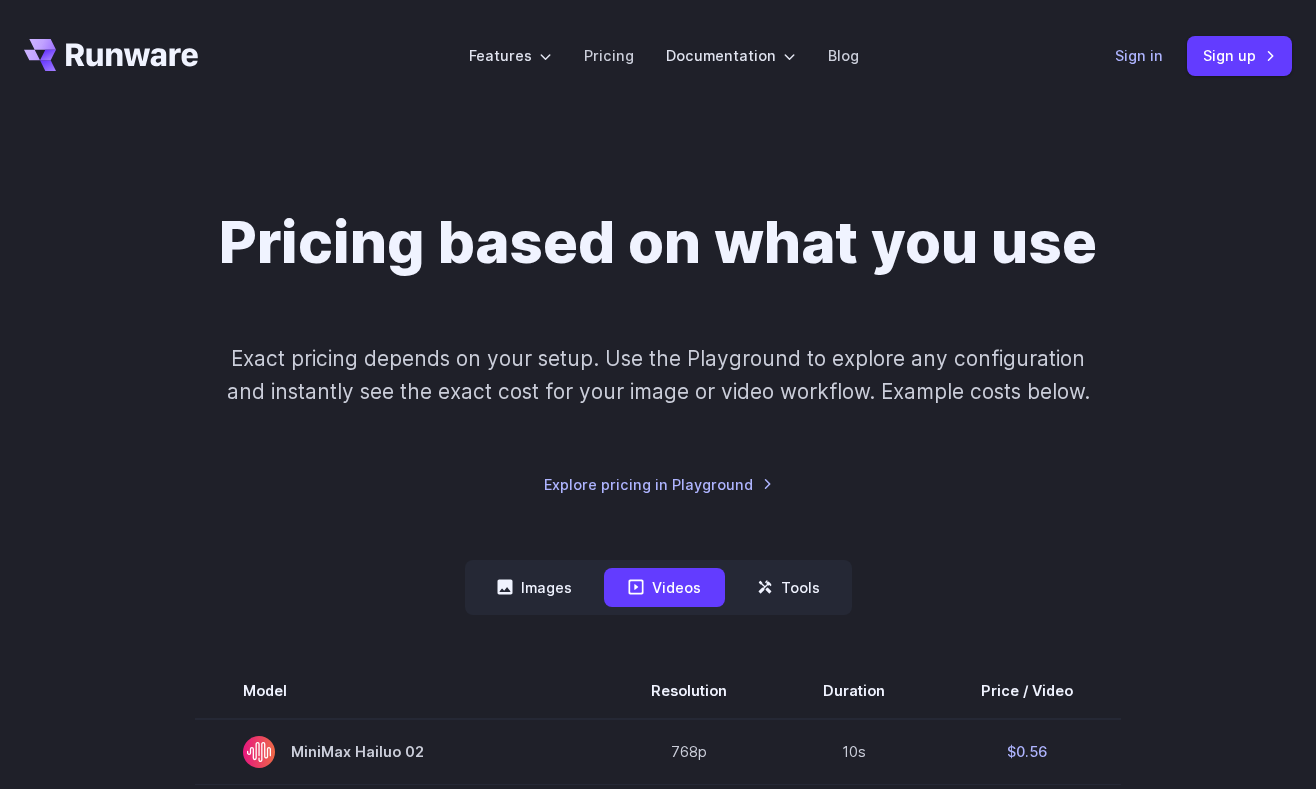 click on "Sign in" at bounding box center (1139, 55) 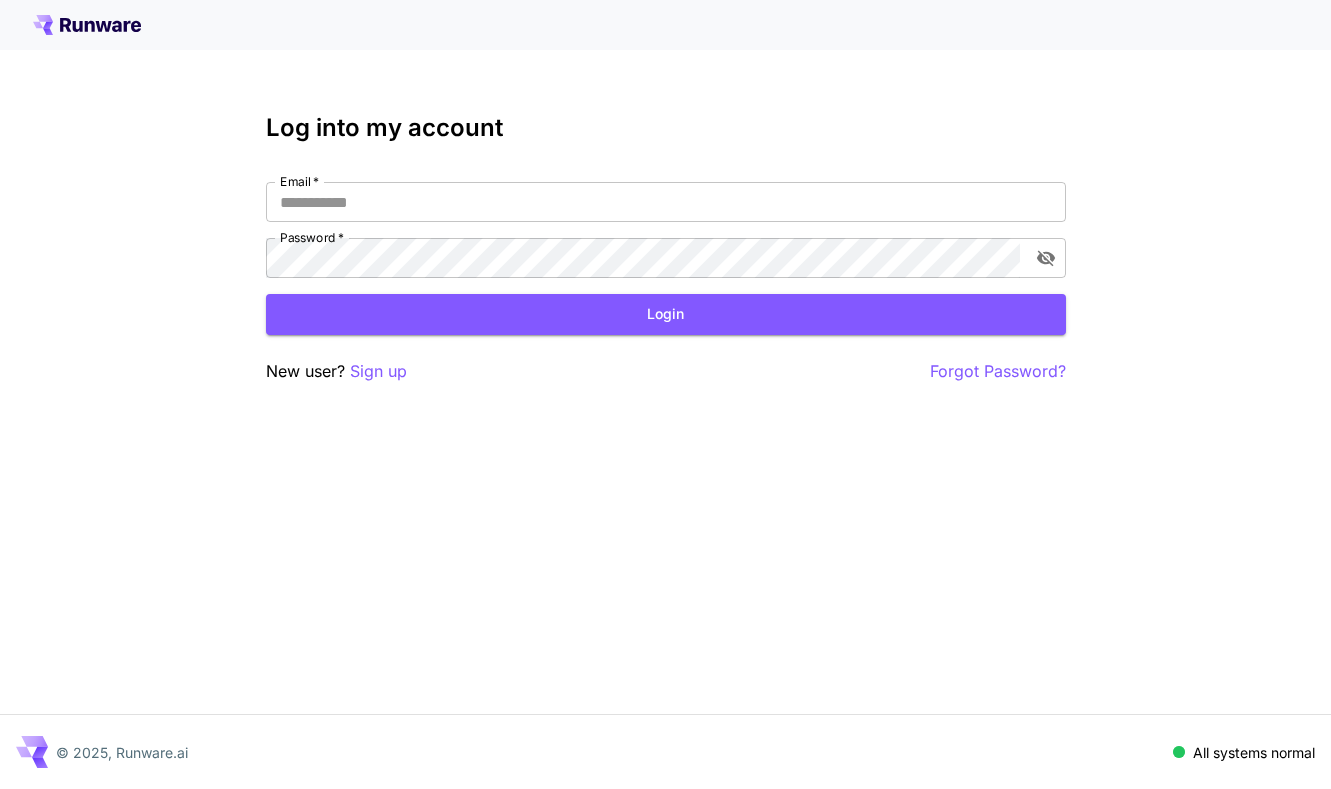 scroll, scrollTop: 0, scrollLeft: 0, axis: both 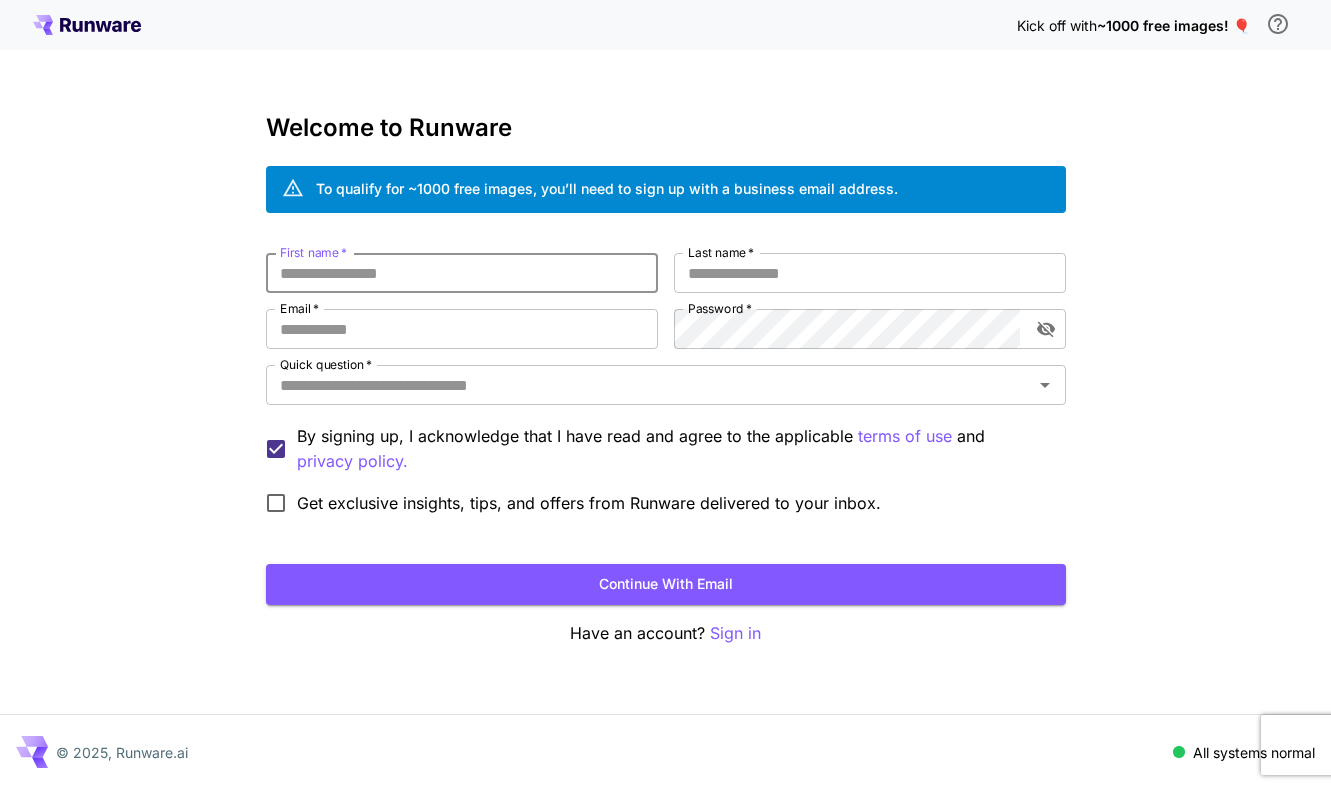 click on "First name   *" at bounding box center [462, 273] 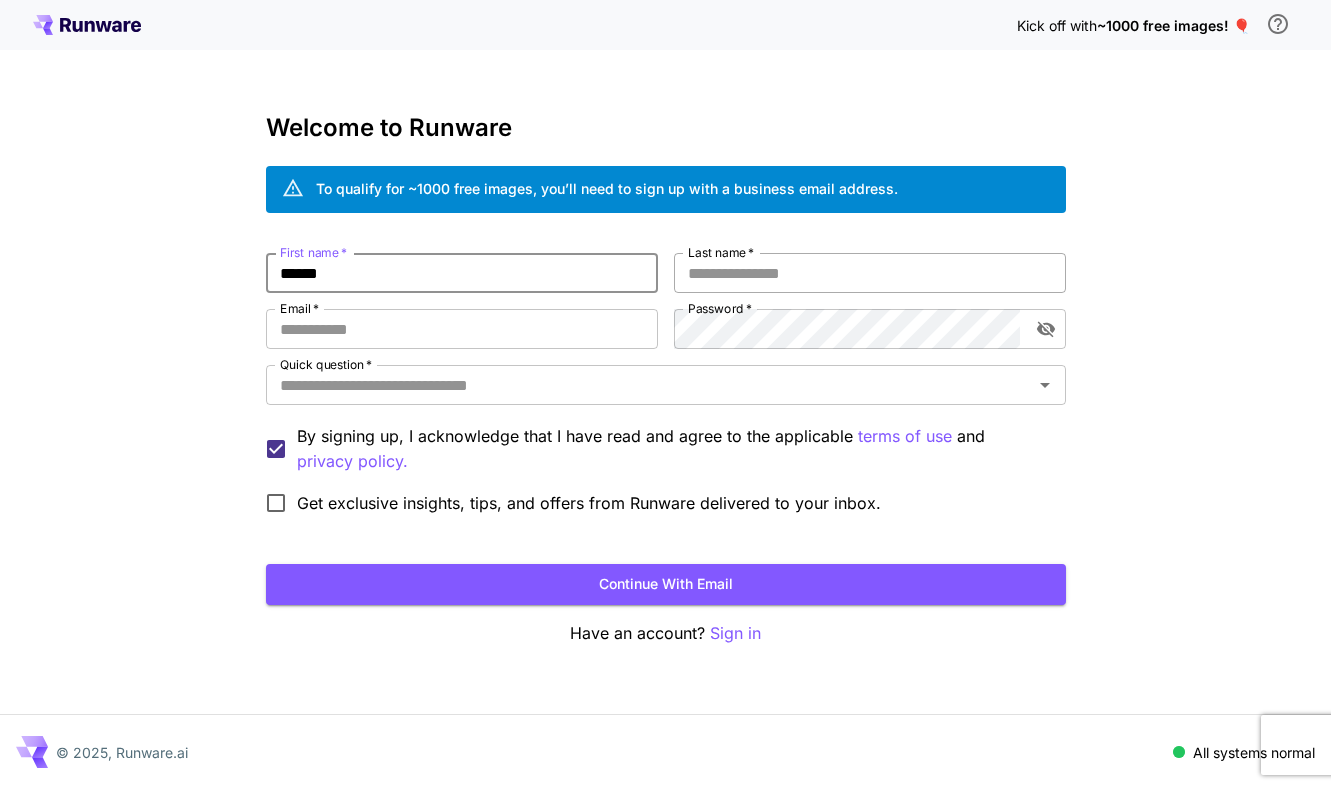type on "******" 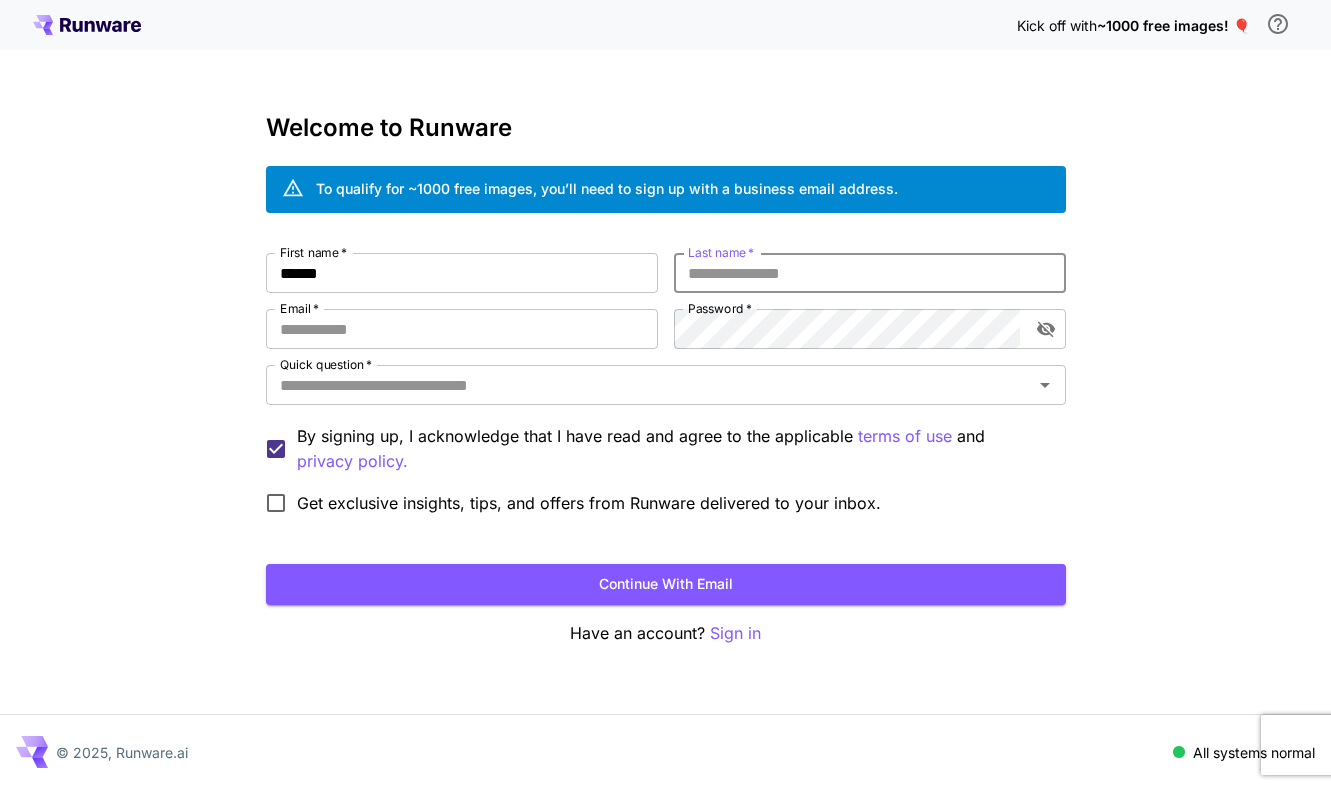 click on "Last name   *" at bounding box center [870, 273] 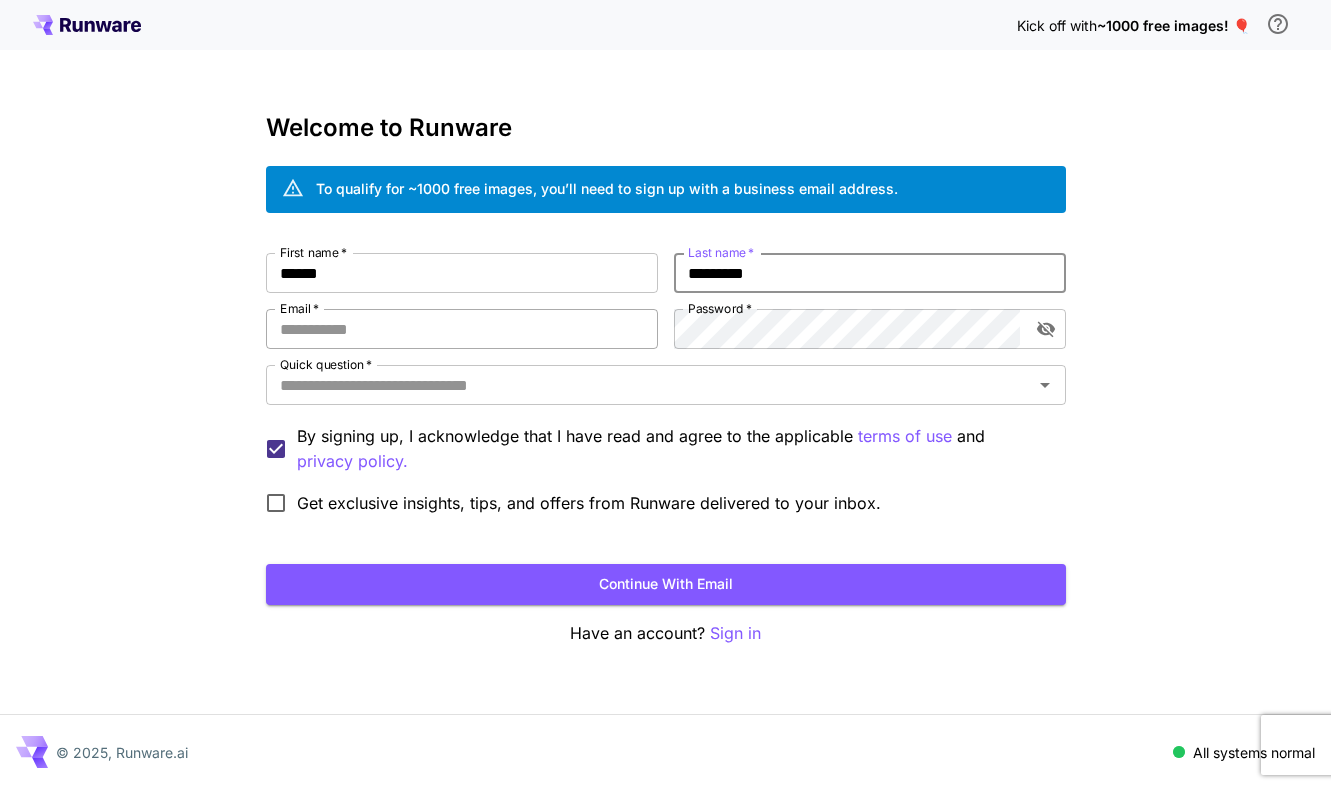 type on "*********" 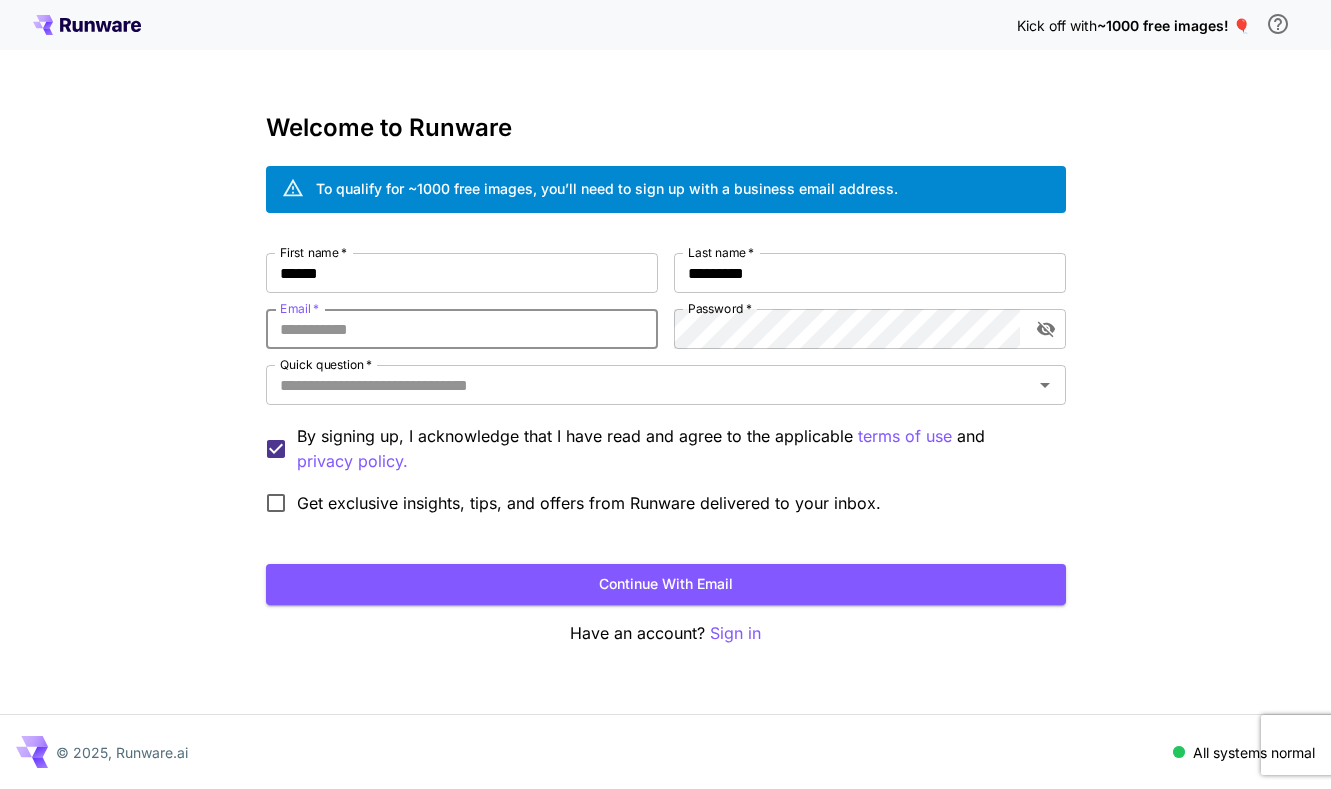 click on "Email   *" at bounding box center (462, 329) 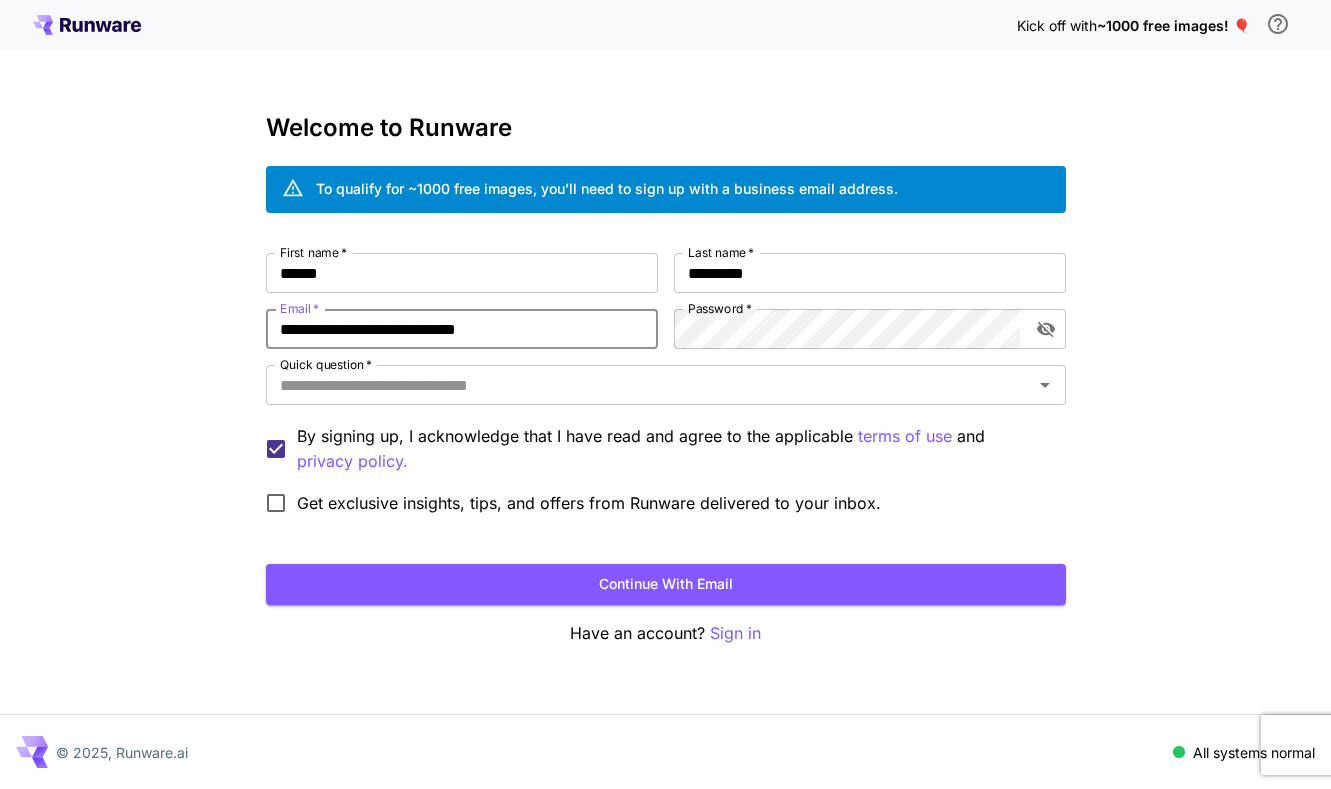 type on "**********" 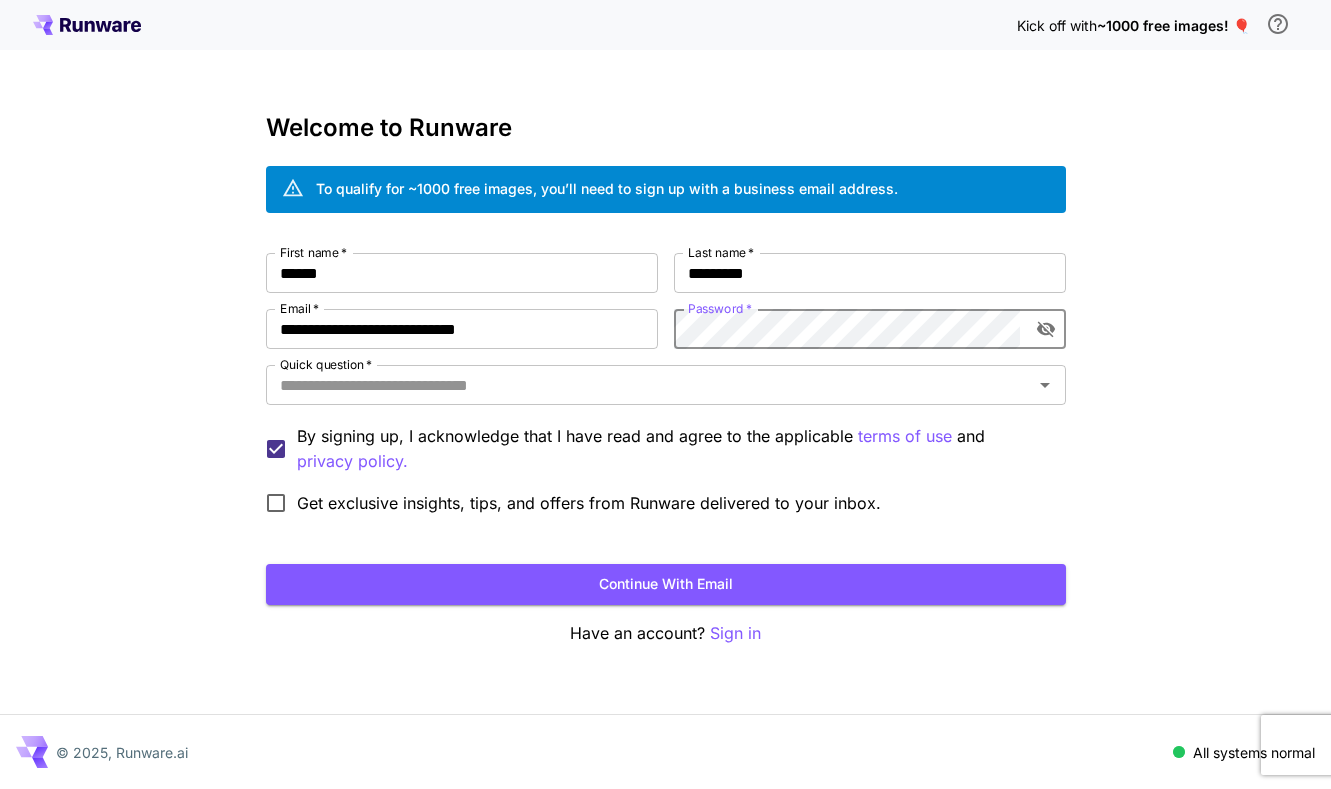 click 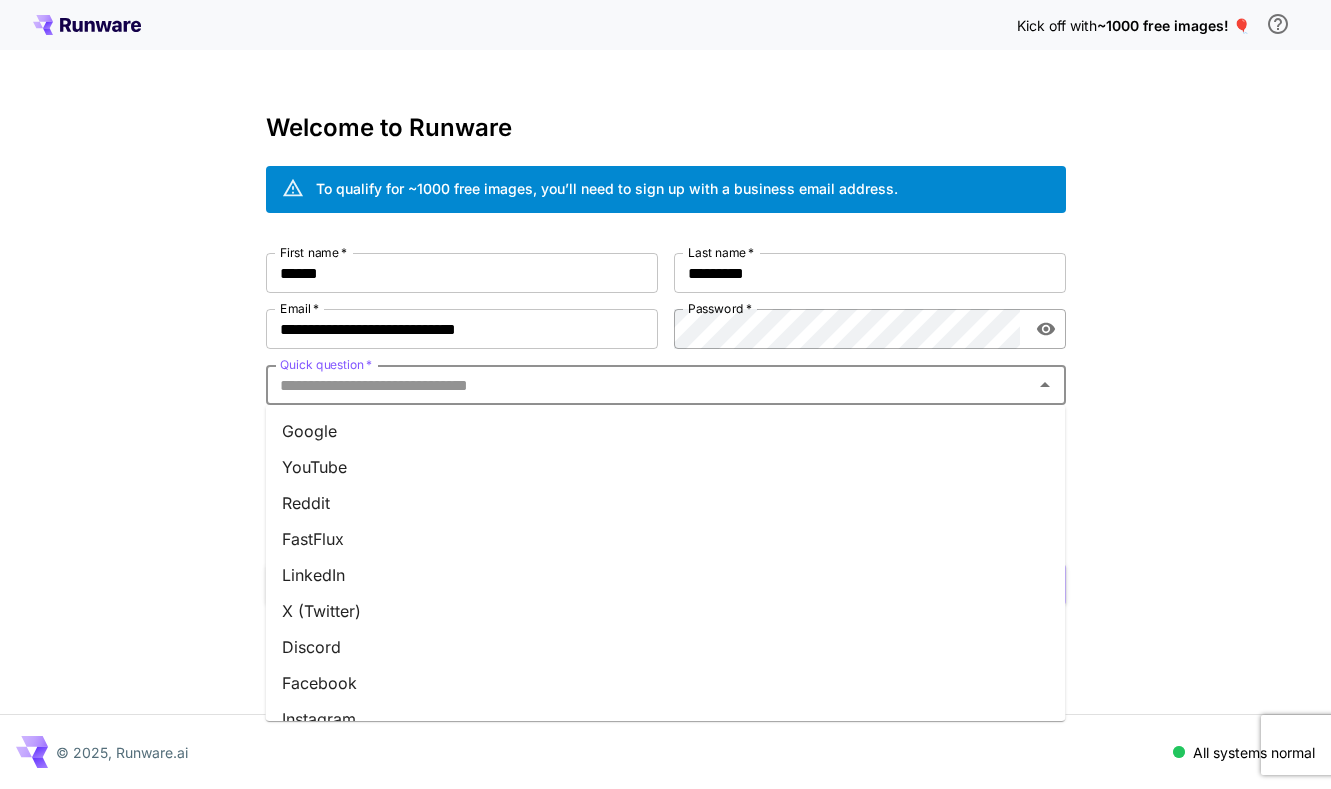 click on "Quick question   *" at bounding box center [649, 385] 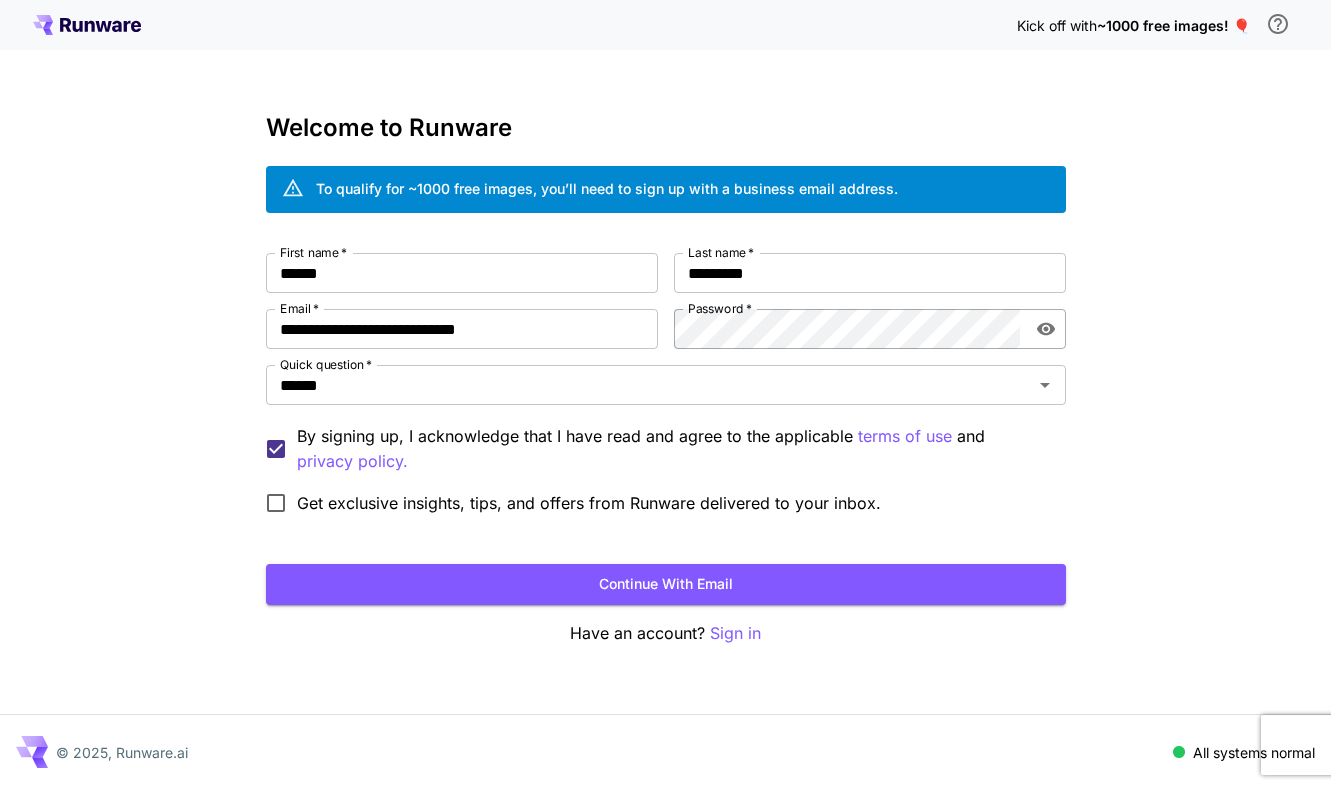 click on "Get exclusive insights, tips, and offers from Runware delivered to your inbox." at bounding box center [589, 503] 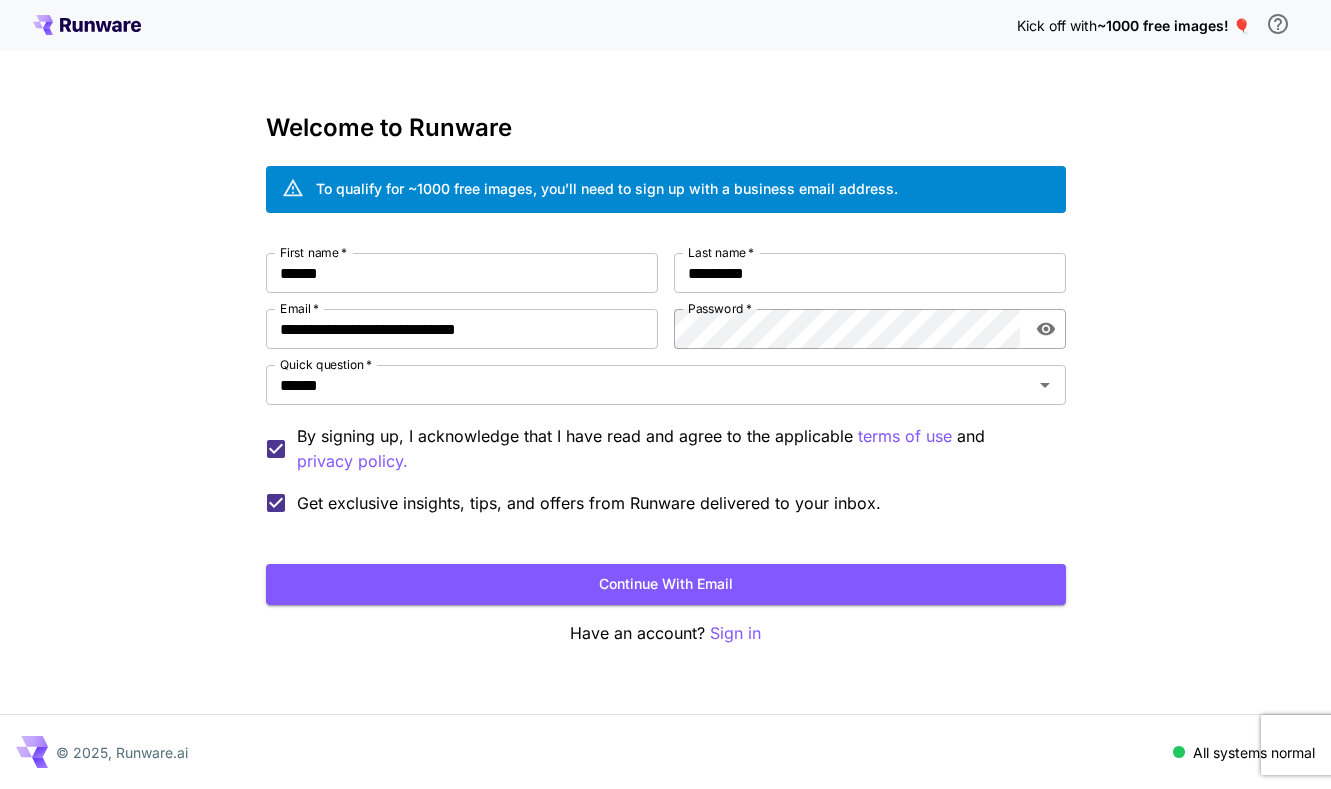 click on "Get exclusive insights, tips, and offers from Runware delivered to your inbox." at bounding box center [589, 503] 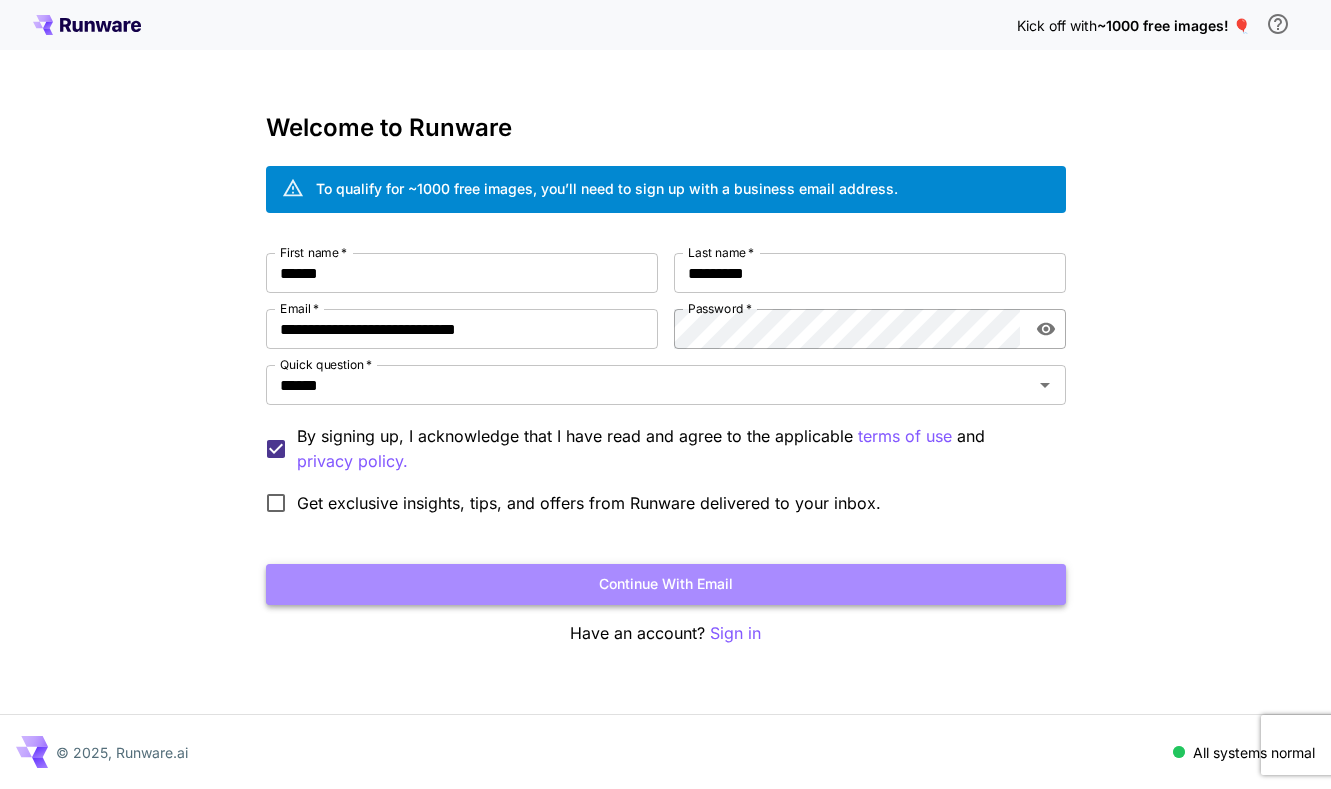 click on "Continue with email" at bounding box center [666, 584] 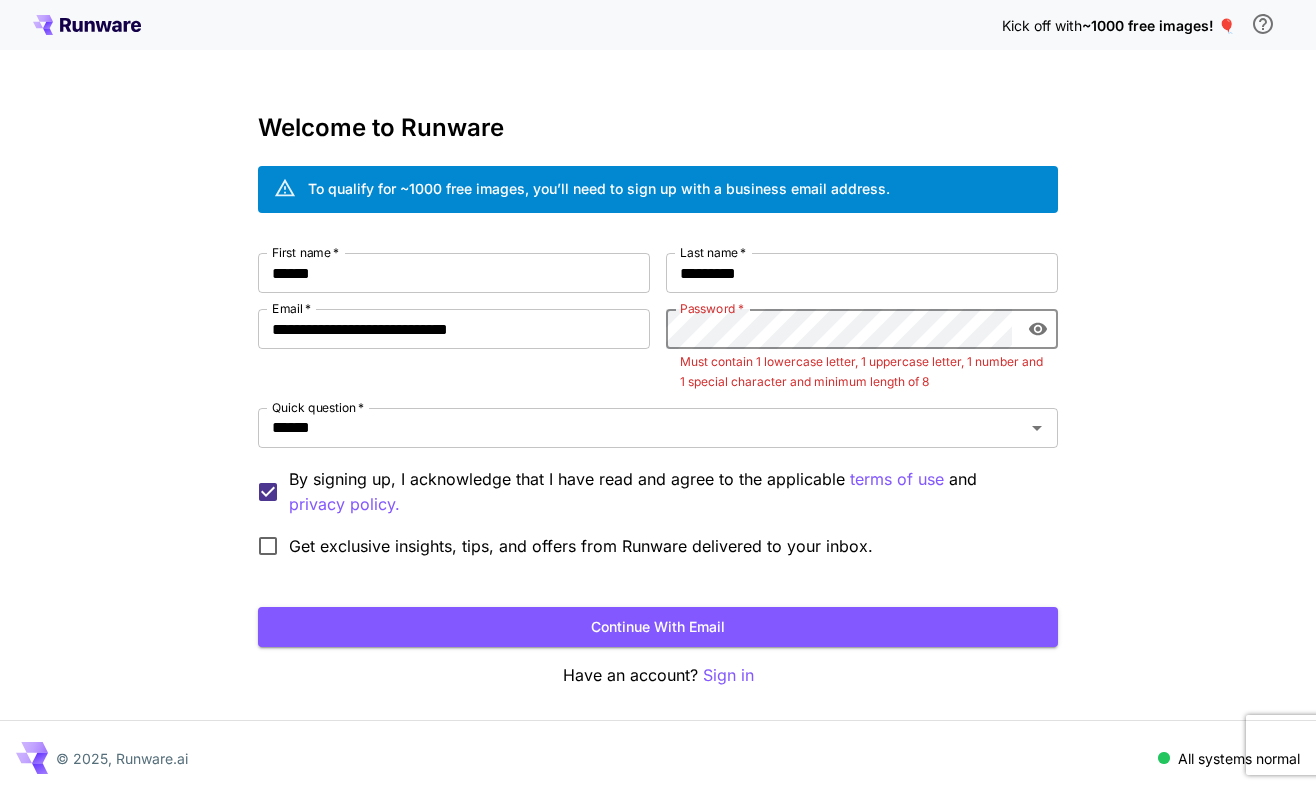 click on "First name   * [FIRST] First name   * Last name   * [LAST] Last name   * Email   * [EMAIL] Email   * Password   * Password   * Must contain 1 lowercase letter, 1 uppercase letter, 1 number and 1 special character and minimum length of 8 Quick question   * [TEXT] Quick question   * By signing up, I acknowledge that I have read and agree to the applicable   terms of use     and   privacy policy.   Get exclusive insights, tips, and offers from Runware delivered to your inbox." at bounding box center (658, 410) 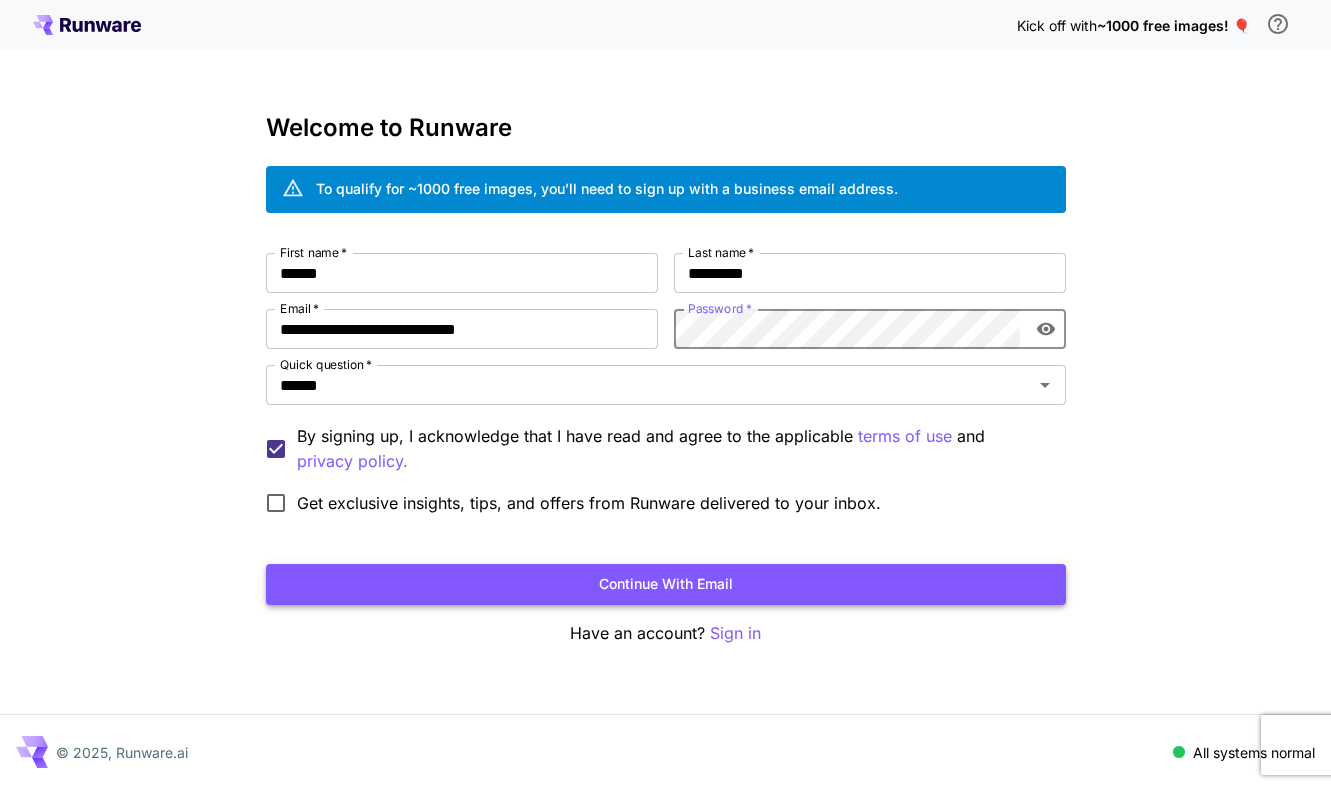 click on "Continue with email" at bounding box center (666, 584) 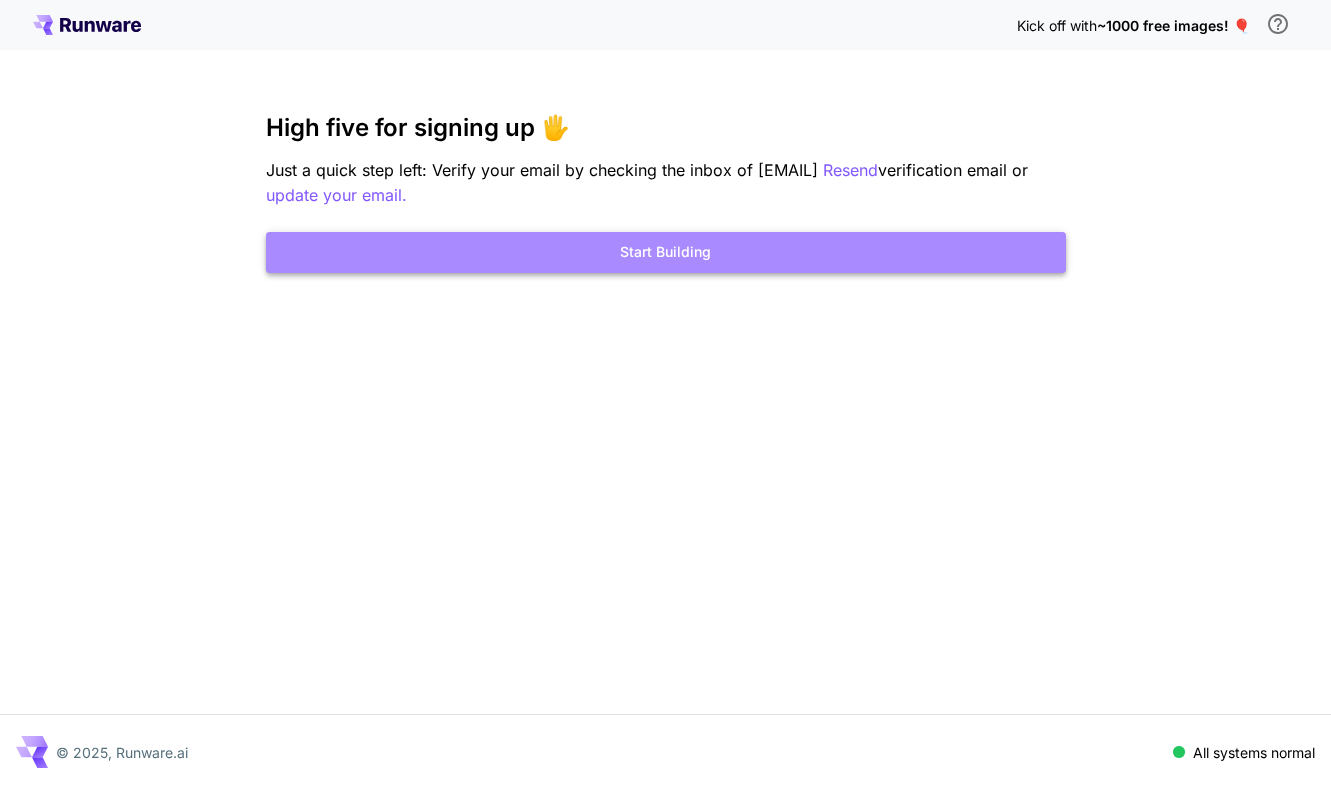 click on "Start Building" at bounding box center (666, 252) 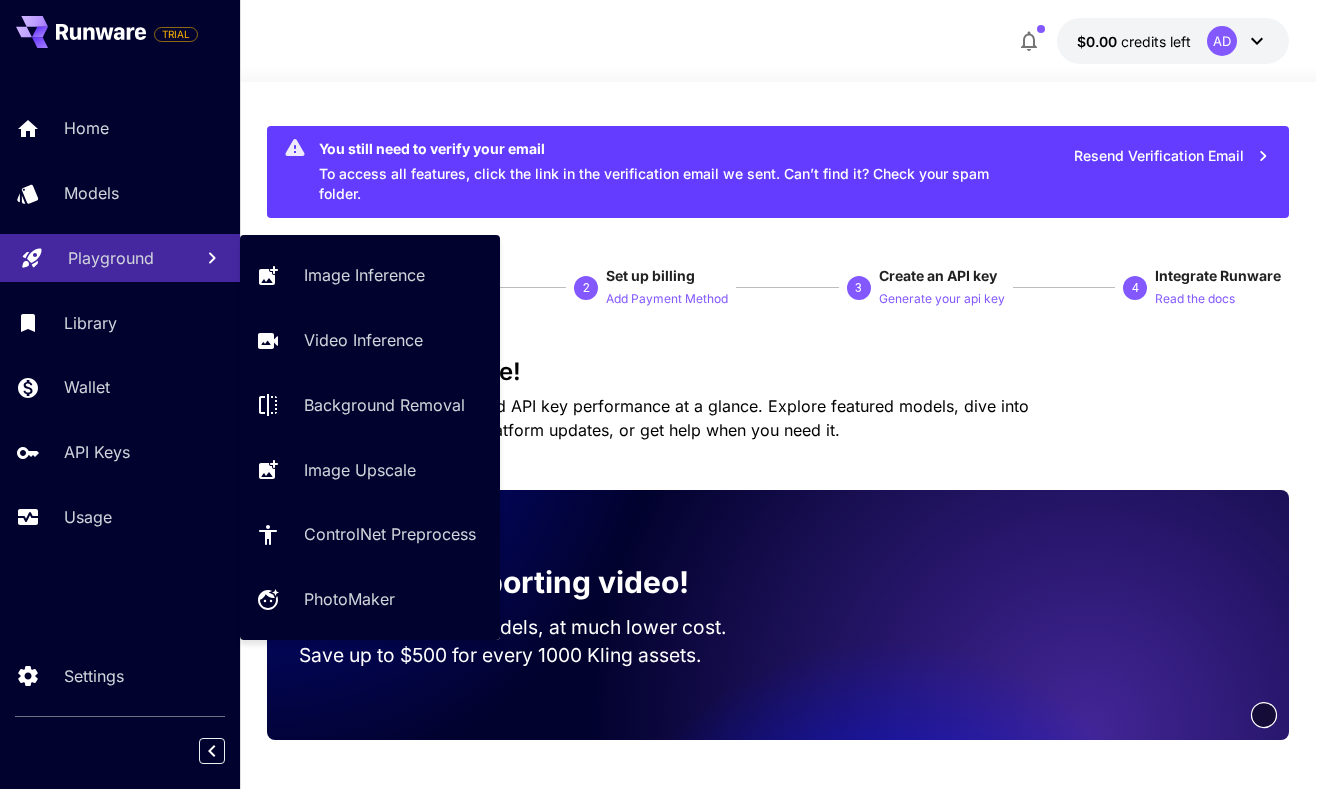 click on "Playground" at bounding box center (111, 258) 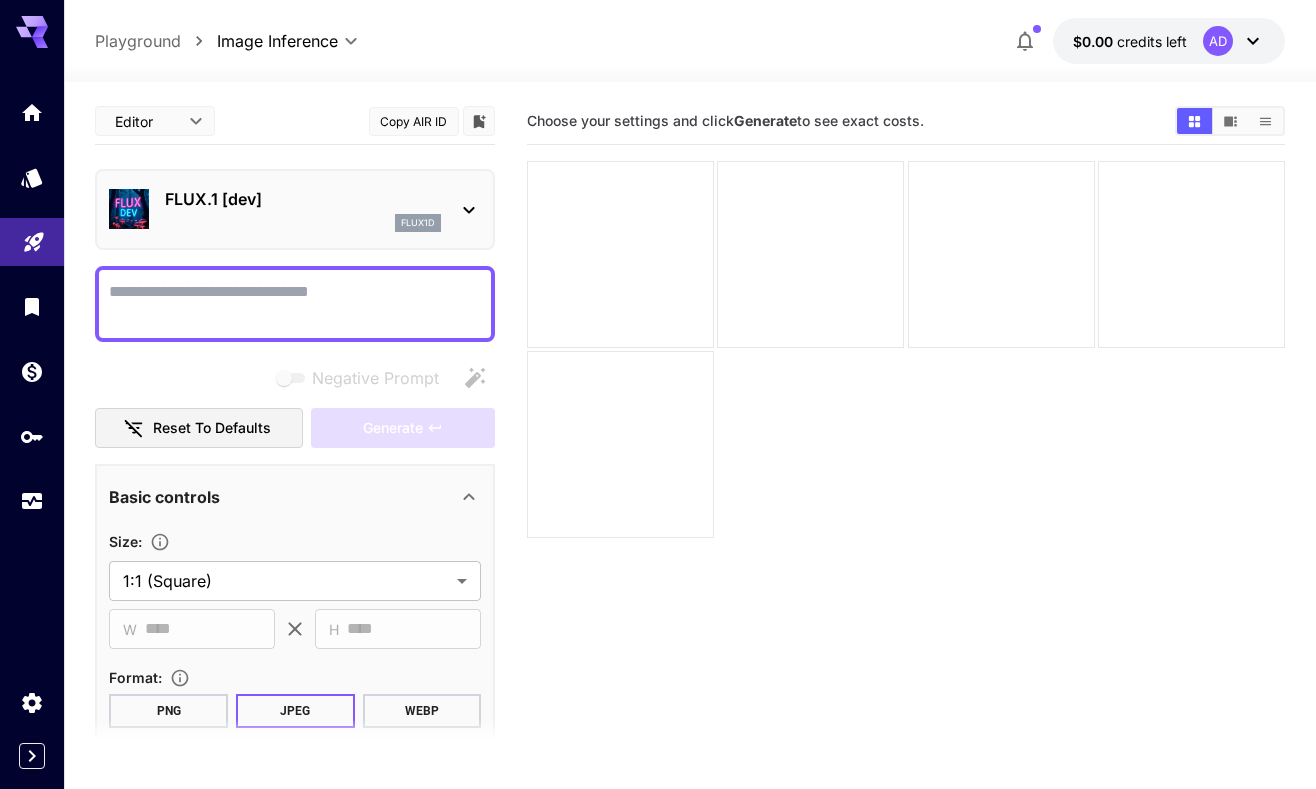 click on "FLUX.1 [dev]" at bounding box center (303, 199) 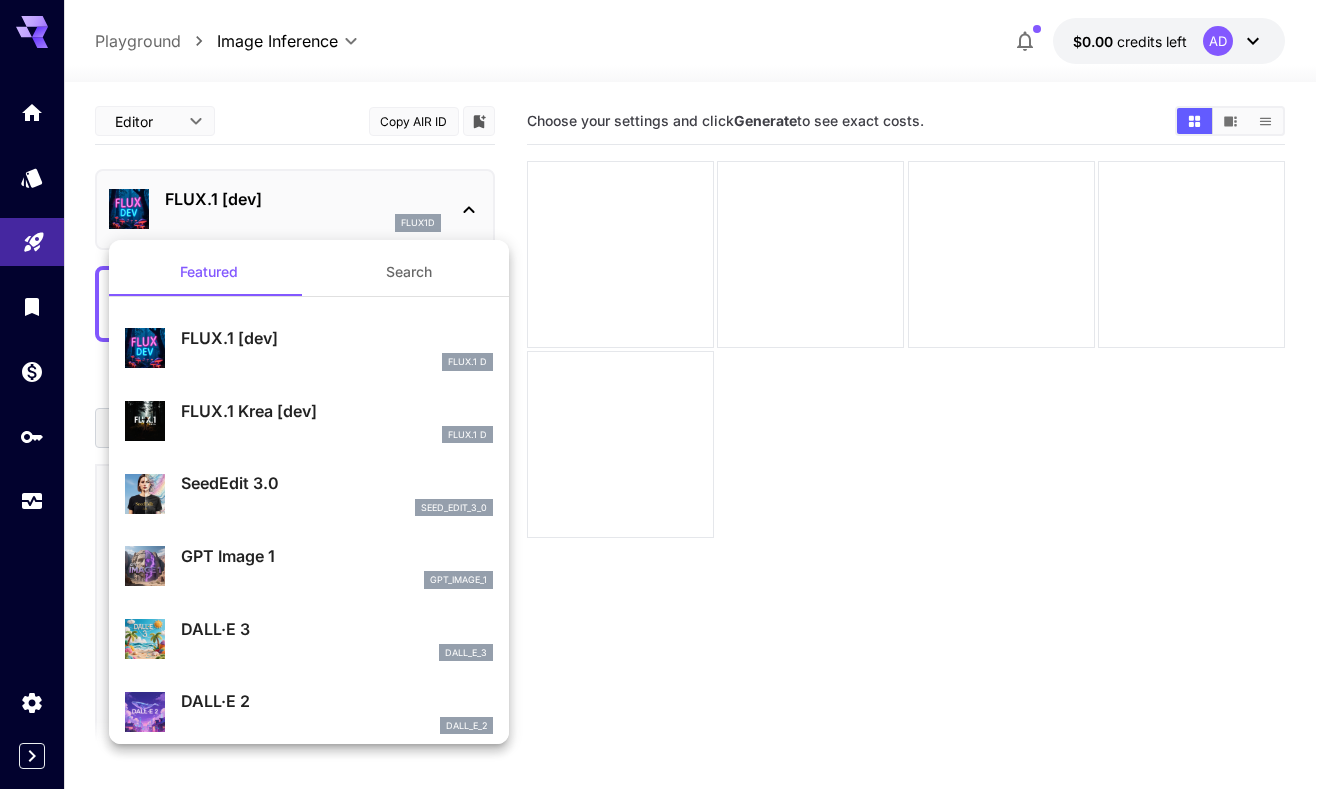 scroll, scrollTop: 38, scrollLeft: 0, axis: vertical 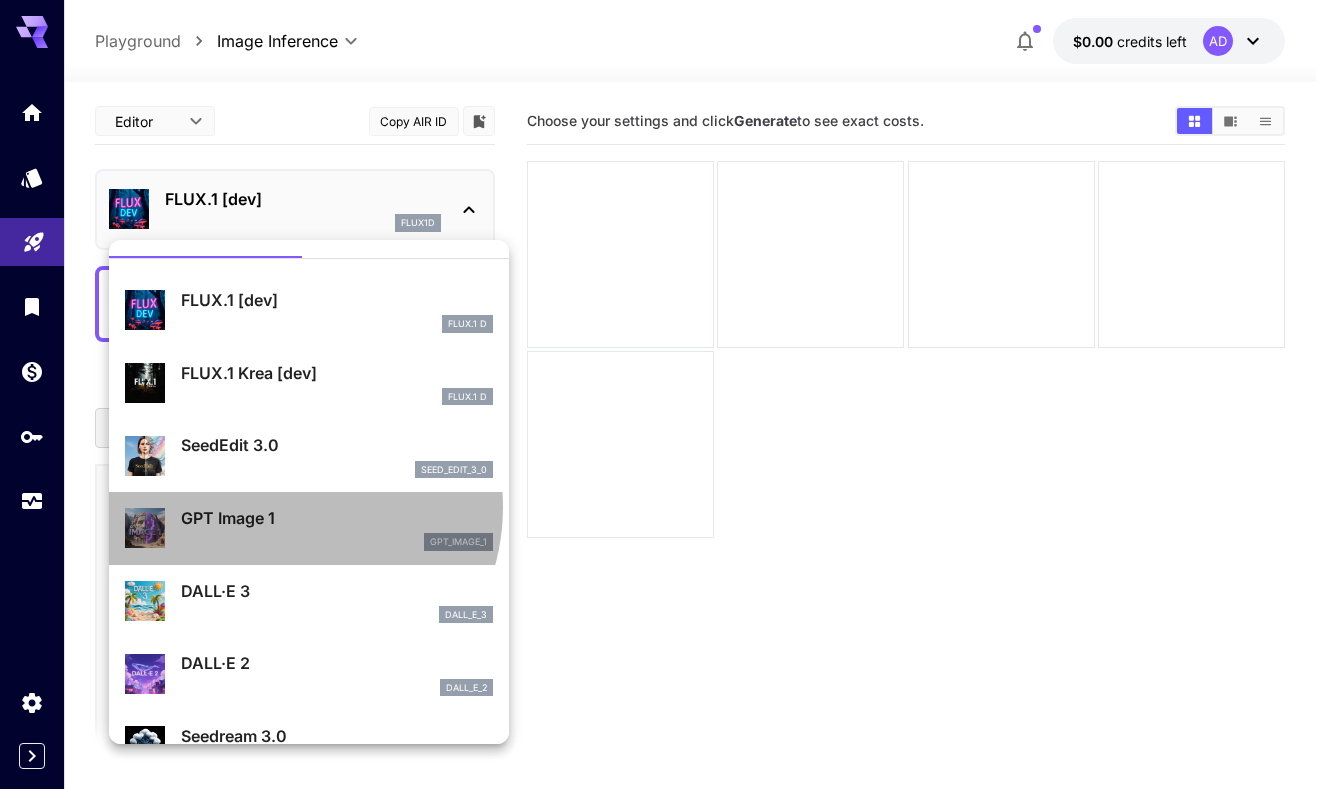 click on "GPT Image 1" at bounding box center (337, 518) 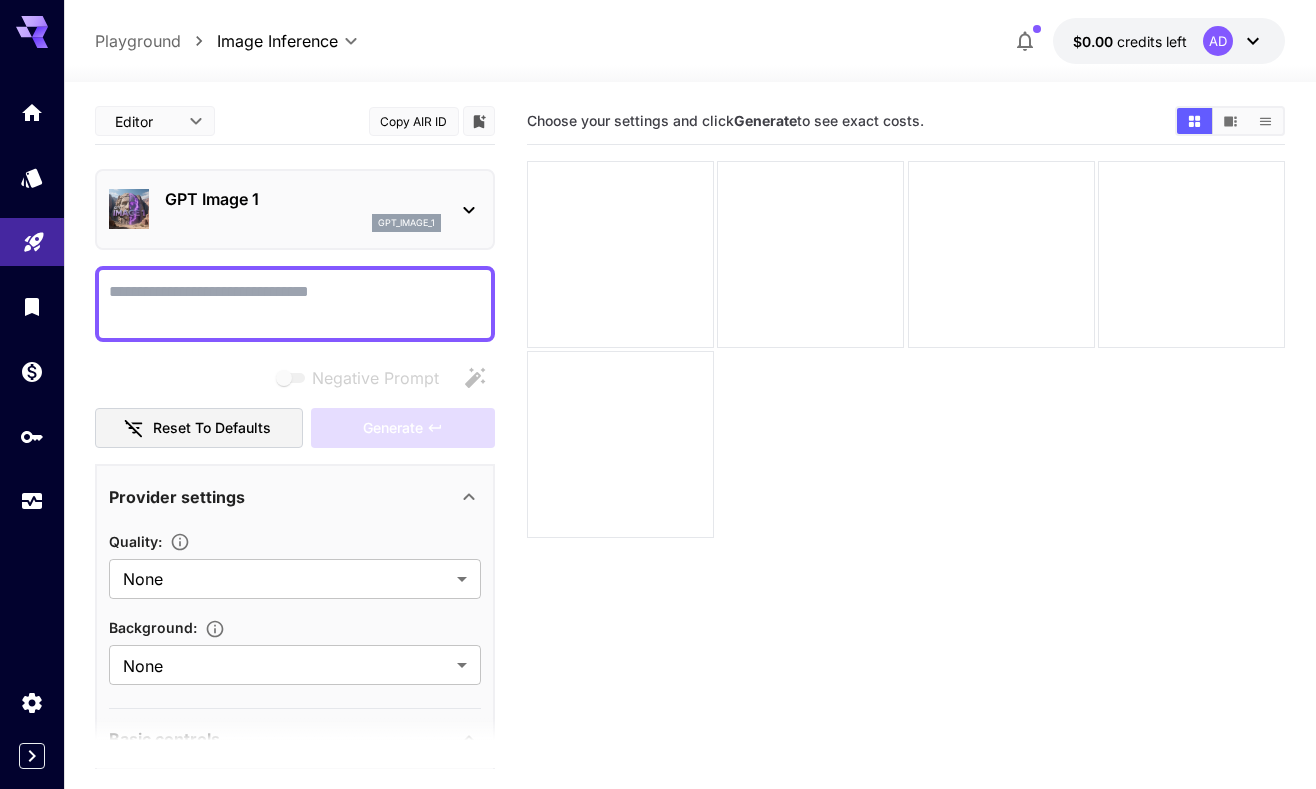 click on "GPT Image 1 gpt_image_1" at bounding box center (295, 209) 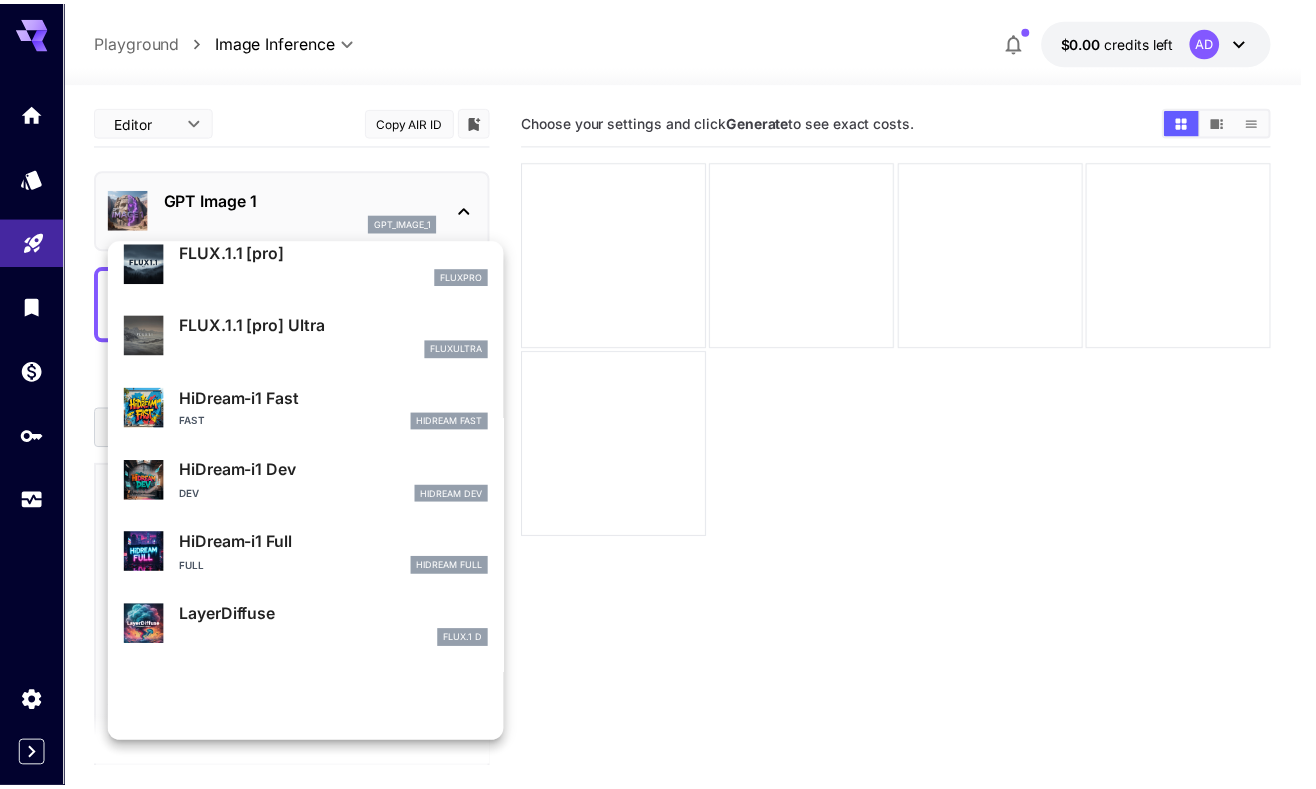 scroll, scrollTop: 0, scrollLeft: 0, axis: both 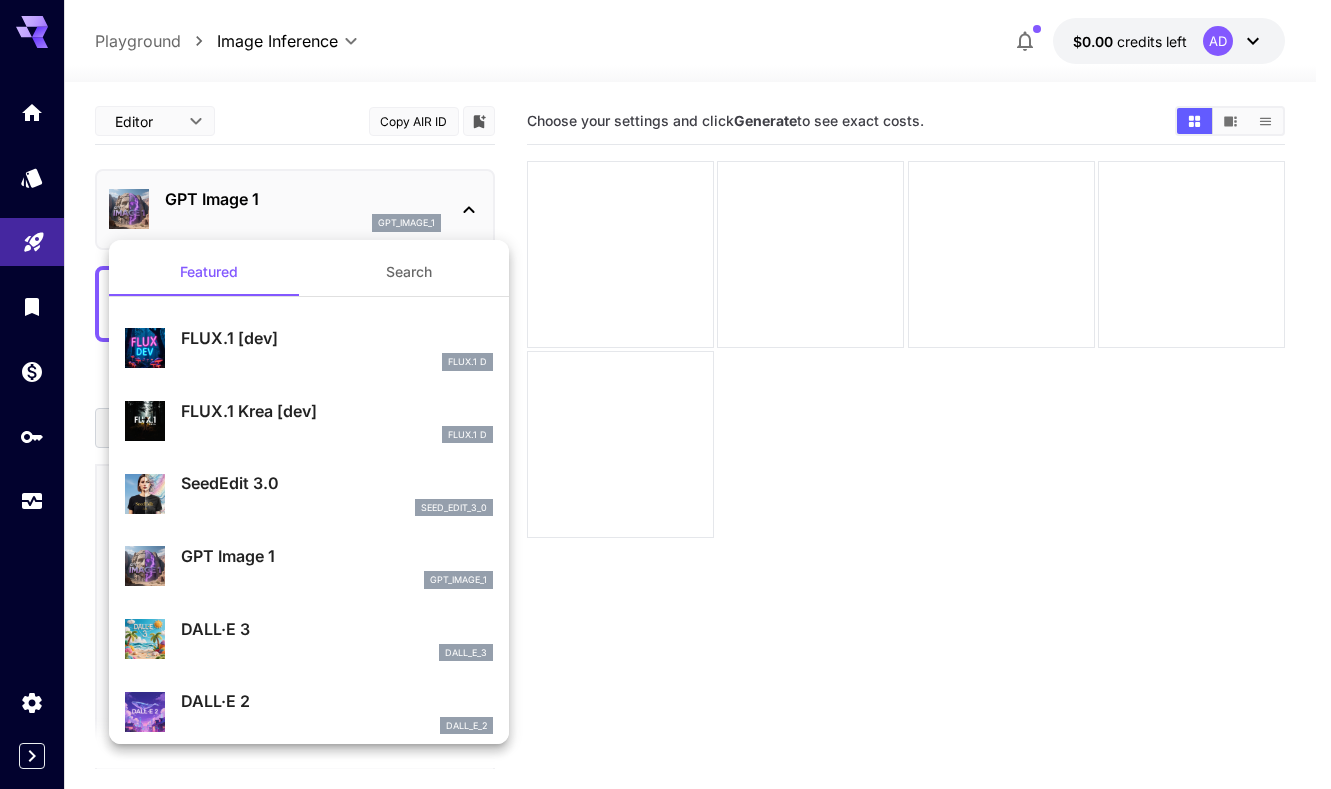 click at bounding box center (665, 394) 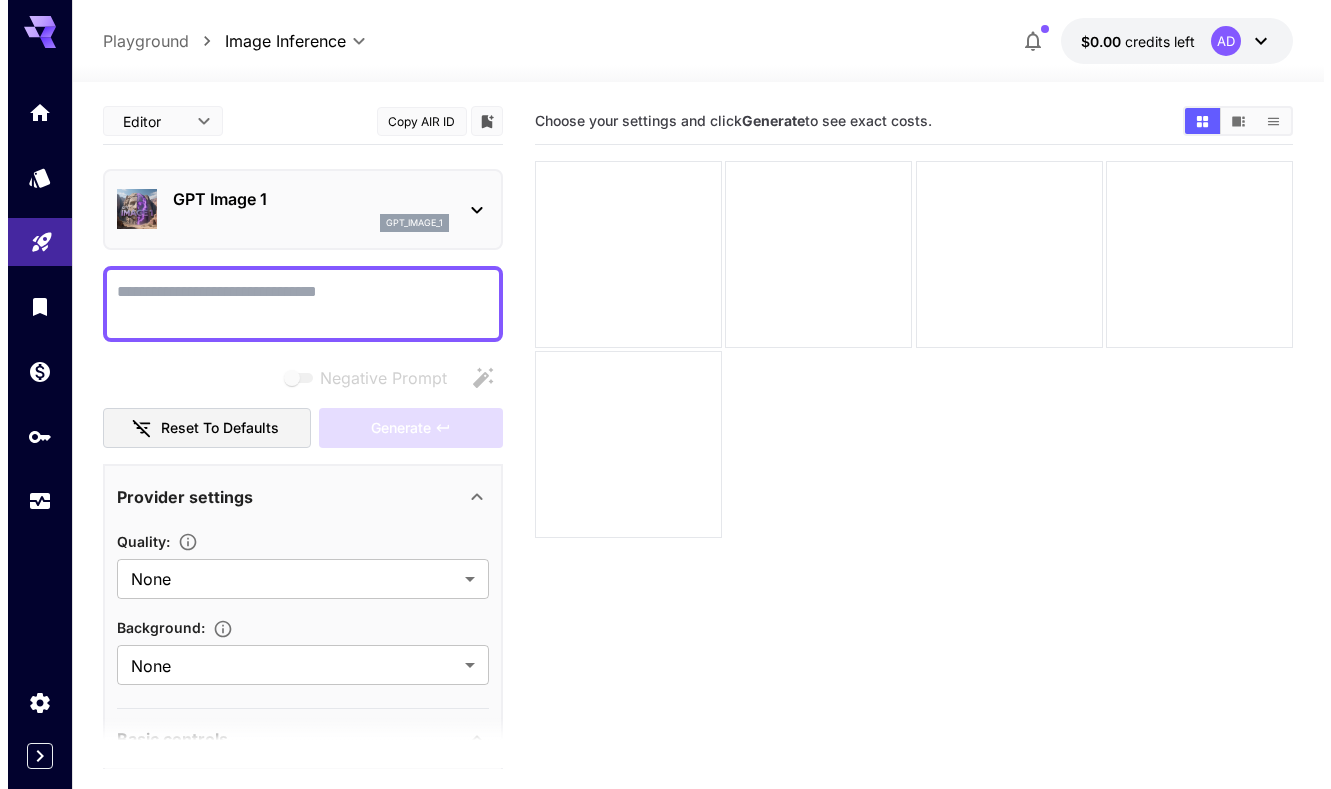 scroll, scrollTop: 0, scrollLeft: 0, axis: both 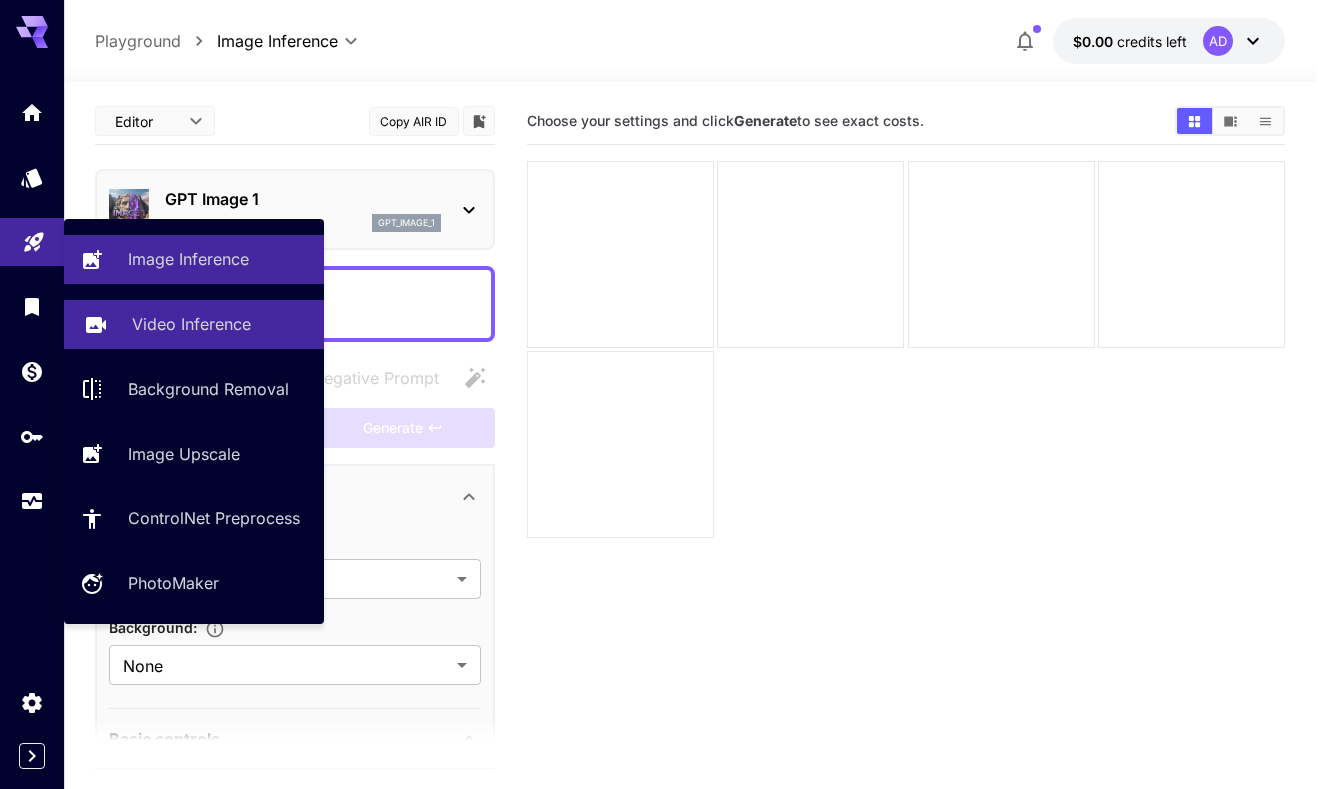click on "Video Inference" at bounding box center [191, 324] 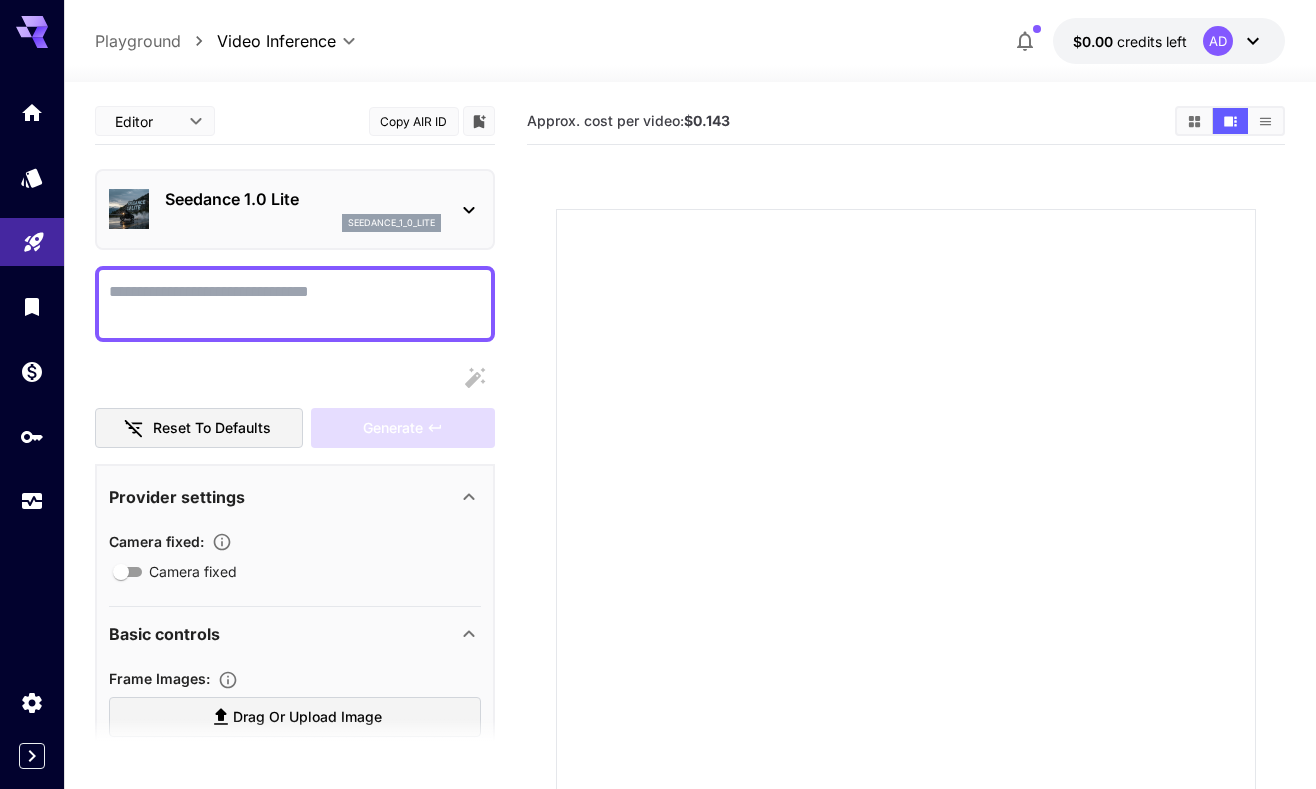 click on "Seedance 1.0 Lite" at bounding box center [303, 199] 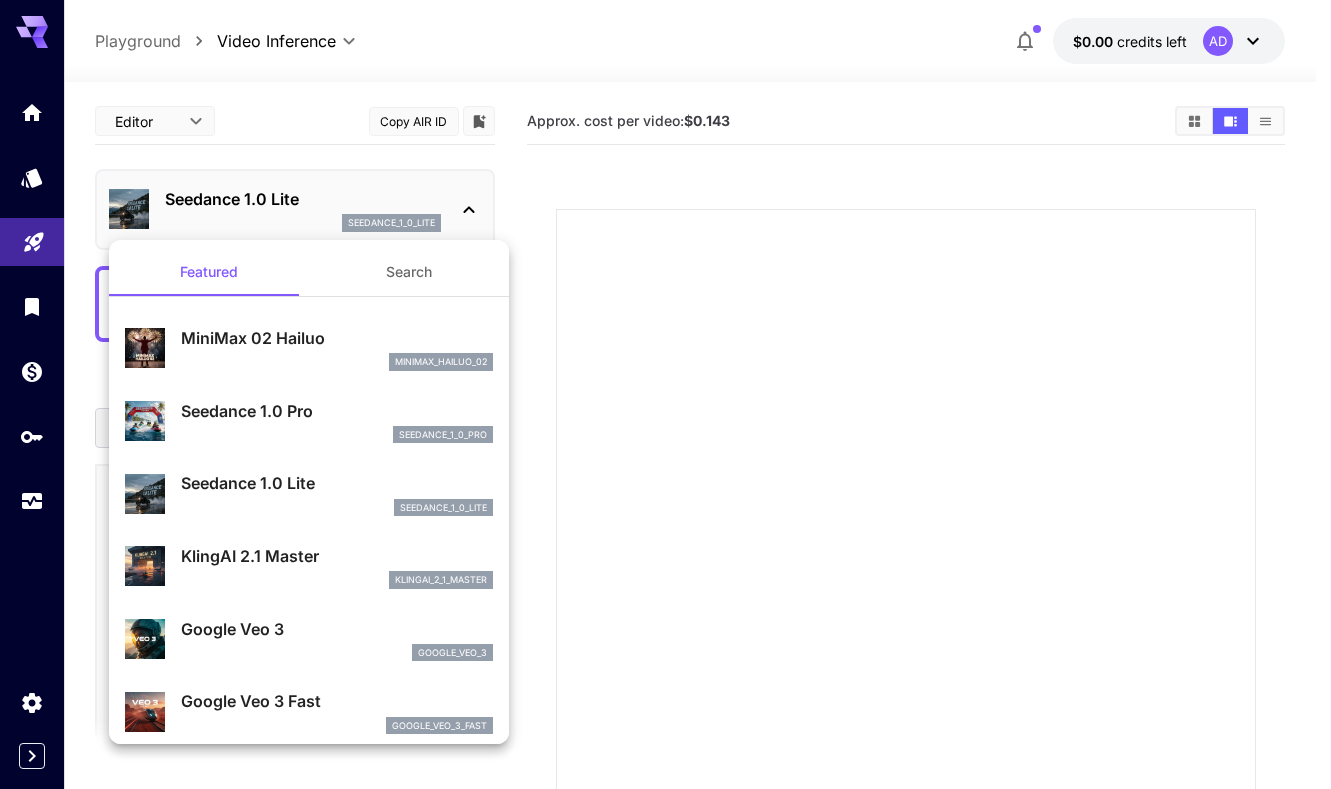 click on "Search" at bounding box center (409, 272) 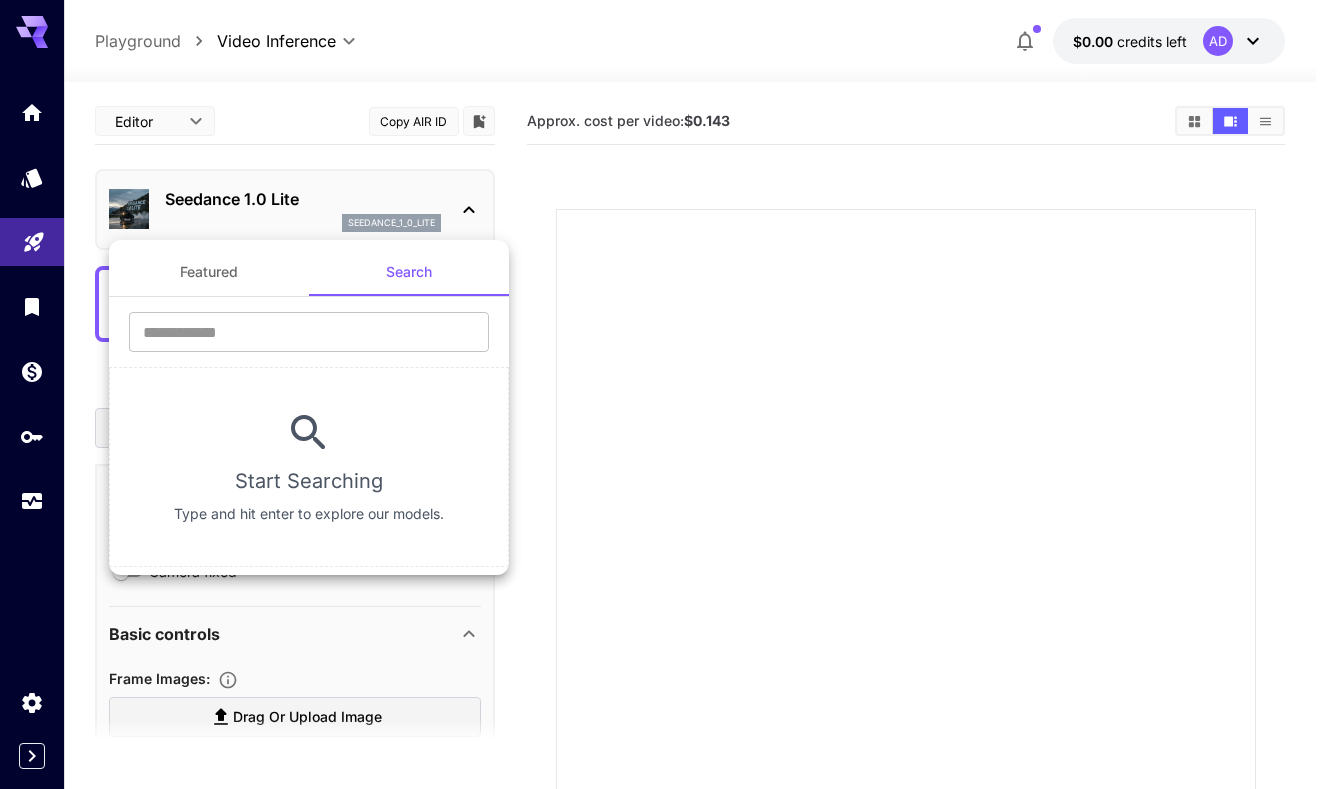 click on "​ Start Searching Type and hit enter to explore our models." at bounding box center [309, 432] 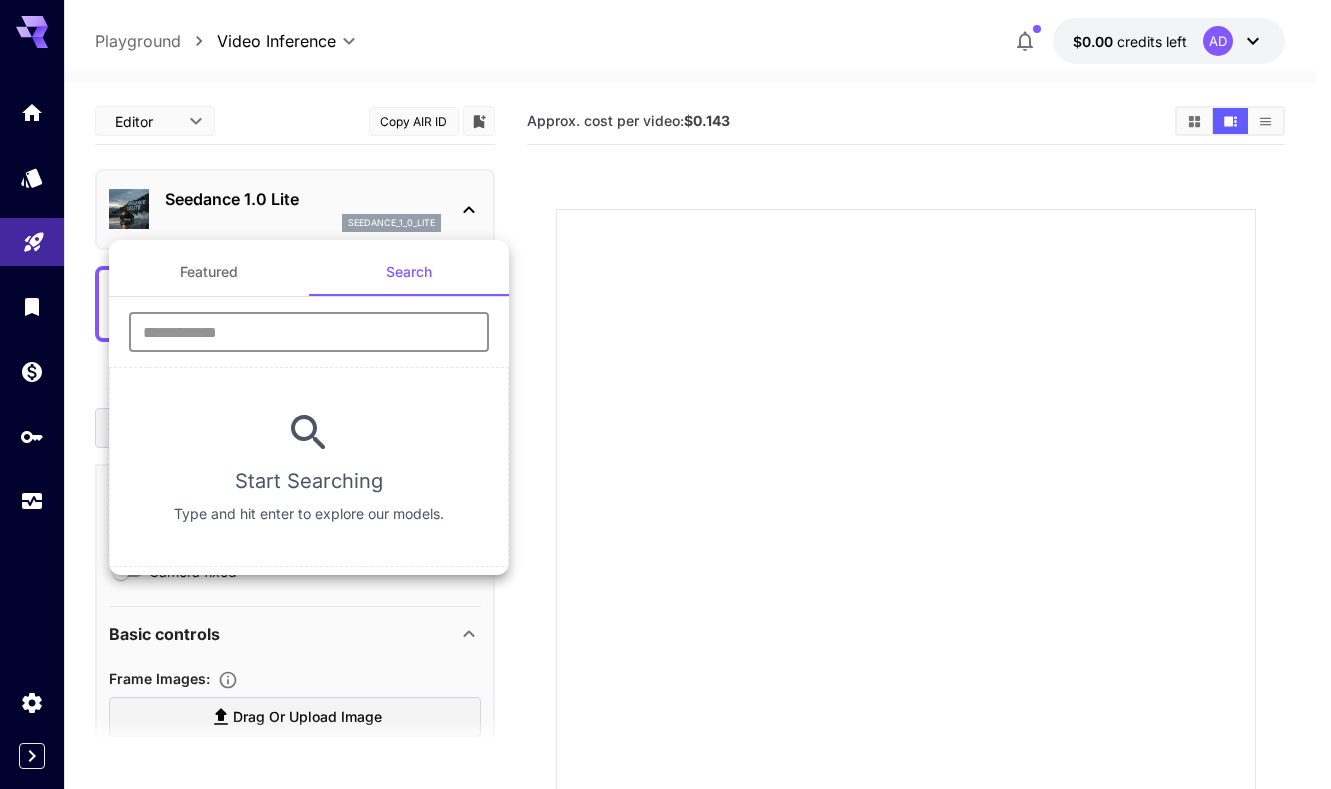 click at bounding box center (309, 332) 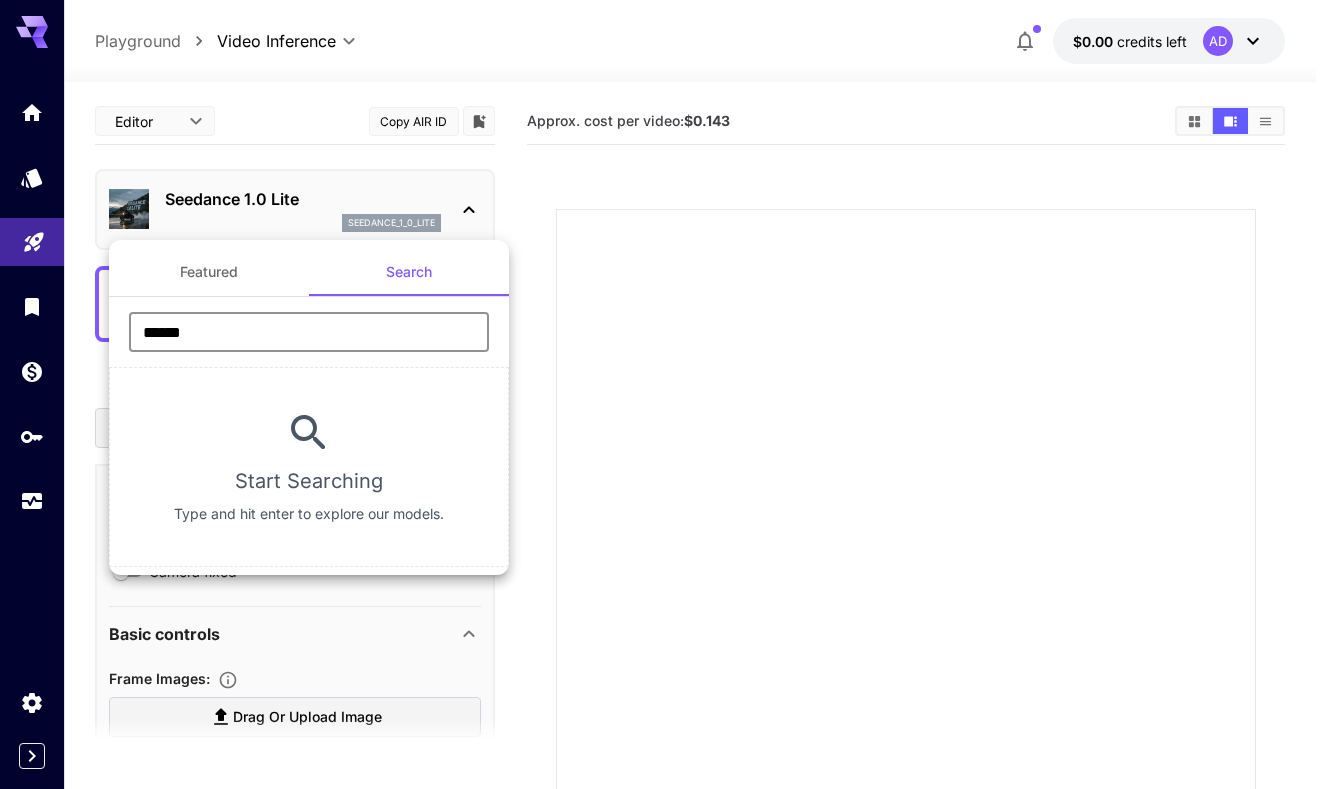 type on "******" 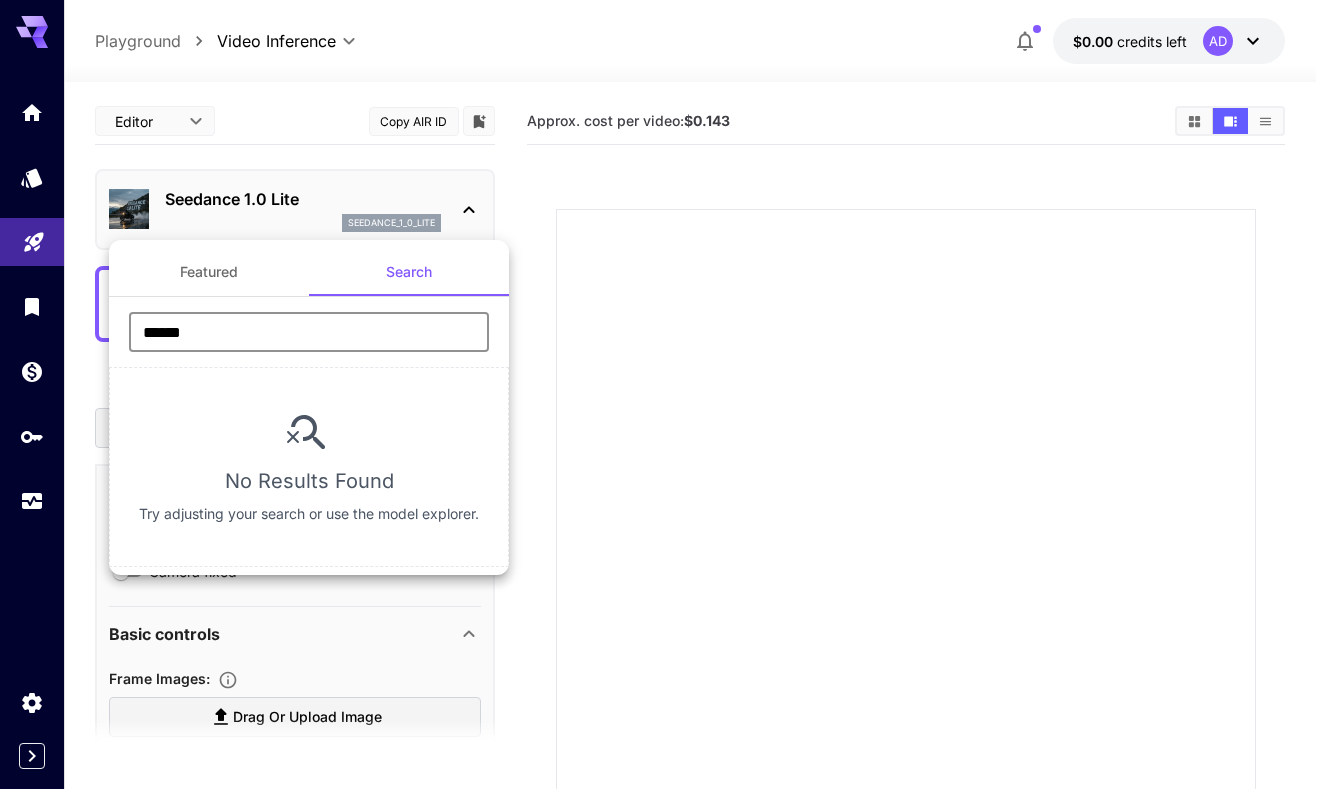 click on "Featured" at bounding box center [209, 272] 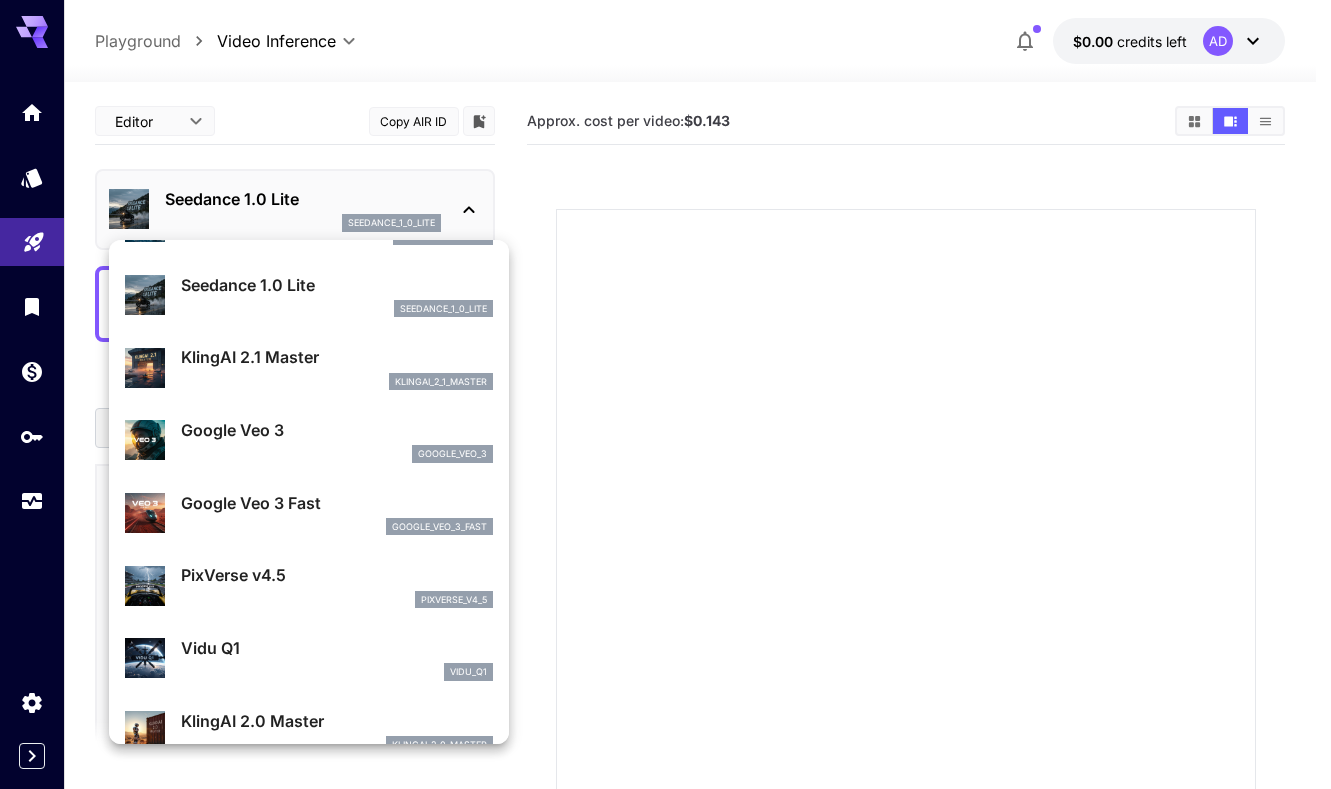 scroll, scrollTop: 0, scrollLeft: 0, axis: both 